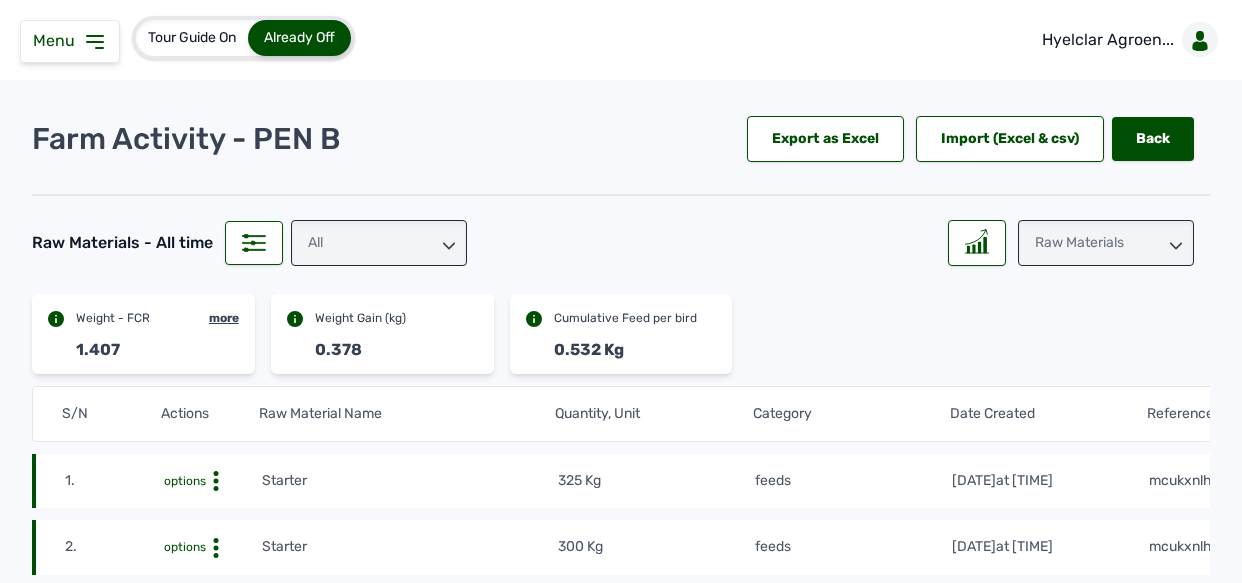 scroll, scrollTop: 0, scrollLeft: 0, axis: both 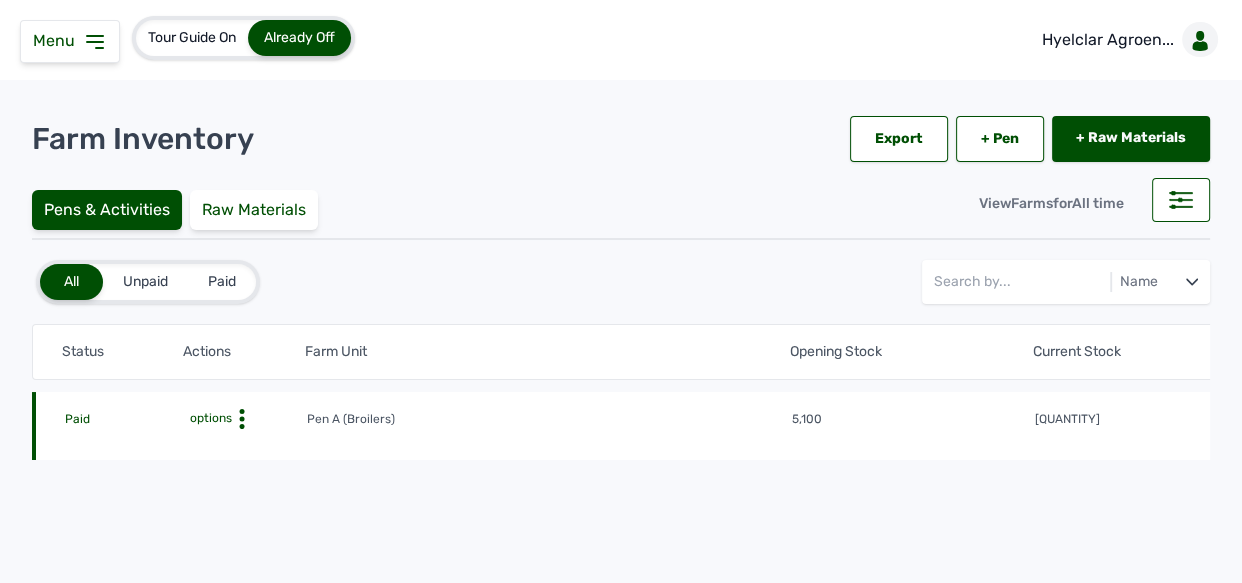 click 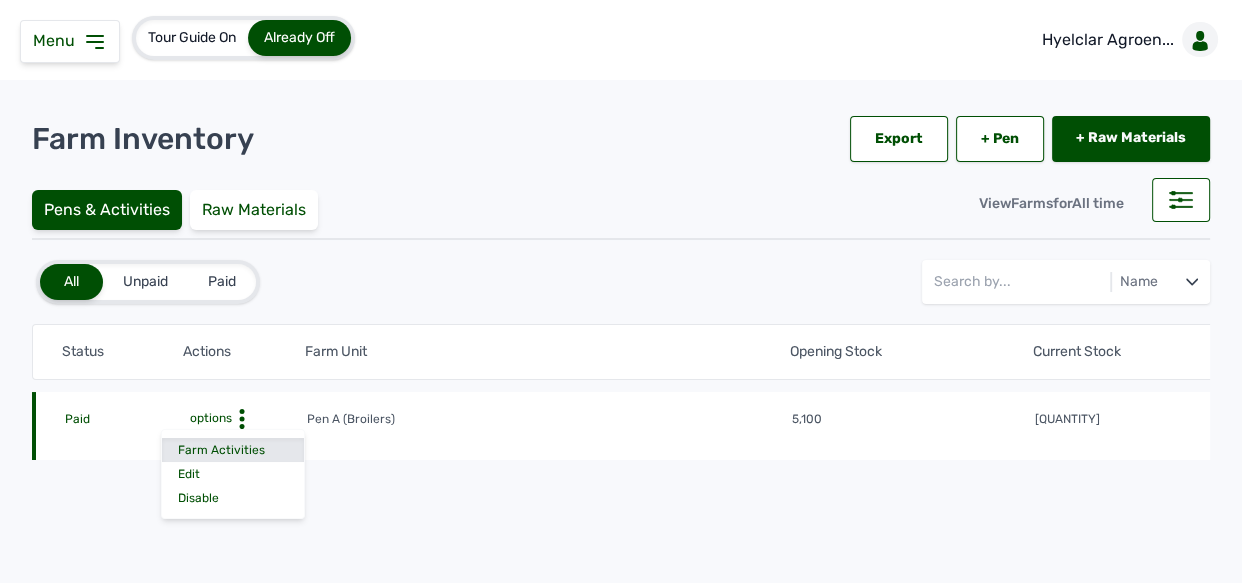 click on "Farm Activities" at bounding box center (233, 450) 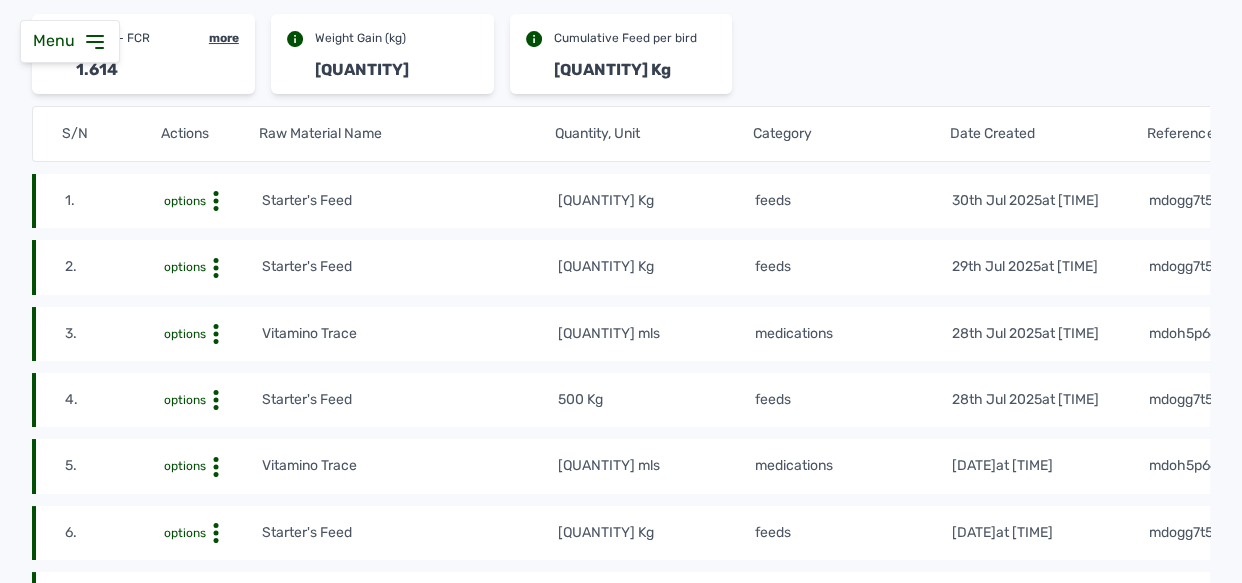 scroll, scrollTop: 0, scrollLeft: 0, axis: both 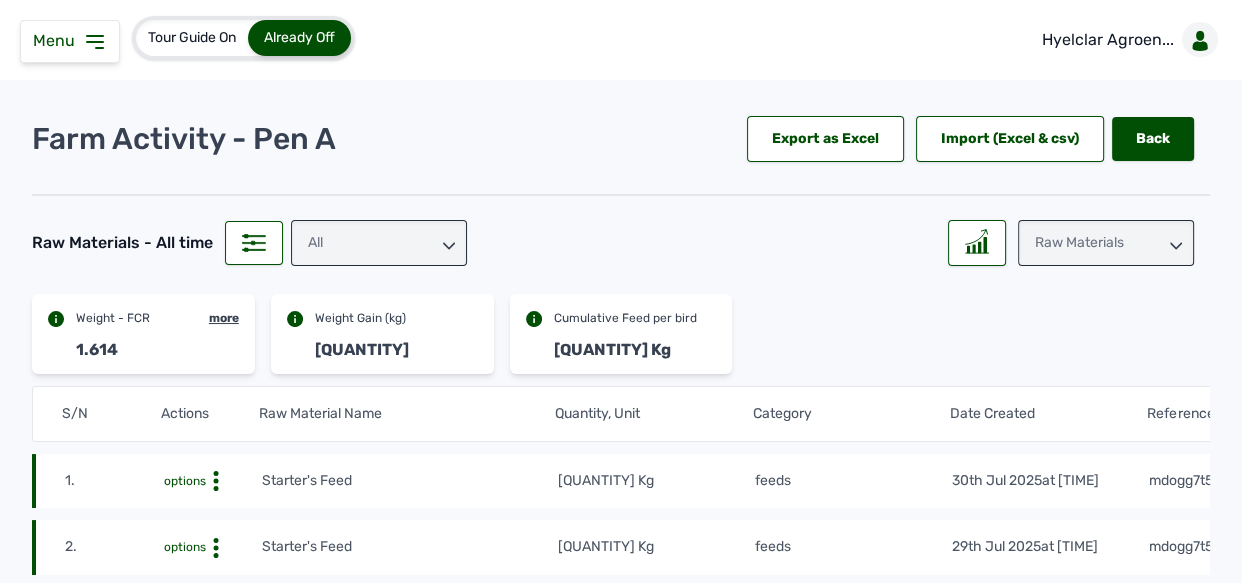click 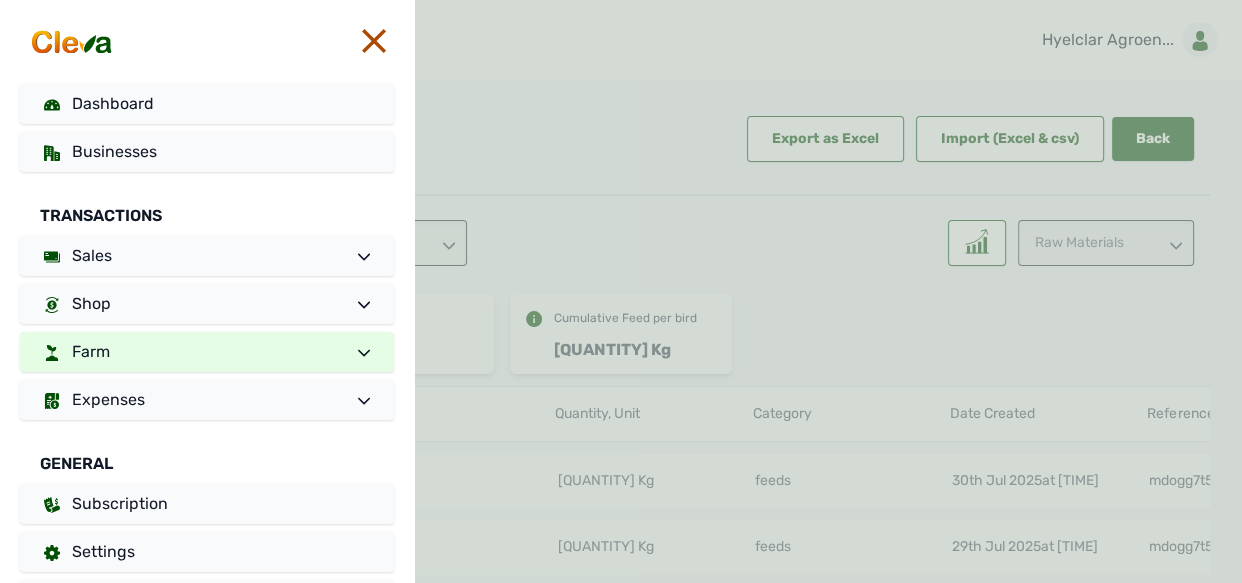 click on "Farm" at bounding box center (207, 352) 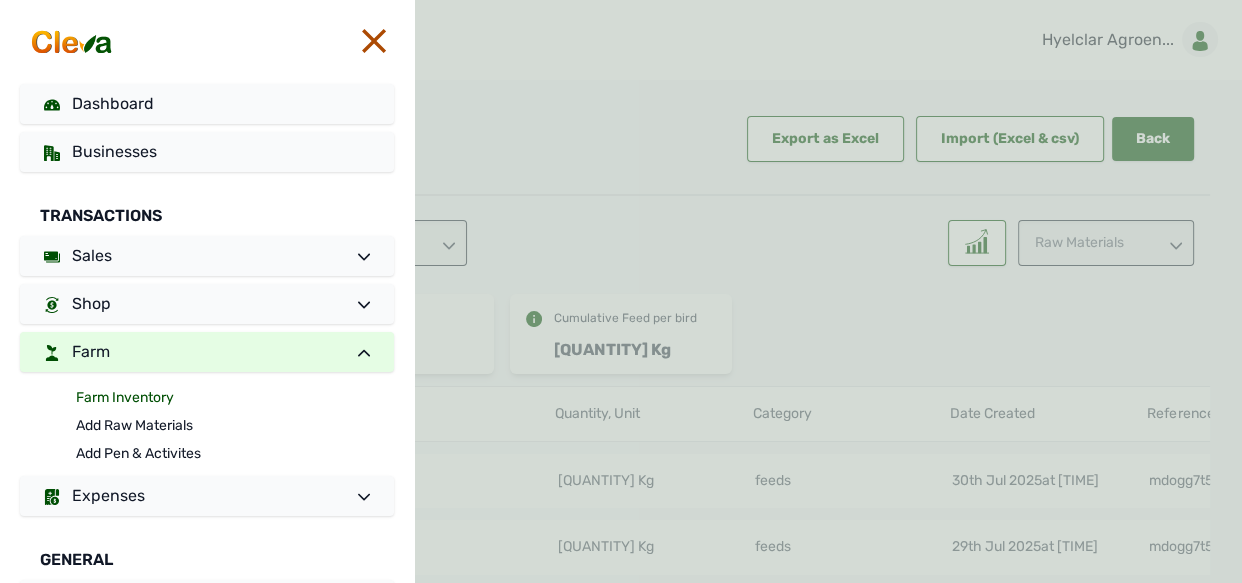click on "Farm Inventory" at bounding box center (235, 398) 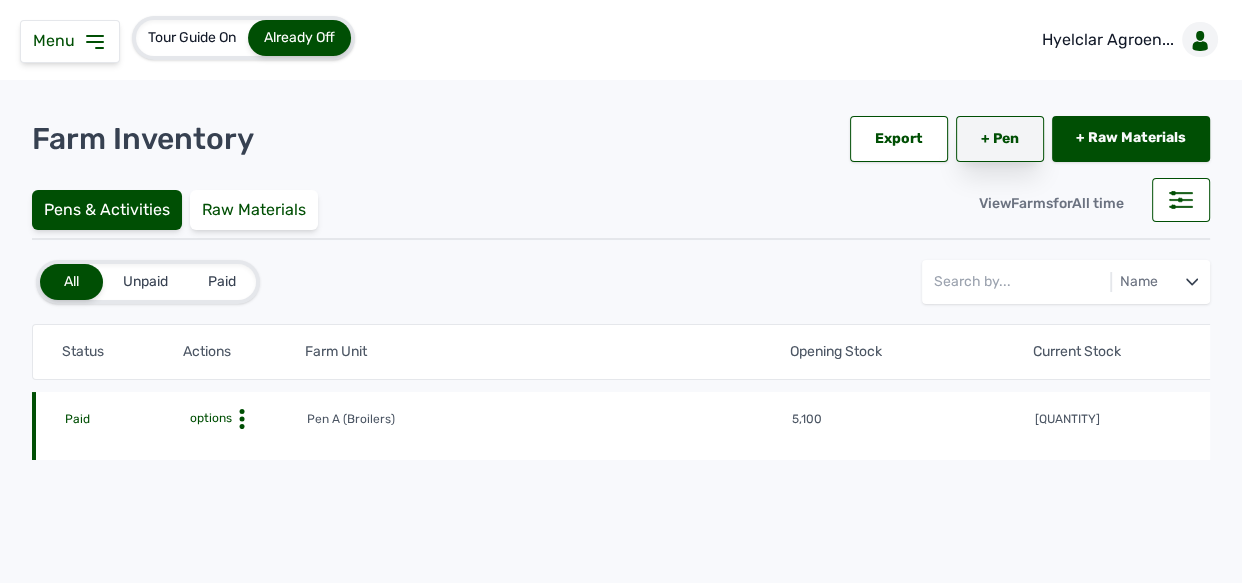 click on "+ Pen" at bounding box center [1000, 139] 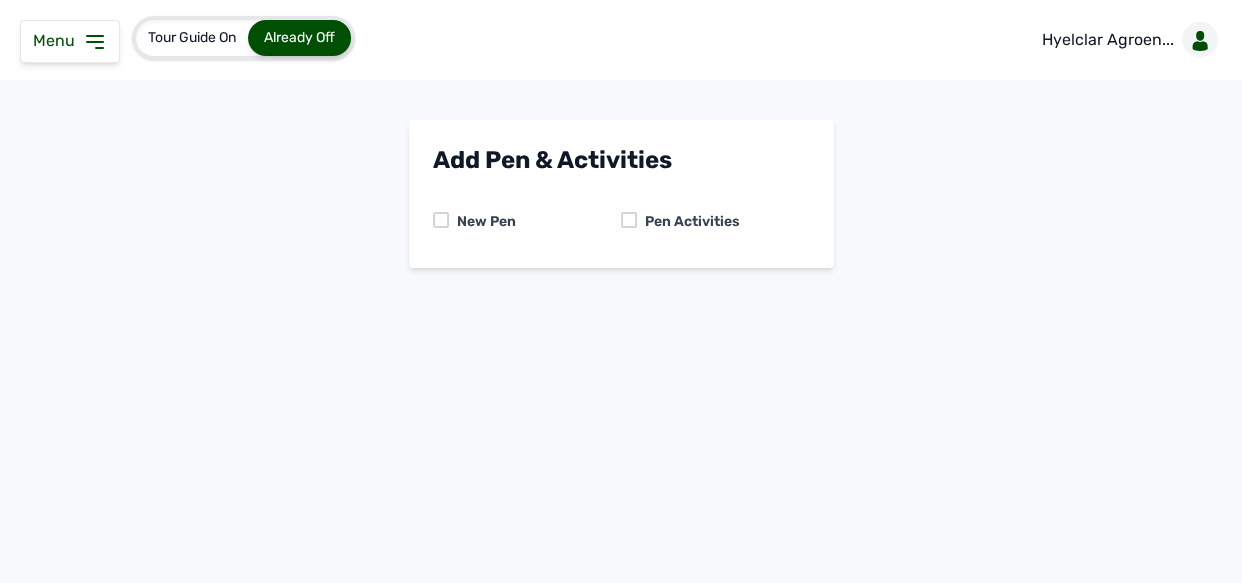 click at bounding box center (629, 220) 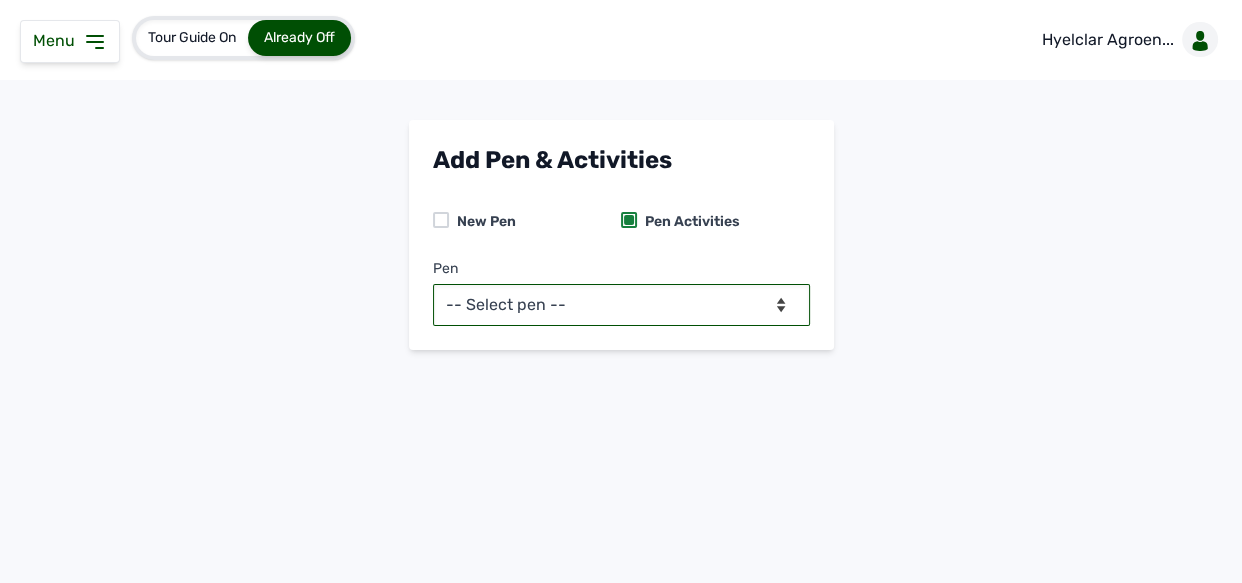 click on "-- Select pen -- Pen A (Broilers)" at bounding box center [621, 305] 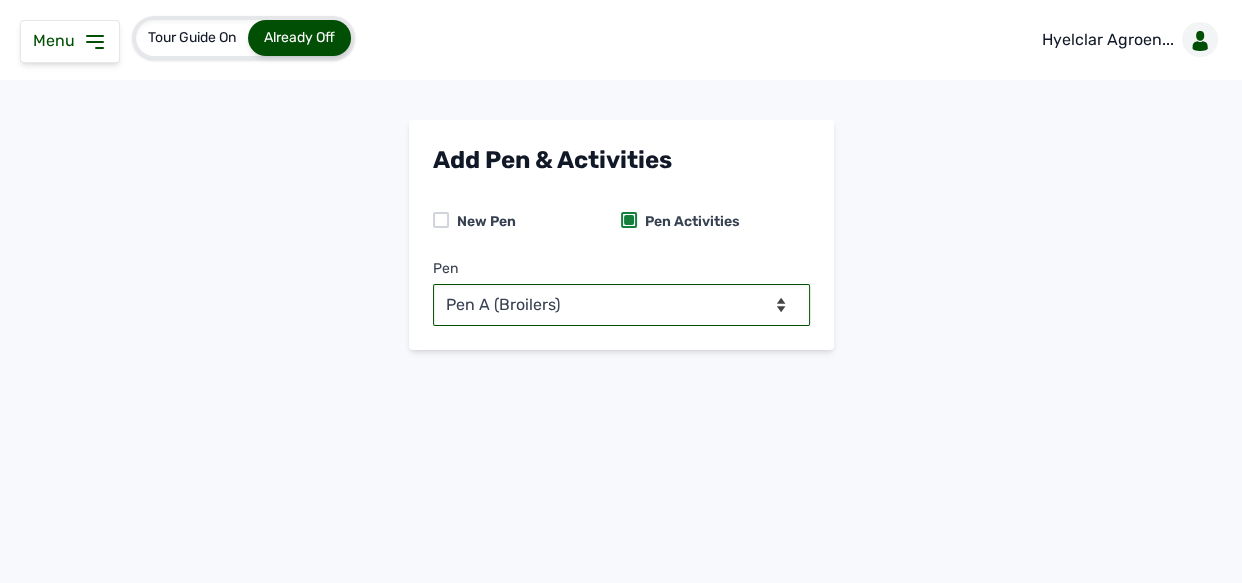 click on "-- Select pen -- Pen A (Broilers)" at bounding box center (621, 305) 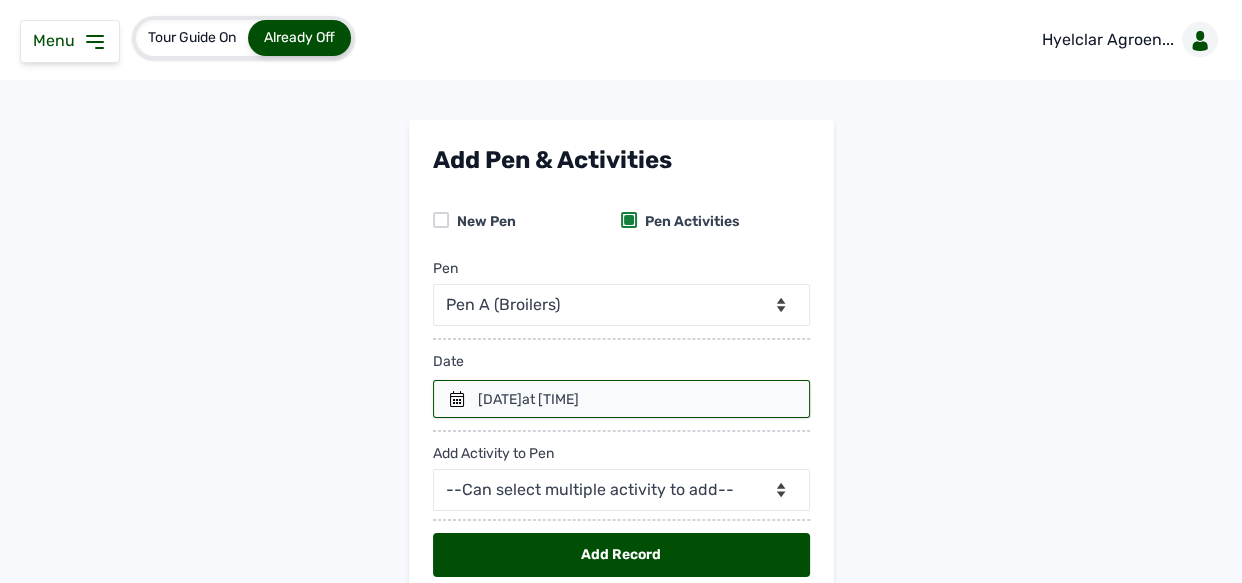 click on "at [TIME]" at bounding box center [550, 399] 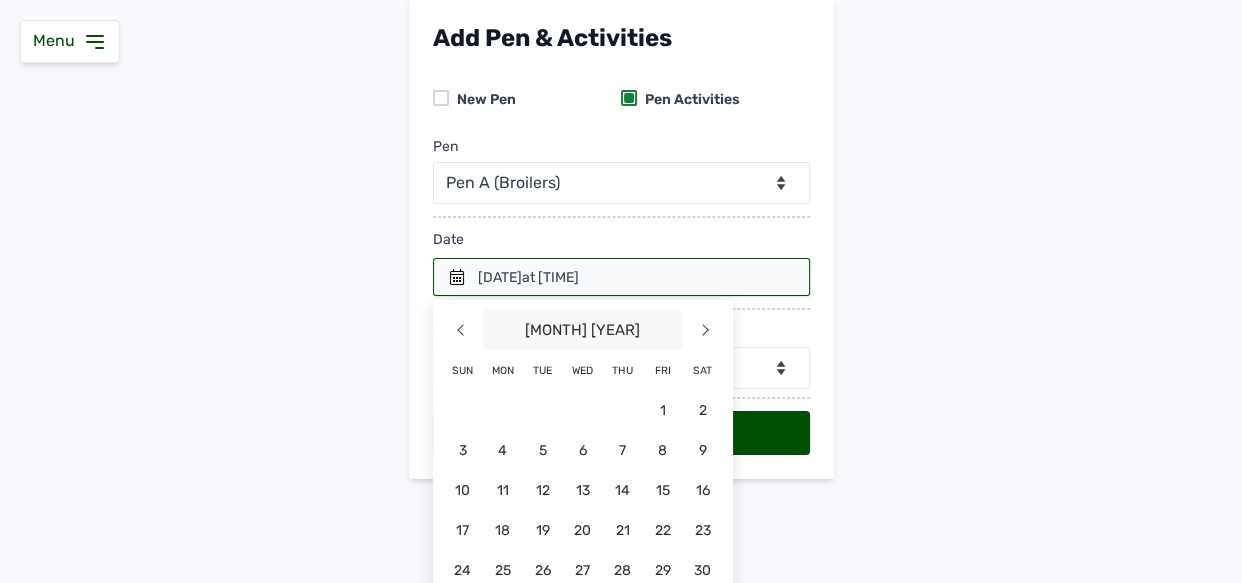 scroll, scrollTop: 178, scrollLeft: 0, axis: vertical 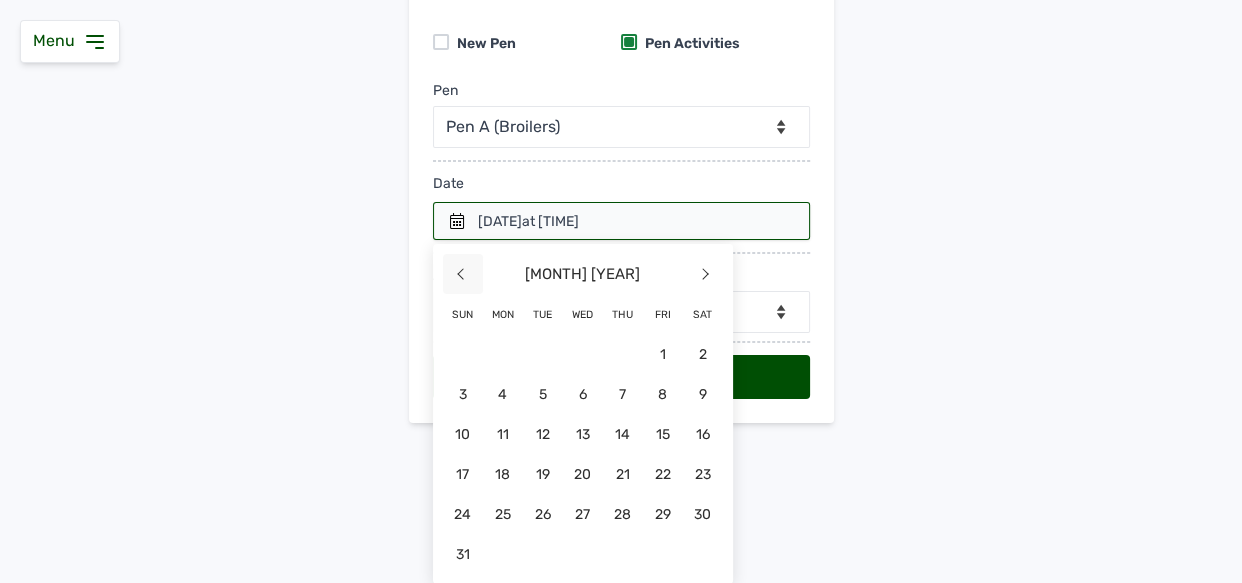 click on "<" at bounding box center (463, 274) 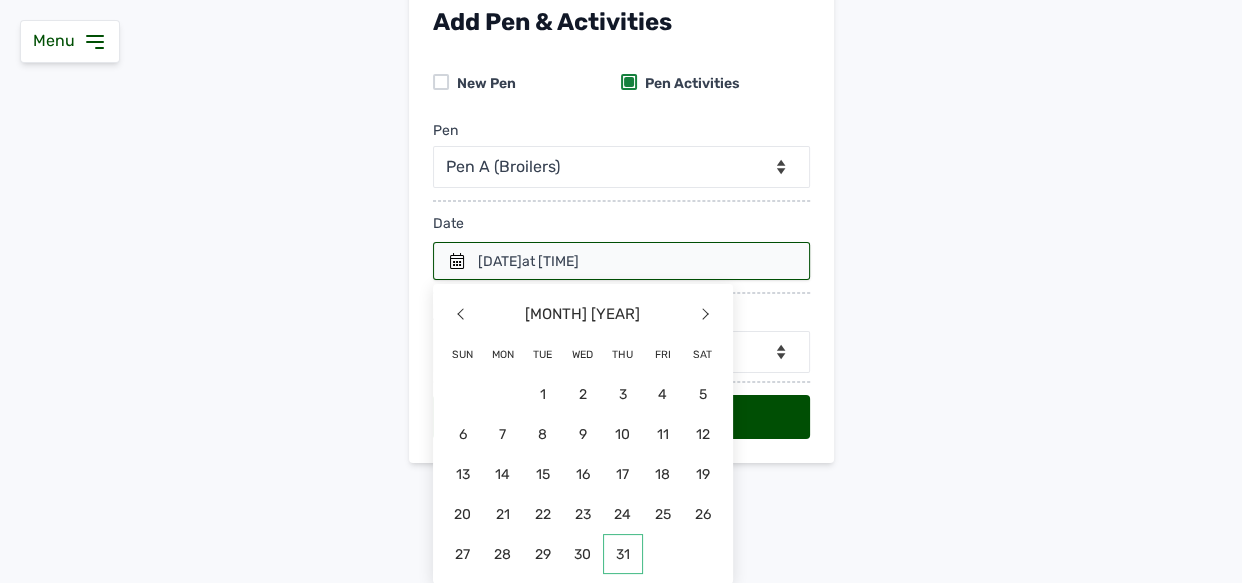 click on "31" 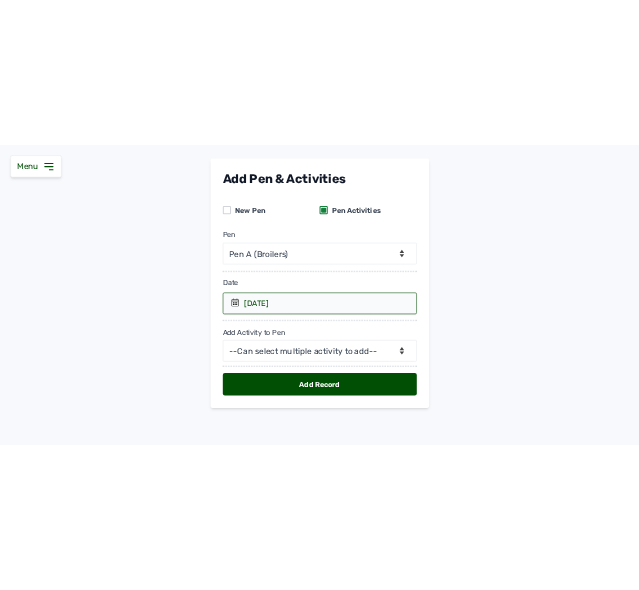 scroll, scrollTop: 93, scrollLeft: 0, axis: vertical 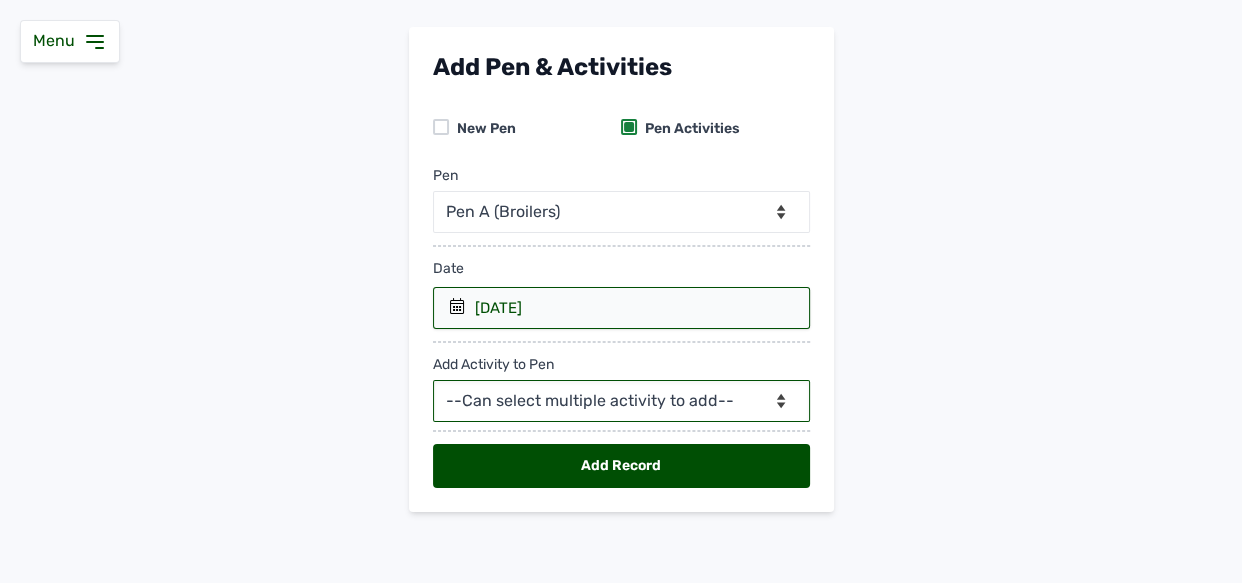 click on "--Can select multiple activity to add-- Raw Material Losses Weight" at bounding box center (621, 401) 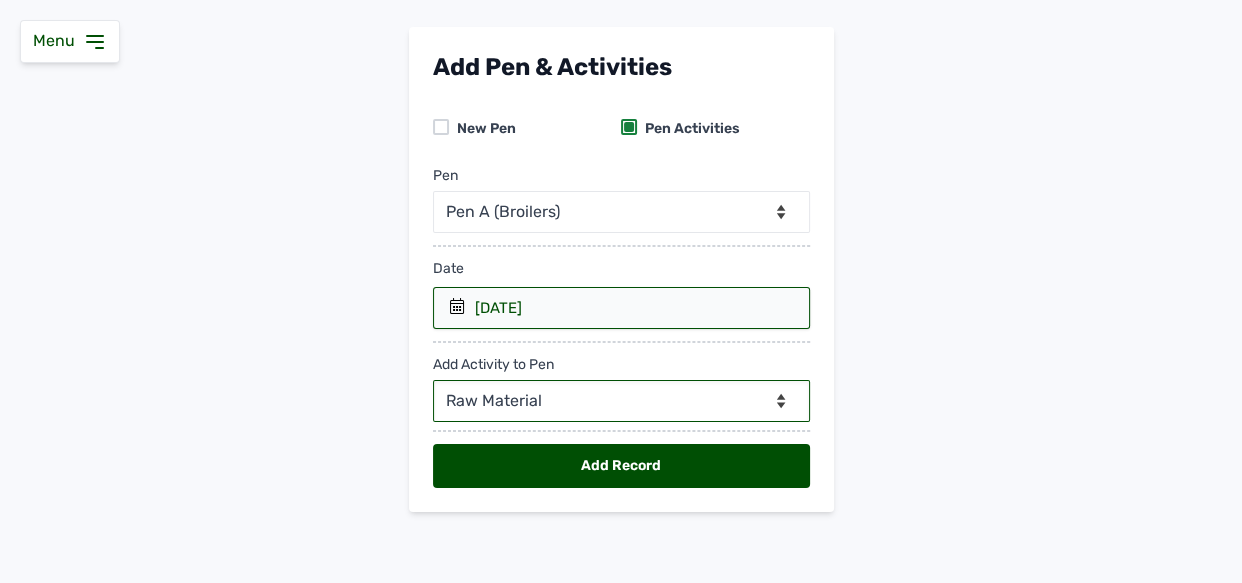 click on "--Can select multiple activity to add-- Raw Material Losses Weight" at bounding box center [621, 401] 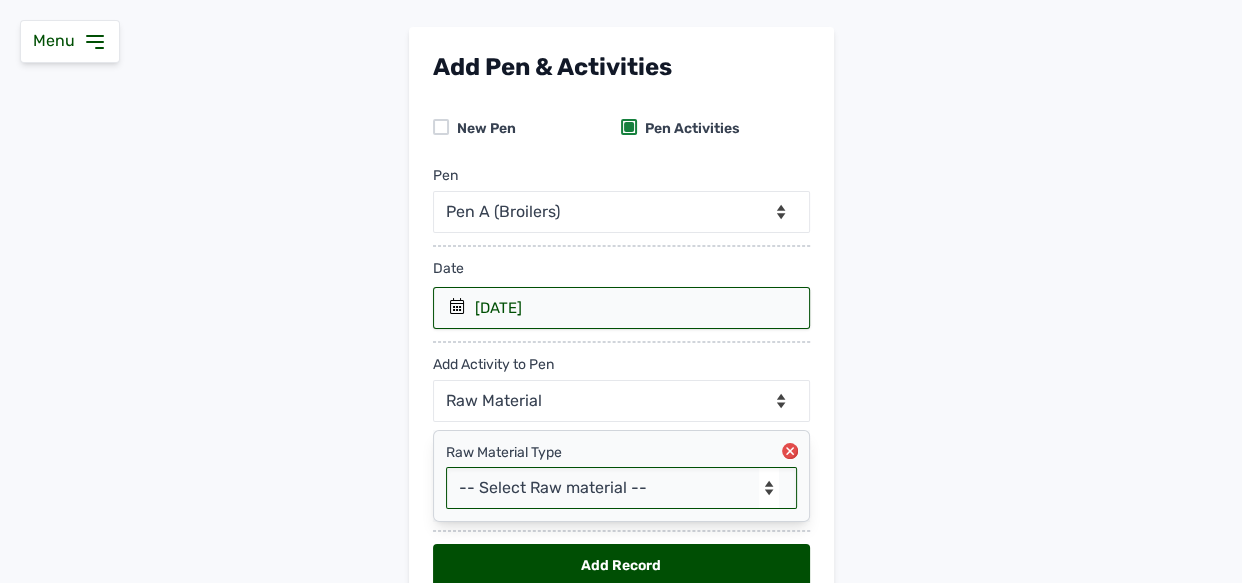 click on "-- Select Raw material -- feeds medications vaccines Biomass Fuel" at bounding box center (621, 488) 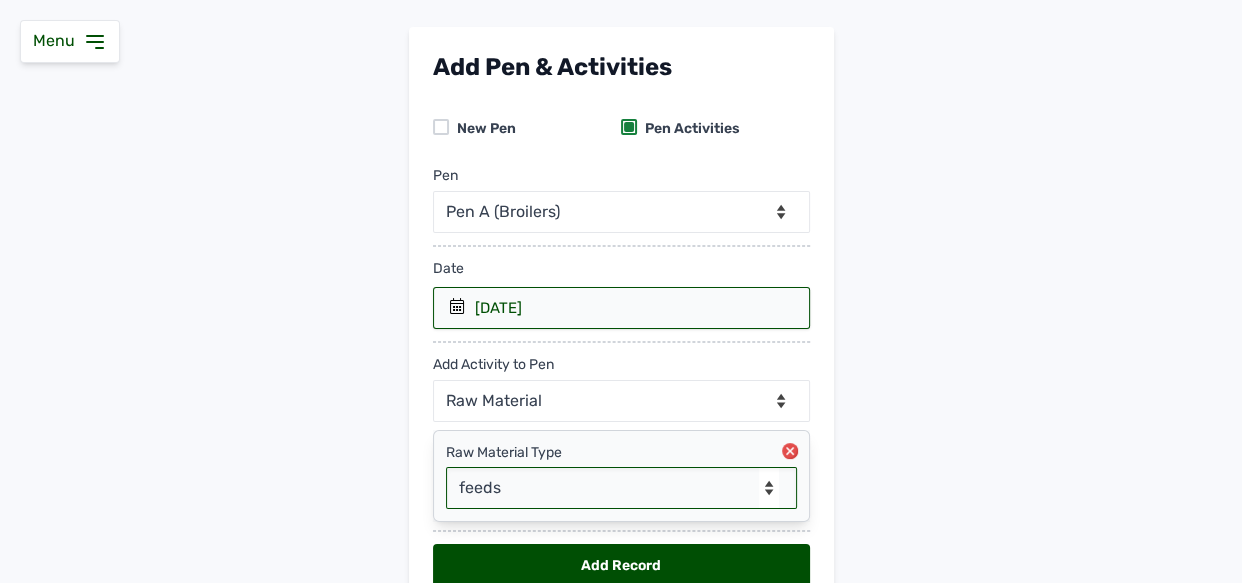 click on "-- Select Raw material -- feeds medications vaccines Biomass Fuel" at bounding box center (621, 488) 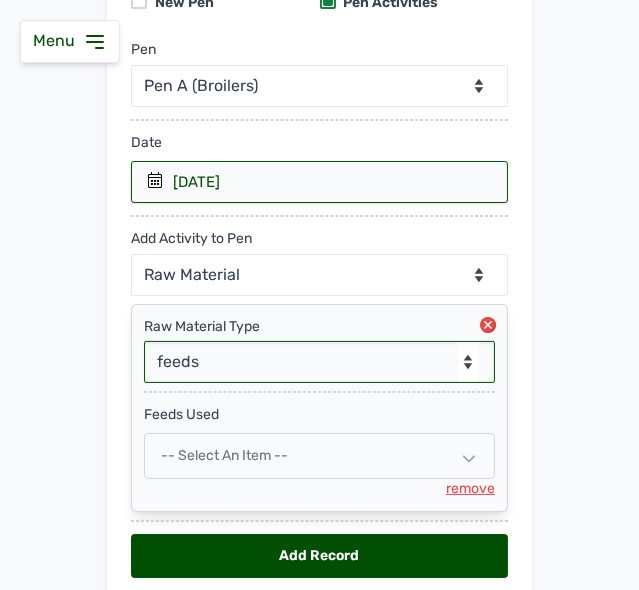scroll, scrollTop: 300, scrollLeft: 0, axis: vertical 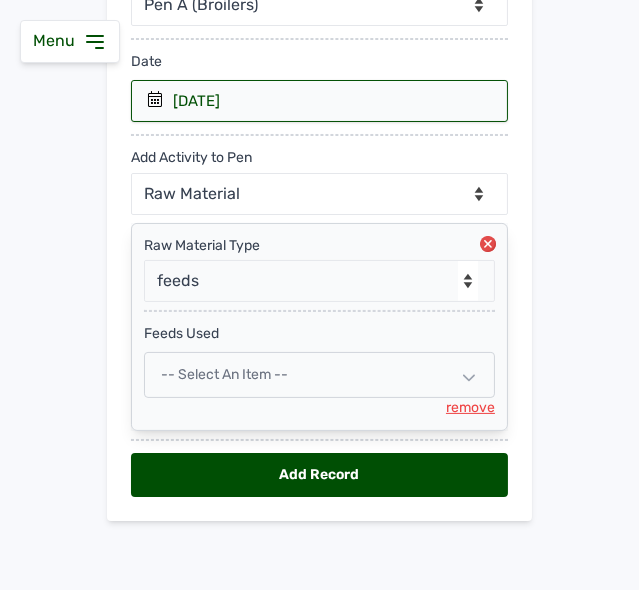 click on "-- Select an Item --" at bounding box center (224, 374) 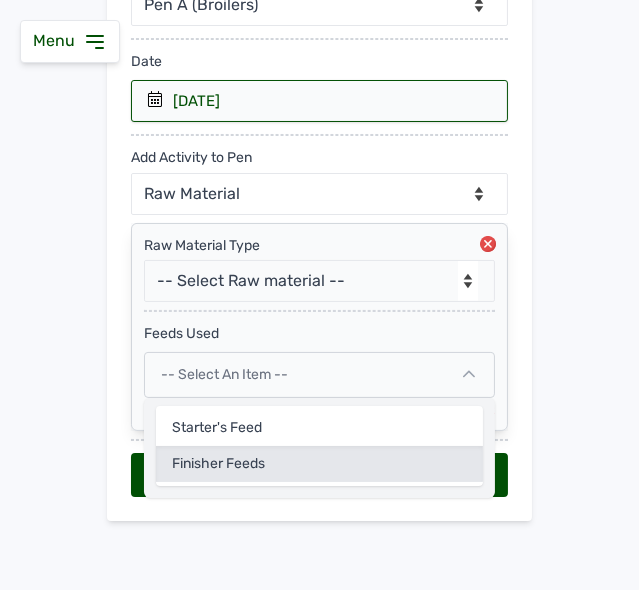 click on "Finisher feeds" 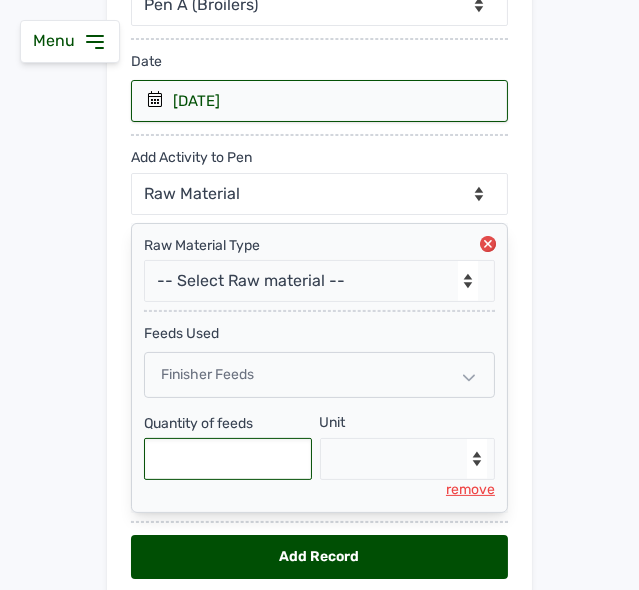 click at bounding box center (228, 459) 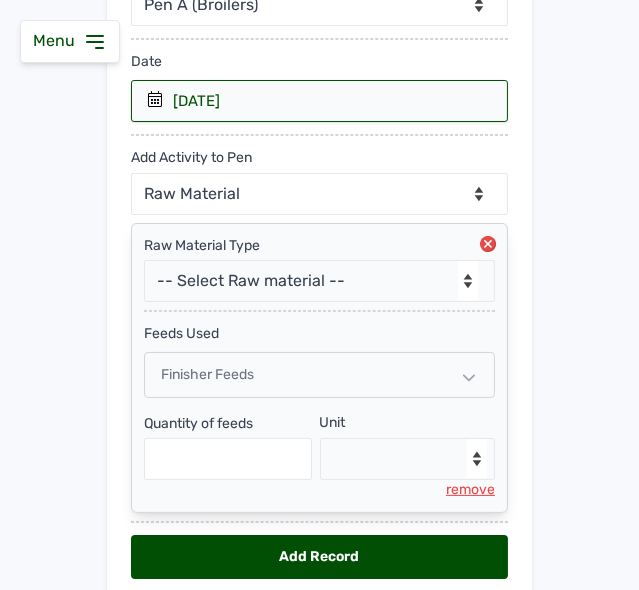 click on "Finisher feeds" at bounding box center [319, 375] 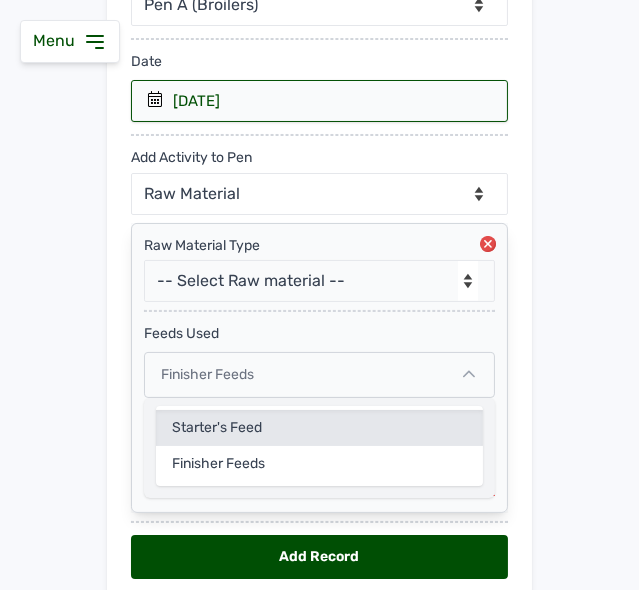 click on "Starter's Feed" 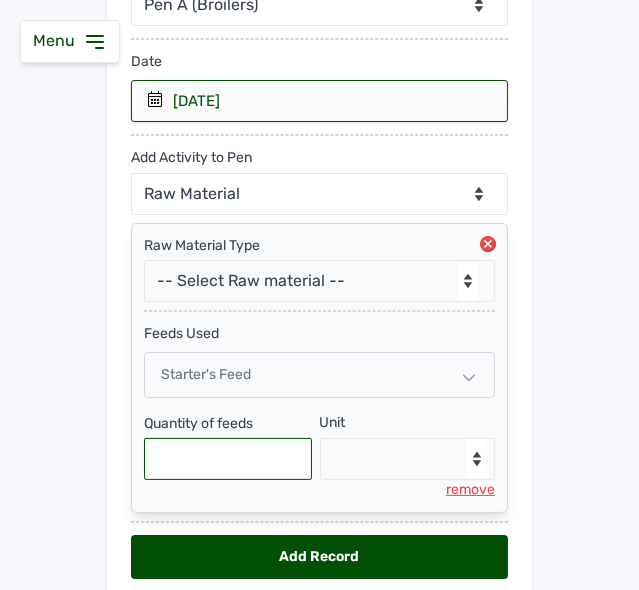 click at bounding box center (228, 459) 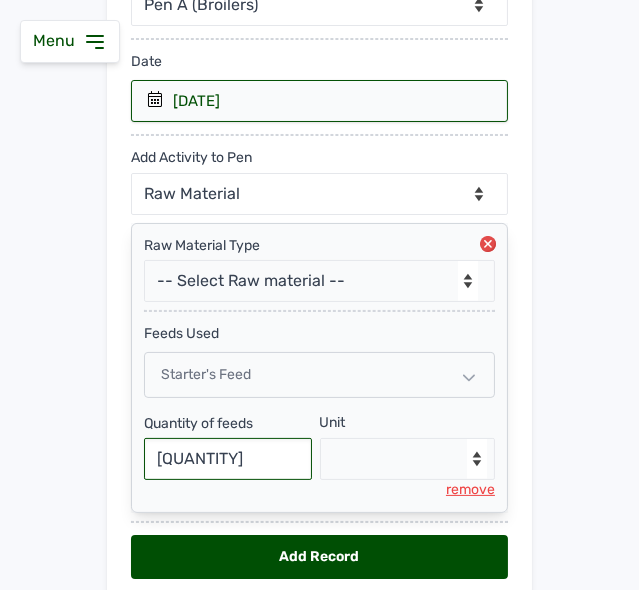 type on "[QUANTITY]" 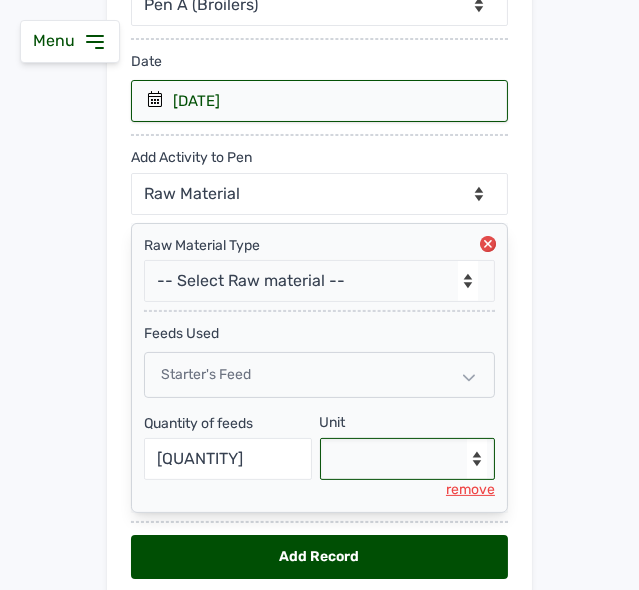 click on "--Select unit-- Bag(s) Kg" at bounding box center [408, 459] 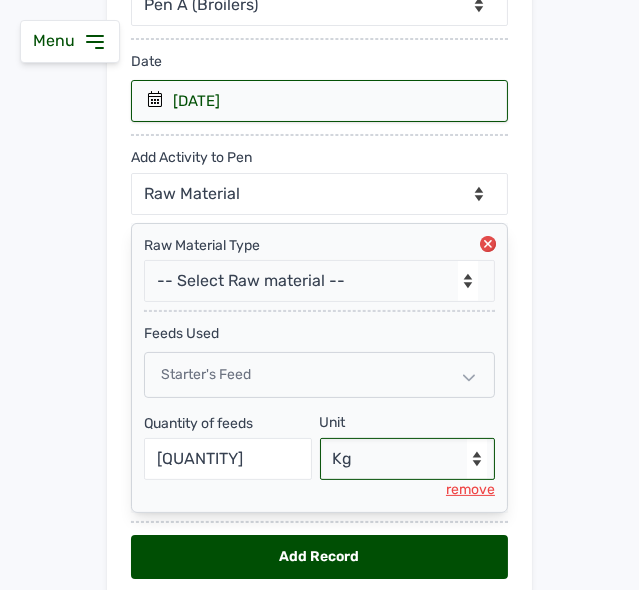click on "--Select unit-- Bag(s) Kg" at bounding box center (408, 459) 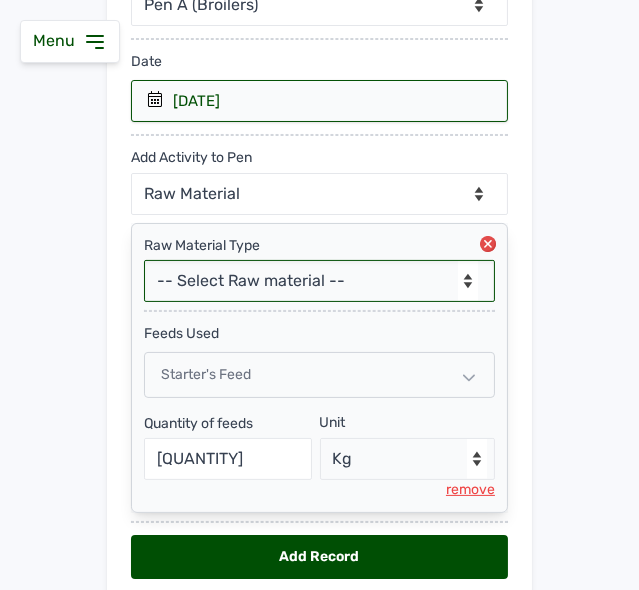click on "-- Select Raw material -- feeds medications vaccines Biomass Fuel" at bounding box center [319, 281] 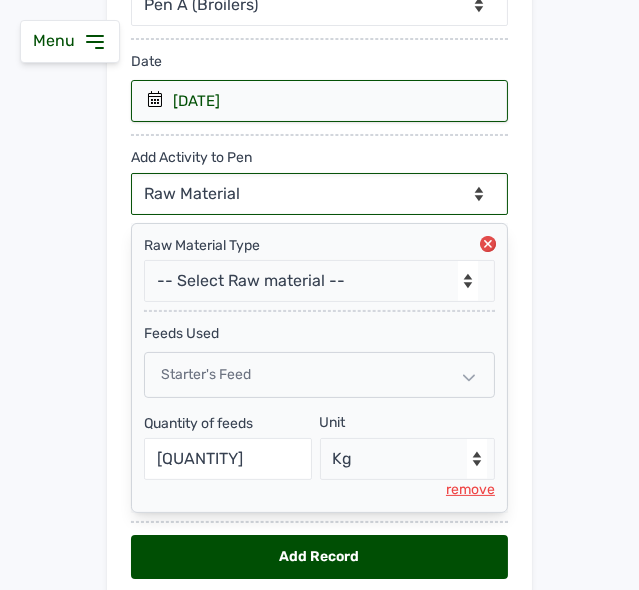 click on "--Can select multiple activity to add-- Raw Material Losses Weight" at bounding box center [319, 194] 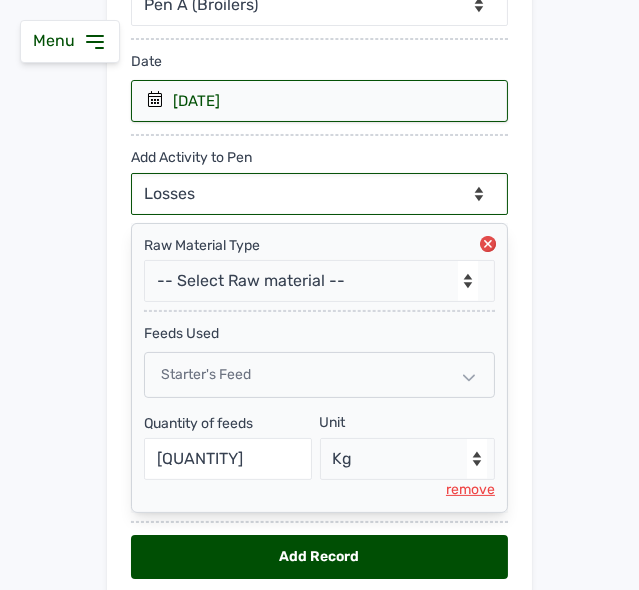 click on "--Can select multiple activity to add-- Raw Material Losses Weight" at bounding box center [319, 194] 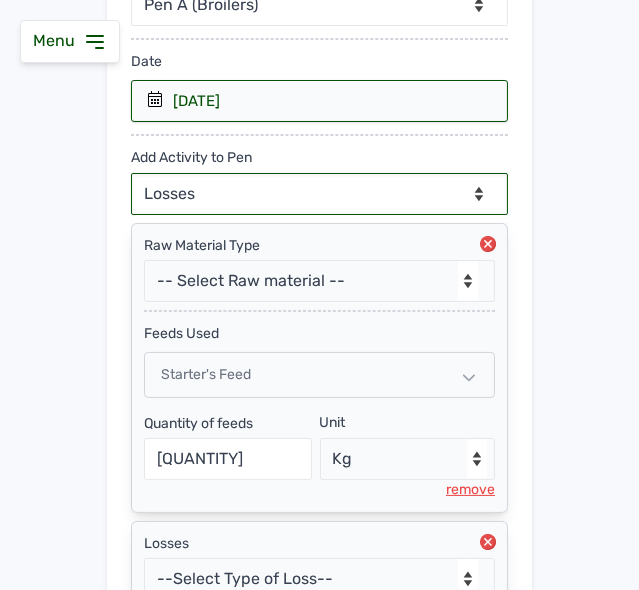 scroll, scrollTop: 482, scrollLeft: 0, axis: vertical 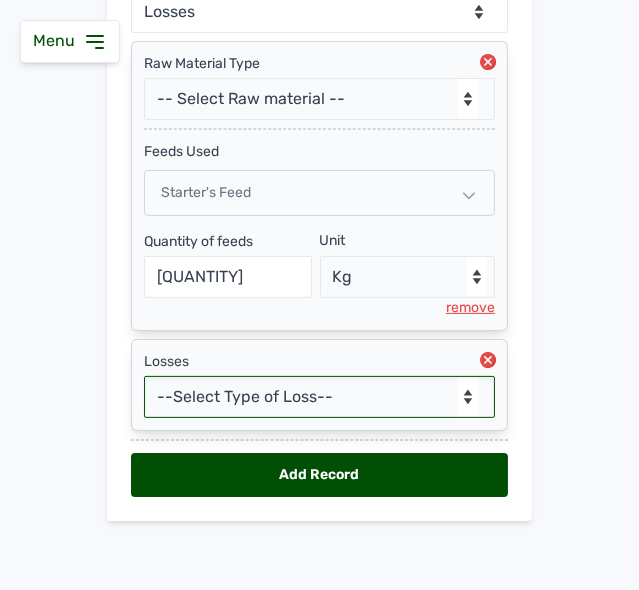 click on "--Select Type of Loss-- Mortality Culled Theft" at bounding box center (319, 397) 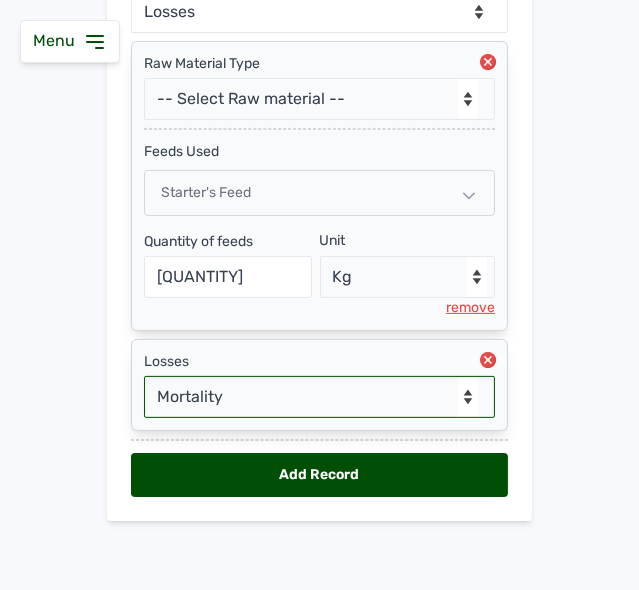 click on "--Select Type of Loss-- Mortality Culled Theft" at bounding box center [319, 397] 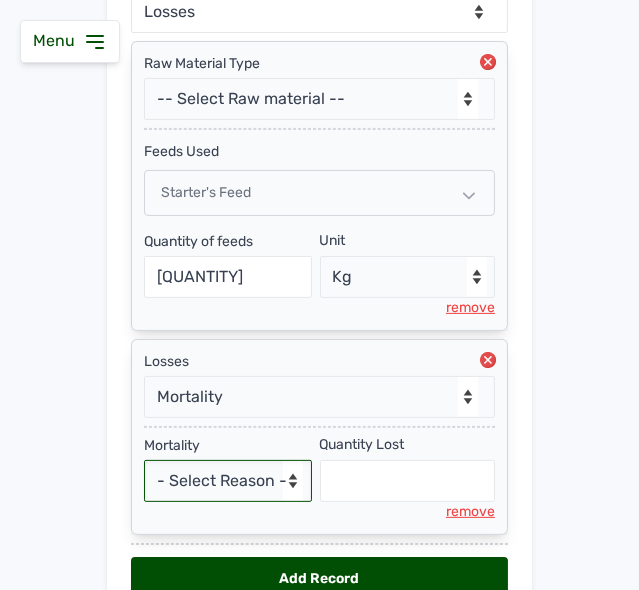 click on "- Select Reason - Disease Late Vaccination Wrong Vaccination Heat Lack of Water Others" at bounding box center [228, 481] 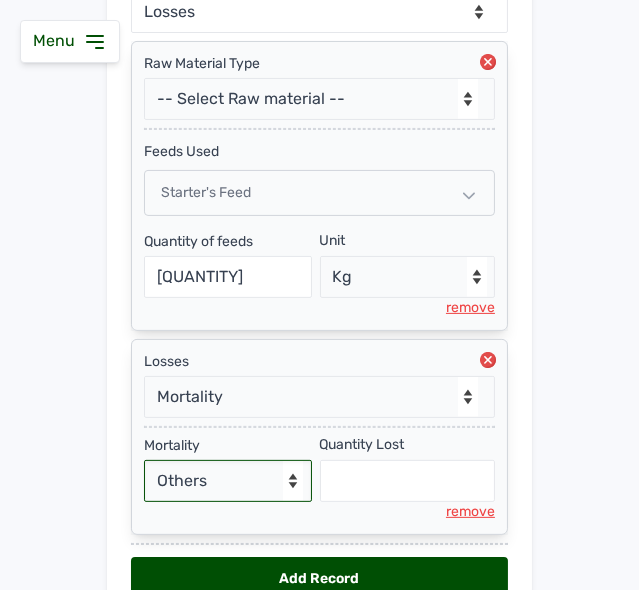 click on "- Select Reason - Disease Late Vaccination Wrong Vaccination Heat Lack of Water Others" at bounding box center (228, 481) 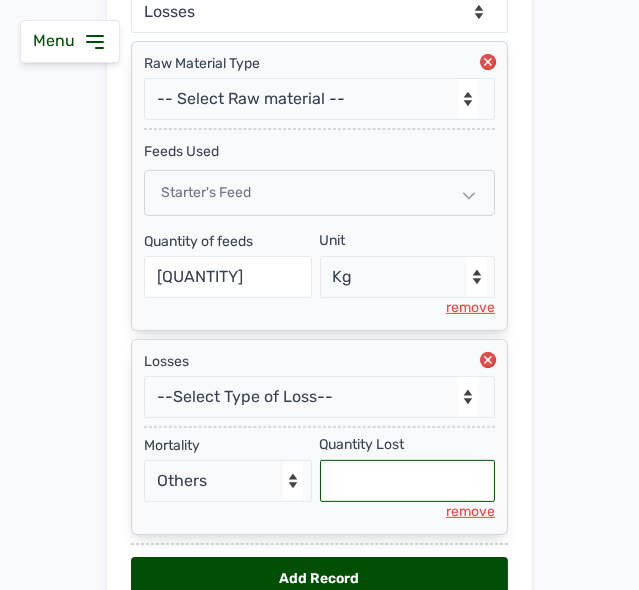 click at bounding box center (408, 481) 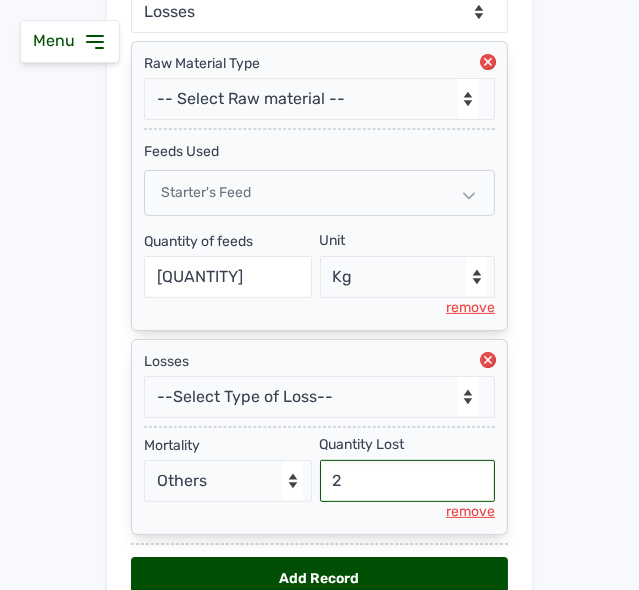 type on "2" 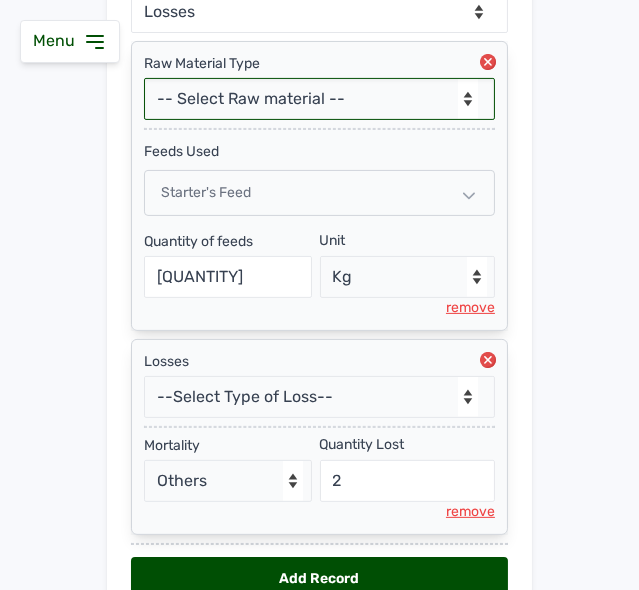 click on "-- Select Raw material -- feeds medications vaccines Biomass Fuel" at bounding box center [319, 99] 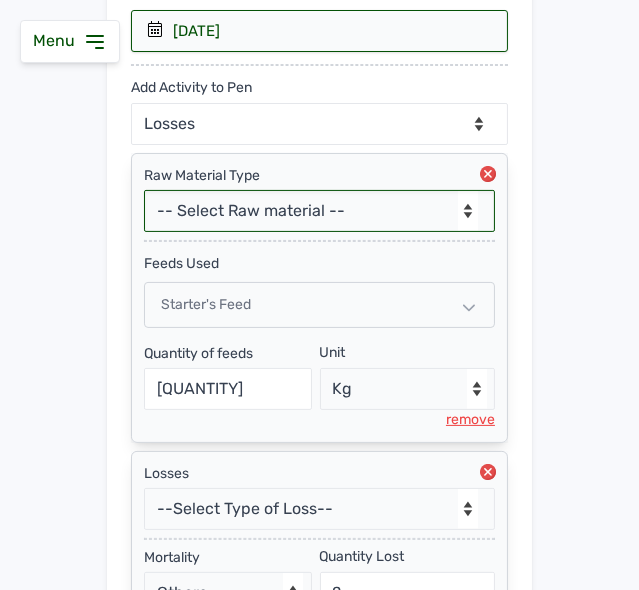 scroll, scrollTop: 343, scrollLeft: 0, axis: vertical 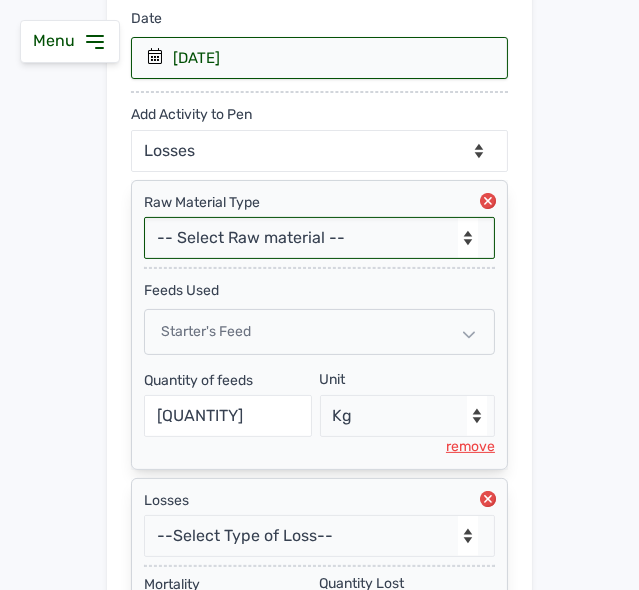 click on "-- Select Raw material -- feeds medications vaccines Biomass Fuel" at bounding box center [319, 238] 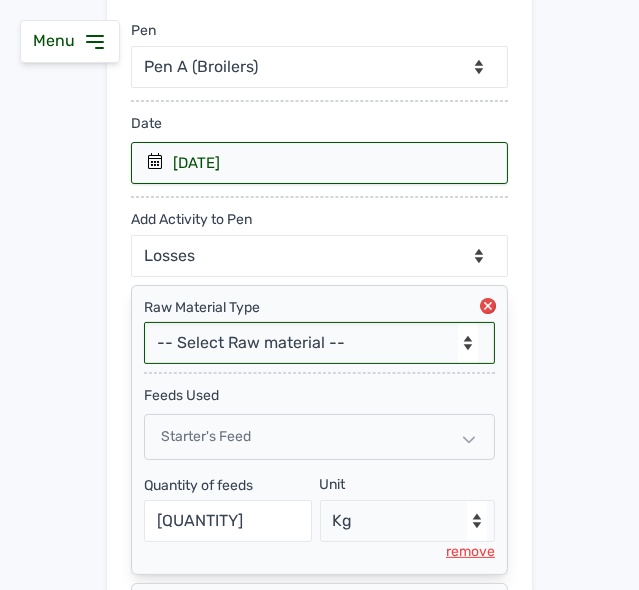 scroll, scrollTop: 207, scrollLeft: 0, axis: vertical 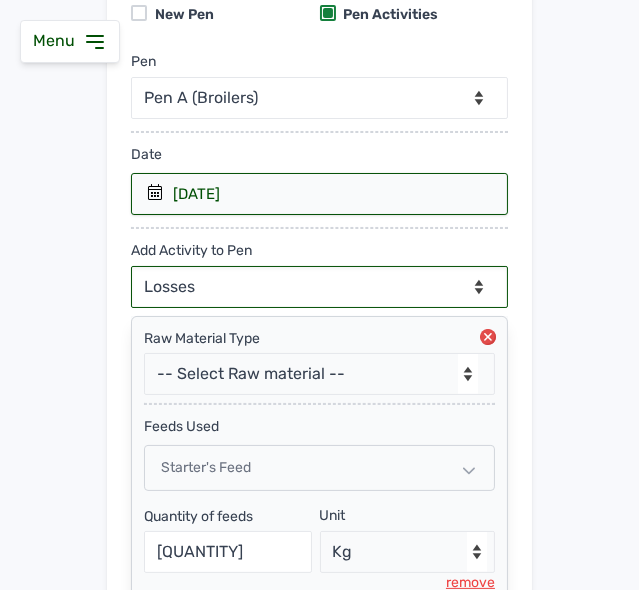 click on "--Can select multiple activity to add-- Raw Material Losses Weight" at bounding box center (319, 287) 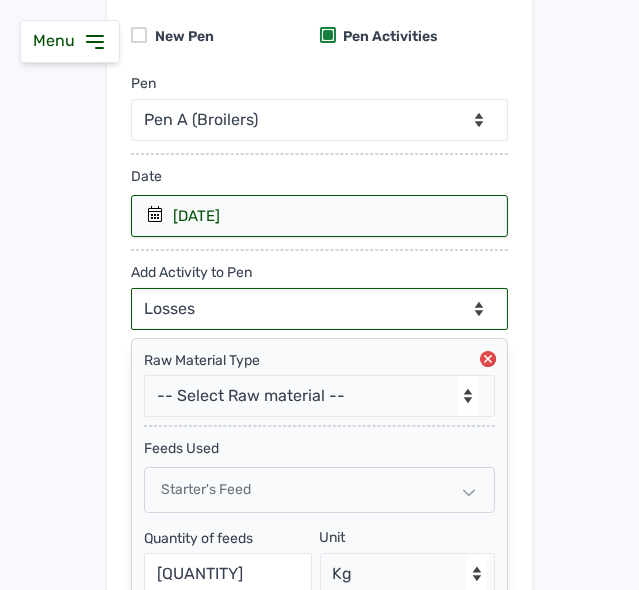scroll, scrollTop: 177, scrollLeft: 0, axis: vertical 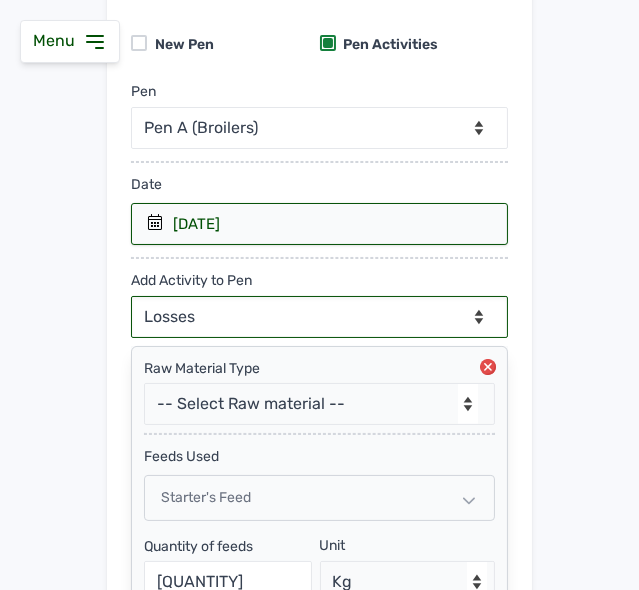 click on "--Can select multiple activity to add-- Raw Material Losses Weight" at bounding box center [319, 317] 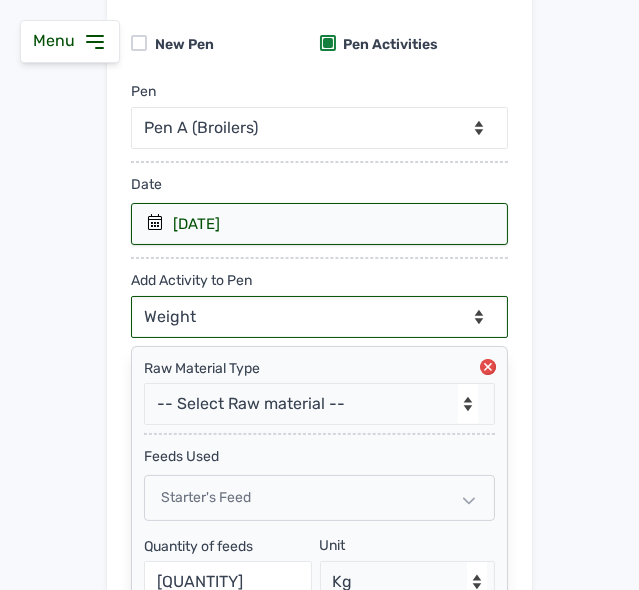 click on "--Can select multiple activity to add-- Raw Material Losses Weight" at bounding box center [319, 317] 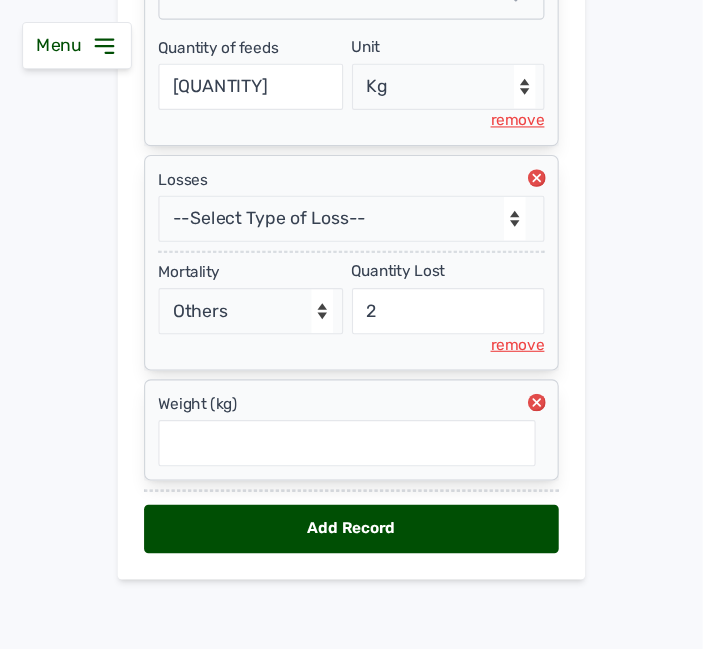 scroll, scrollTop: 685, scrollLeft: 0, axis: vertical 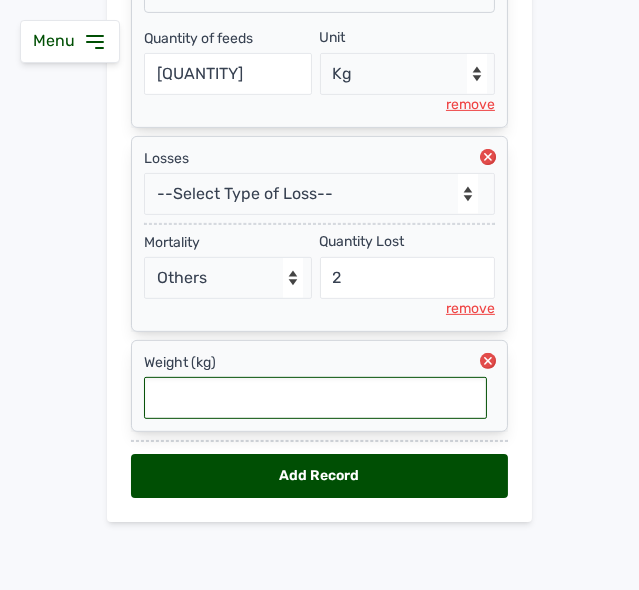 click at bounding box center [315, 398] 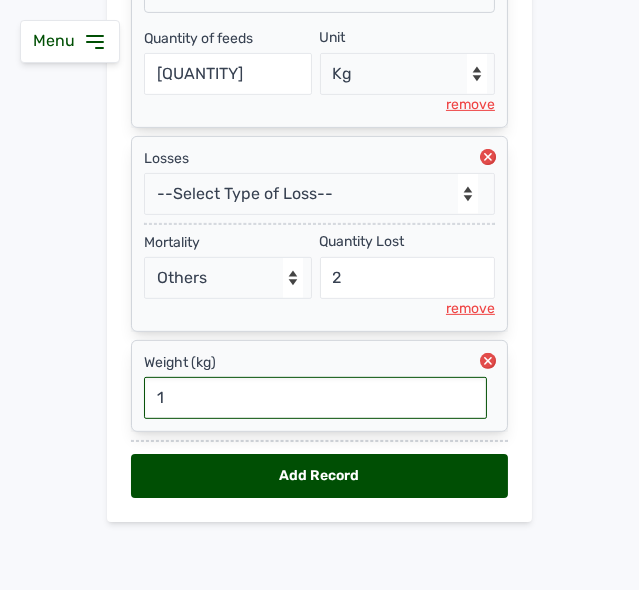 type on "1" 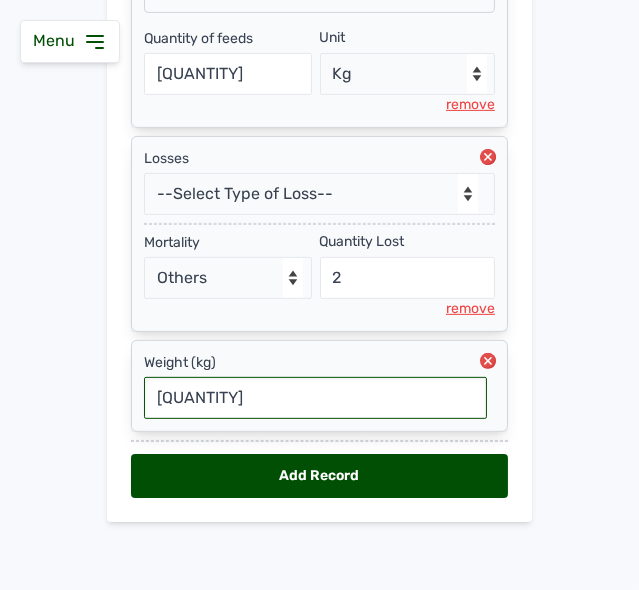 type on "4" 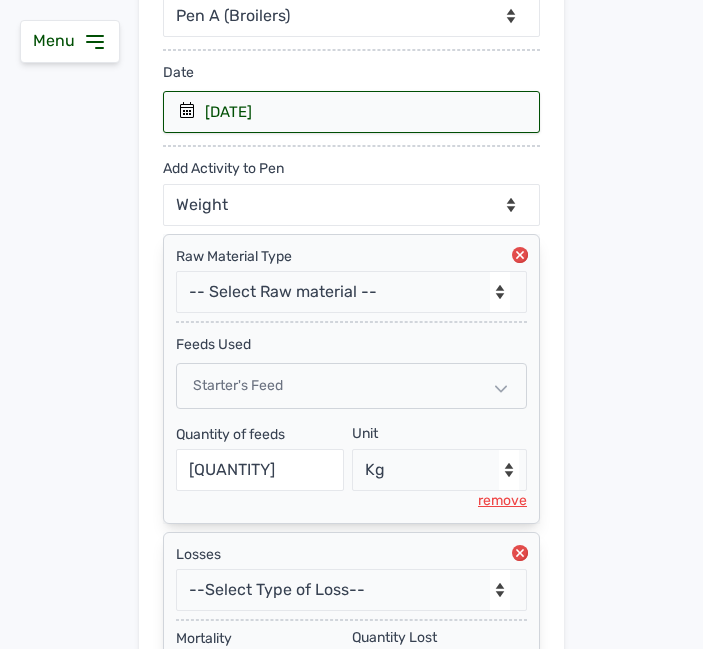 scroll, scrollTop: 317, scrollLeft: 0, axis: vertical 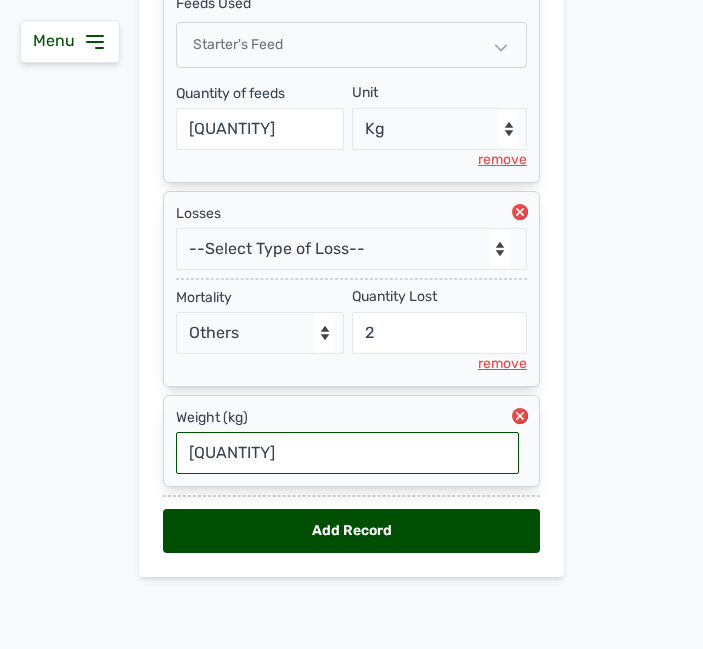 type on "[QUANTITY]" 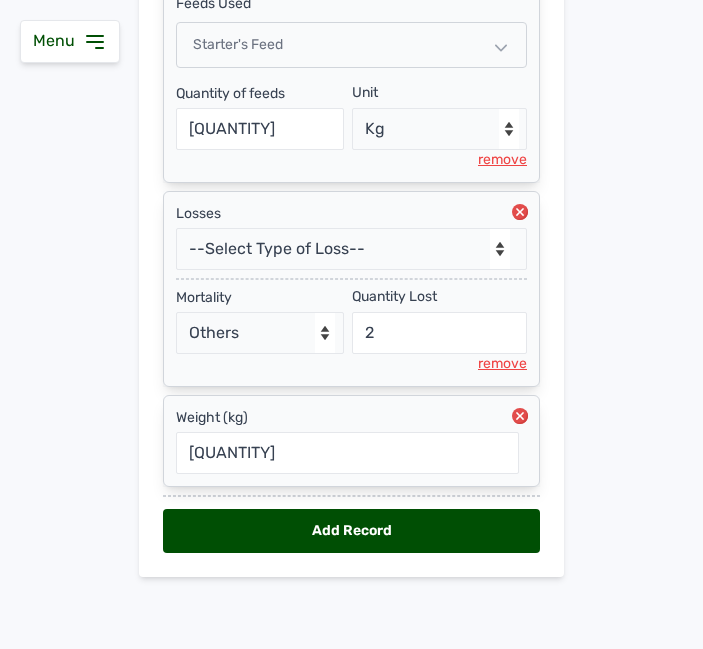 click on "Add Record" at bounding box center [351, 531] 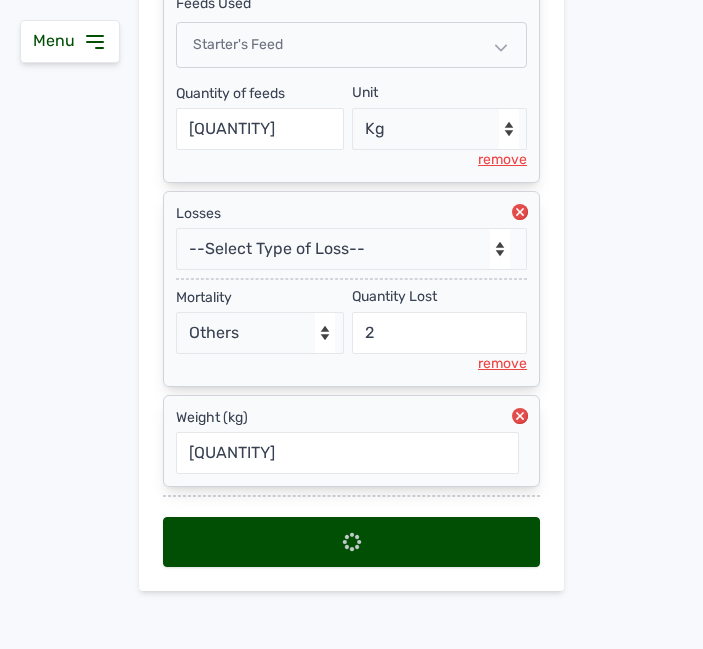 scroll, scrollTop: 0, scrollLeft: 0, axis: both 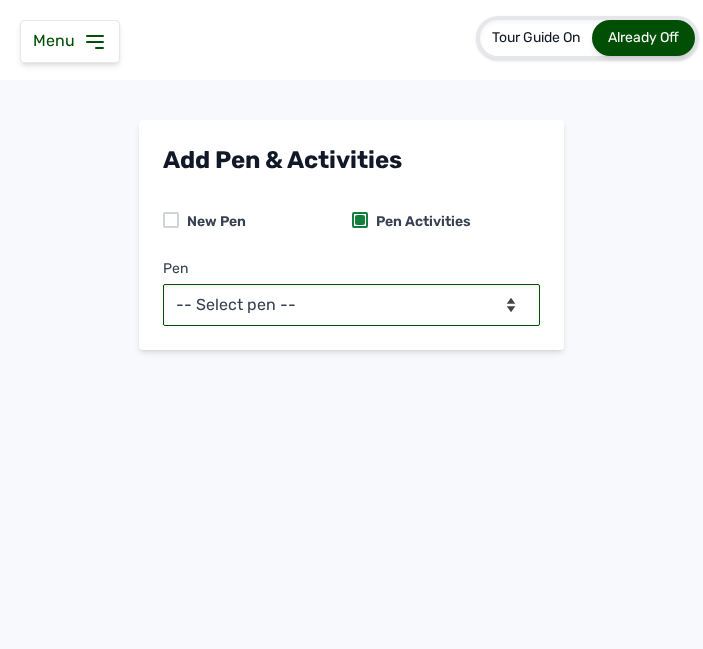 click on "-- Select pen -- Pen A (Broilers)" at bounding box center [351, 305] 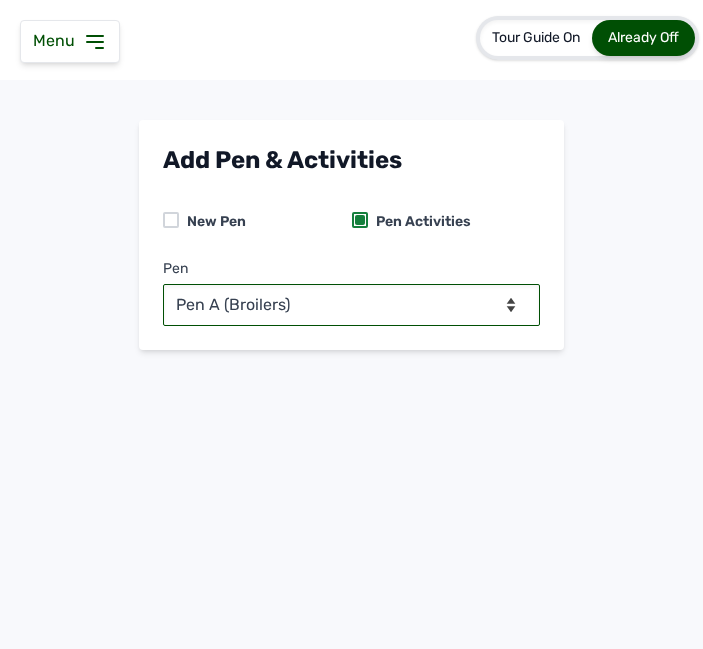 click on "-- Select pen -- Pen A (Broilers)" at bounding box center (351, 305) 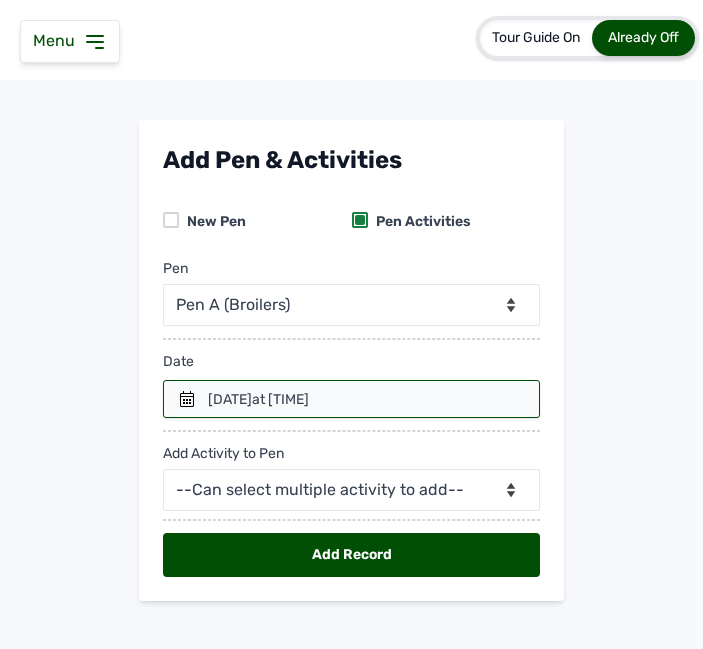 click at bounding box center [351, 399] 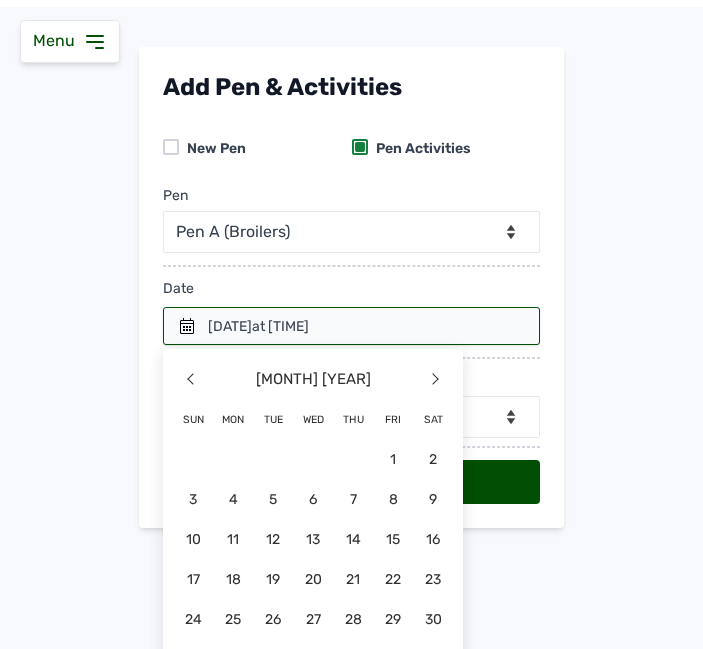 scroll, scrollTop: 113, scrollLeft: 0, axis: vertical 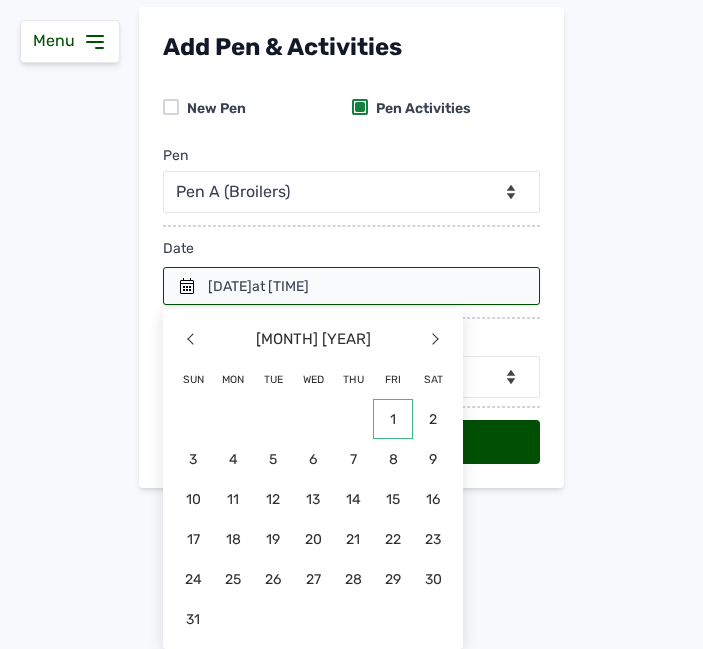 click on "1" 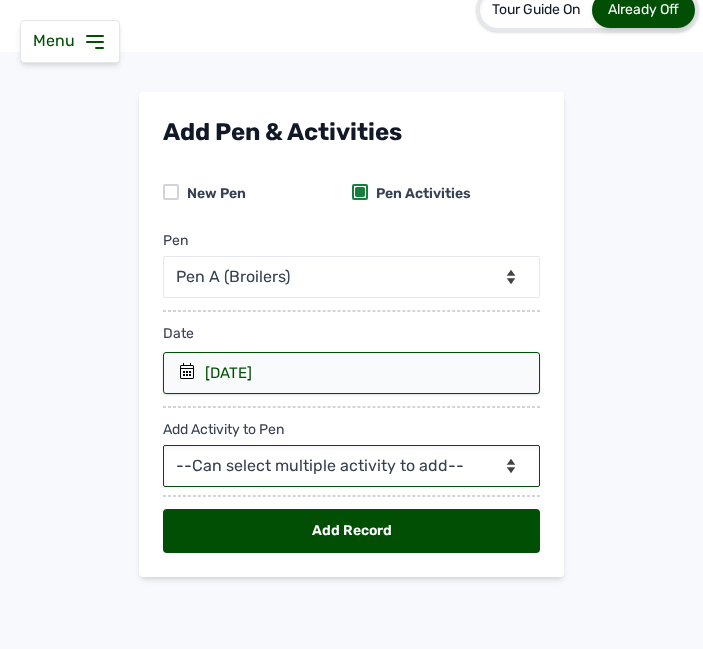 click on "--Can select multiple activity to add-- Raw Material Losses Weight" at bounding box center (351, 466) 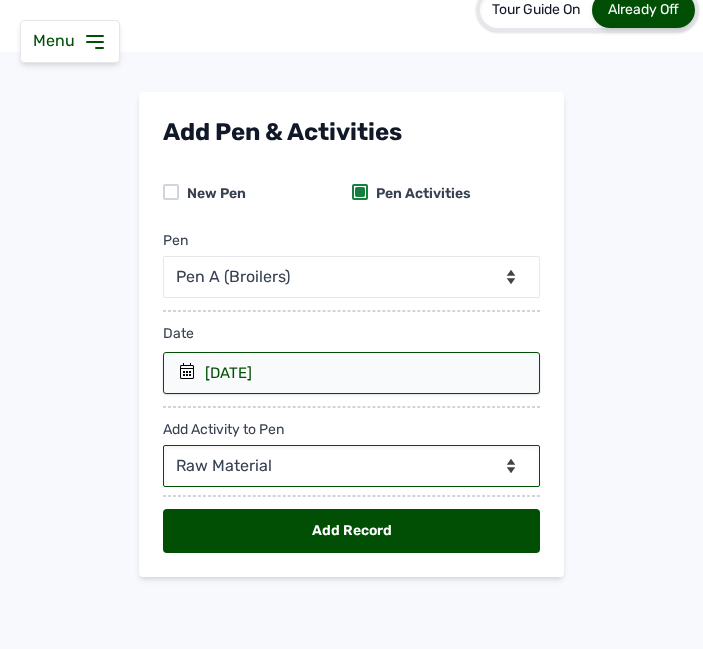click on "--Can select multiple activity to add-- Raw Material Losses Weight" at bounding box center [351, 466] 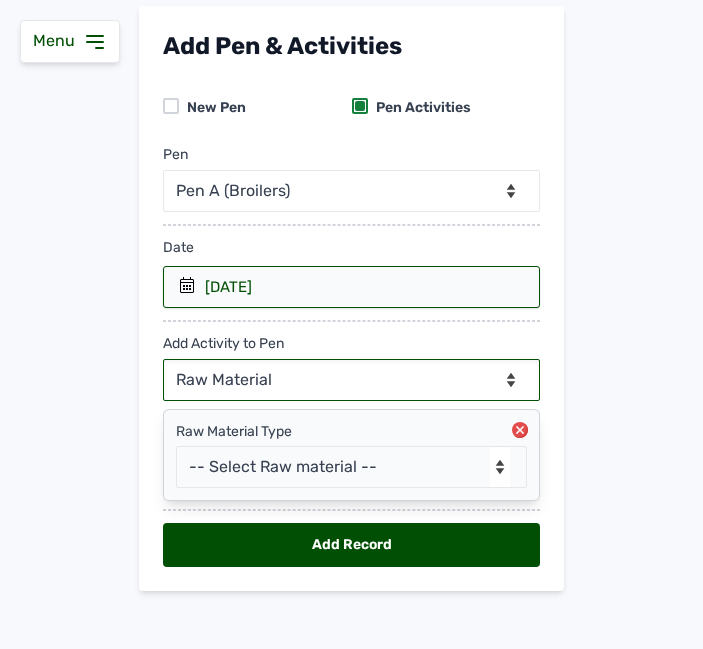 scroll, scrollTop: 123, scrollLeft: 0, axis: vertical 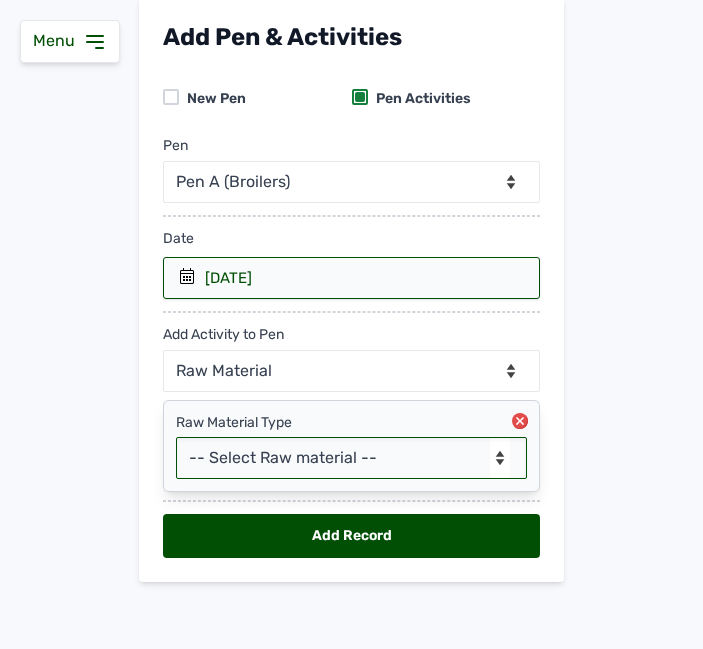 click on "-- Select Raw material -- feeds medications vaccines Biomass Fuel" at bounding box center (351, 458) 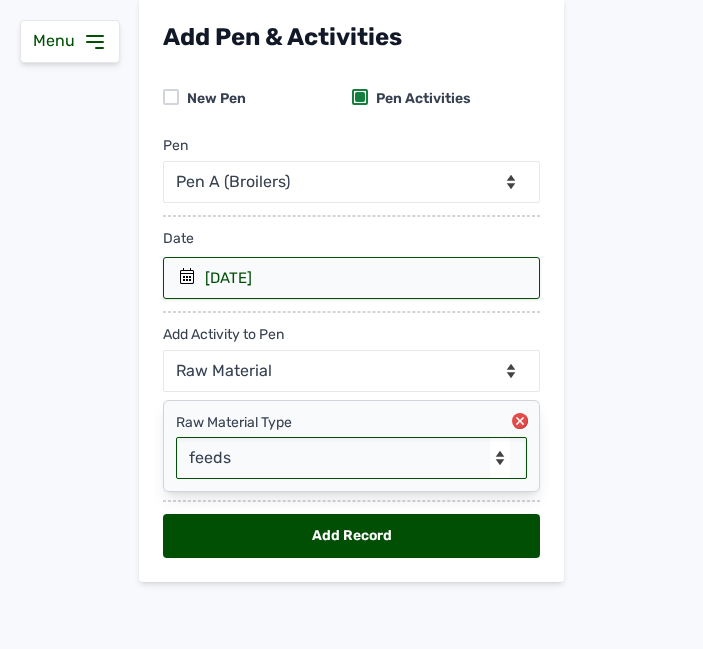click on "-- Select Raw material -- feeds medications vaccines Biomass Fuel" at bounding box center [351, 458] 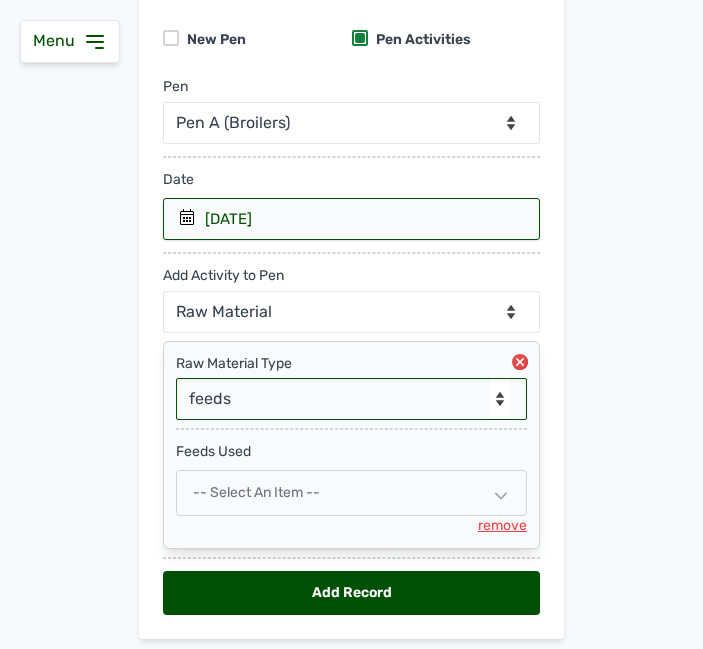 scroll, scrollTop: 217, scrollLeft: 0, axis: vertical 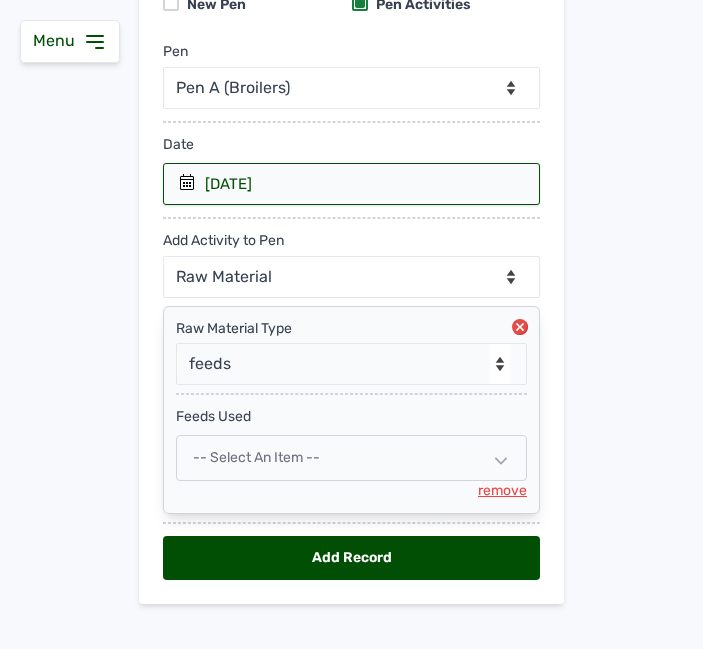 click on "-- Select an Item --" at bounding box center [351, 458] 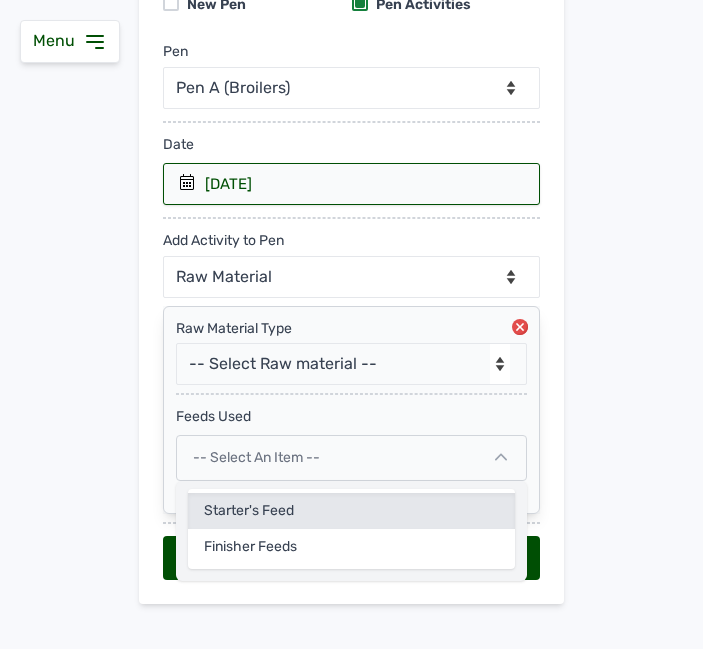 click on "Starter's Feed" 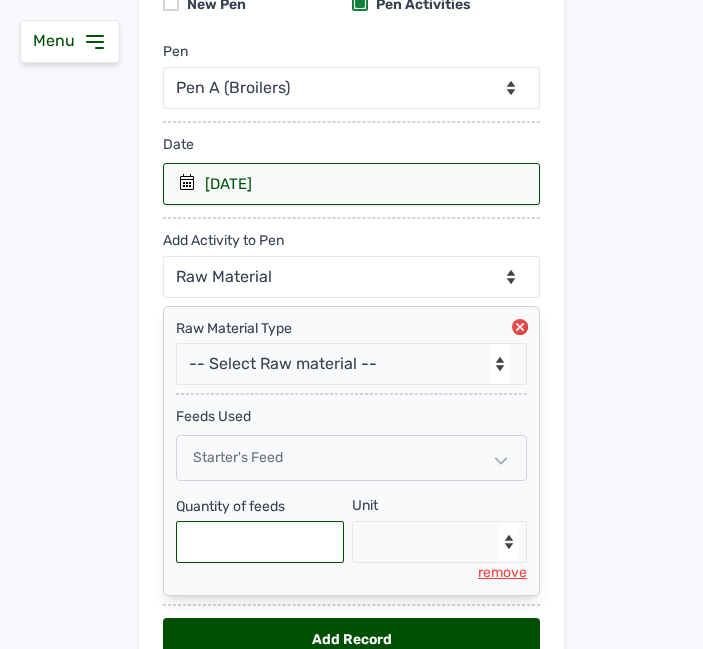 click at bounding box center (260, 542) 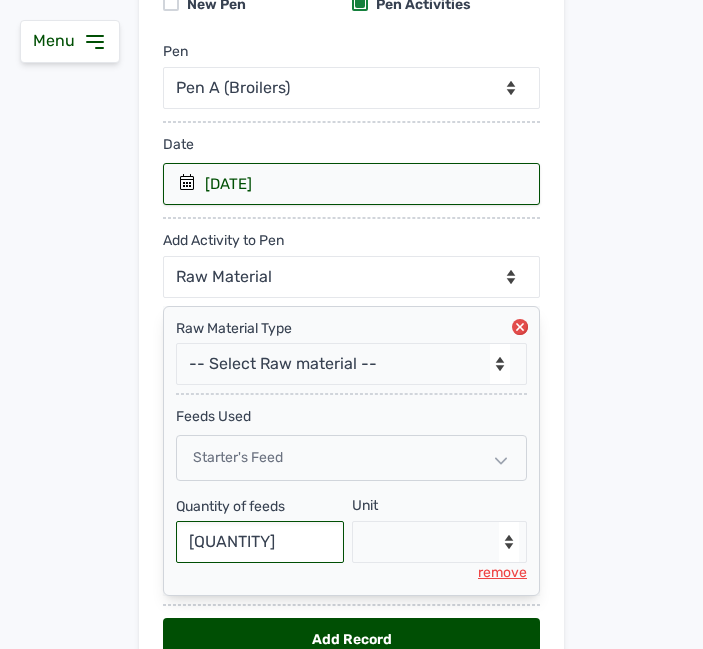 type on "[QUANTITY]" 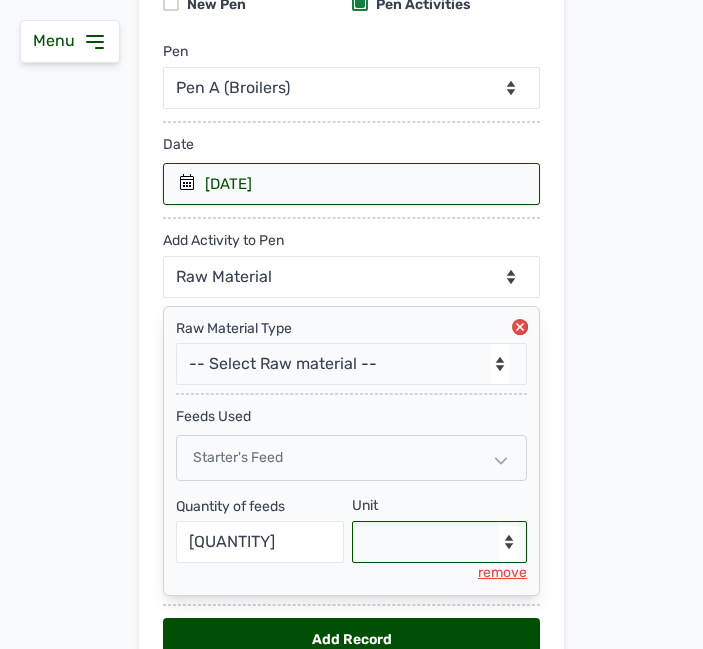 click on "--Select unit-- Bag(s) Kg" at bounding box center [440, 542] 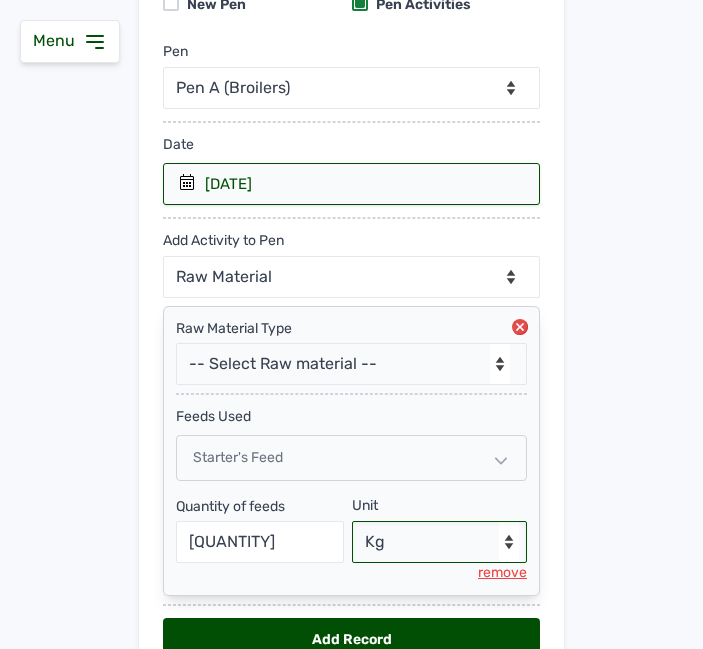 click on "--Select unit-- Bag(s) Kg" at bounding box center (440, 542) 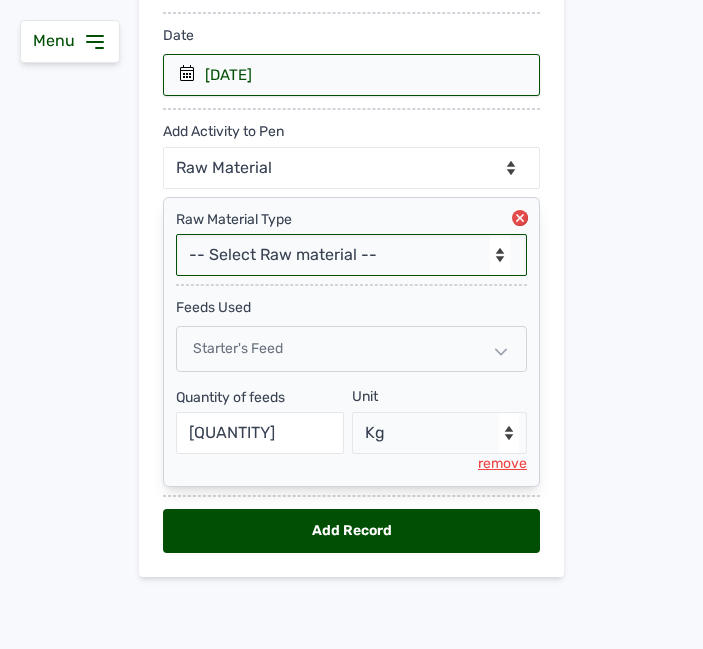 click on "-- Select Raw material -- feeds medications vaccines Biomass Fuel" at bounding box center [351, 255] 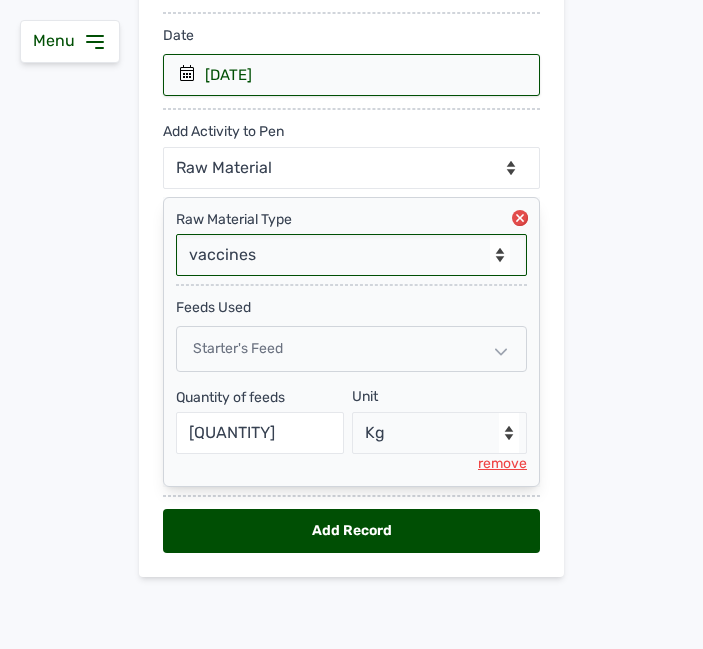 click on "-- Select Raw material -- feeds medications vaccines Biomass Fuel" at bounding box center (351, 255) 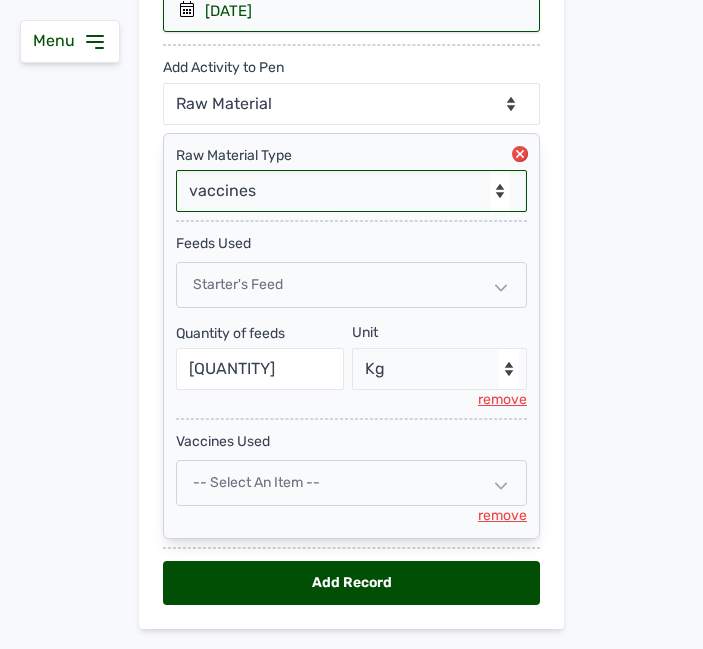 scroll, scrollTop: 442, scrollLeft: 0, axis: vertical 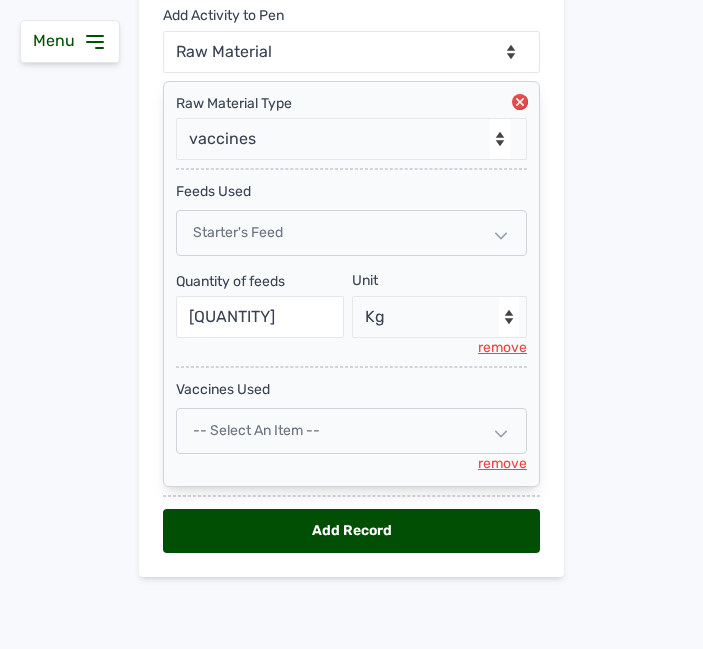 click on "-- Select an Item --" at bounding box center [351, 431] 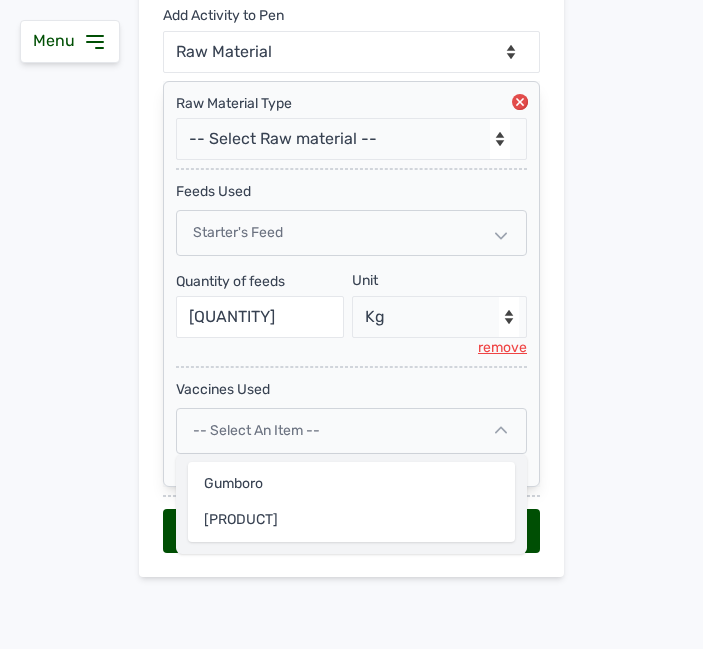 click on "-- Select an Item --" at bounding box center (351, 431) 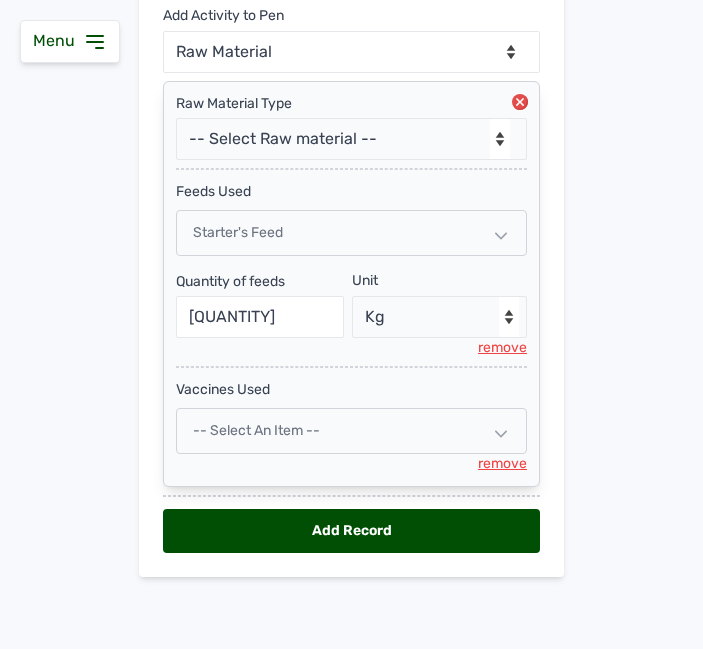 click on "remove" at bounding box center (502, 464) 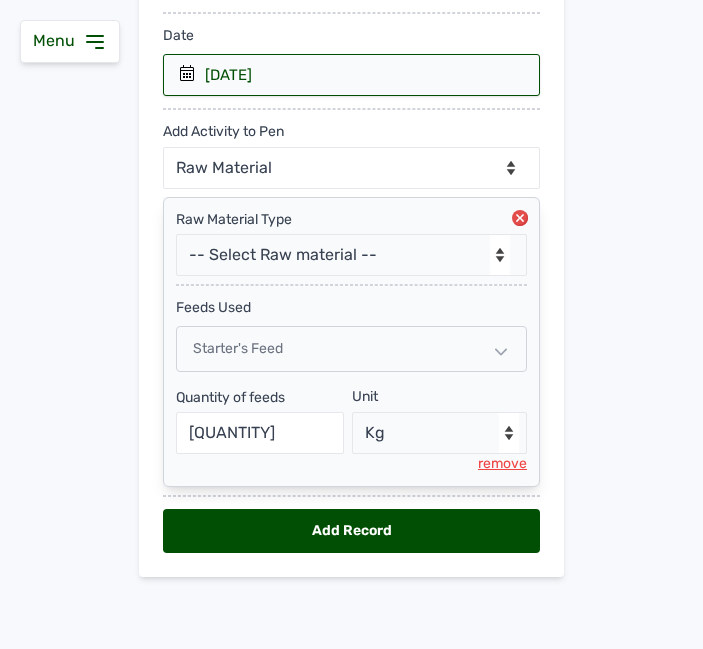 scroll, scrollTop: 326, scrollLeft: 0, axis: vertical 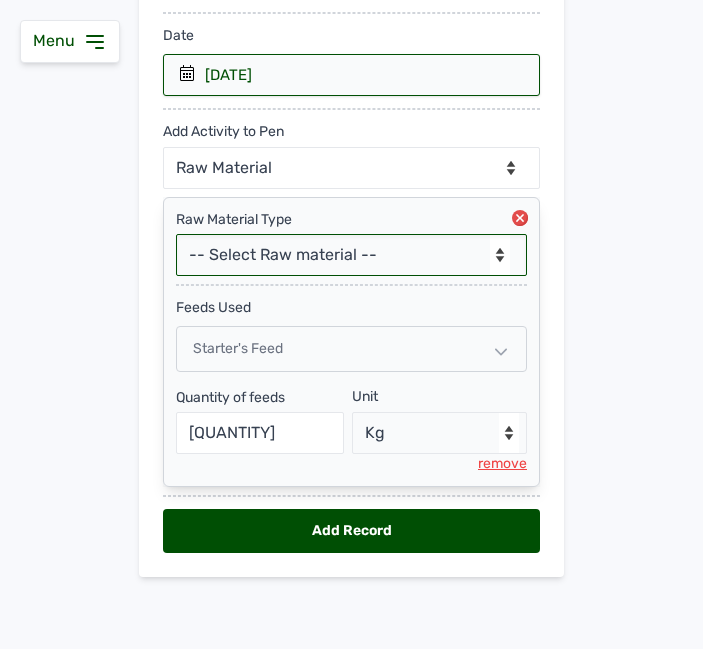 click on "-- Select Raw material -- feeds medications vaccines Biomass Fuel" at bounding box center [351, 255] 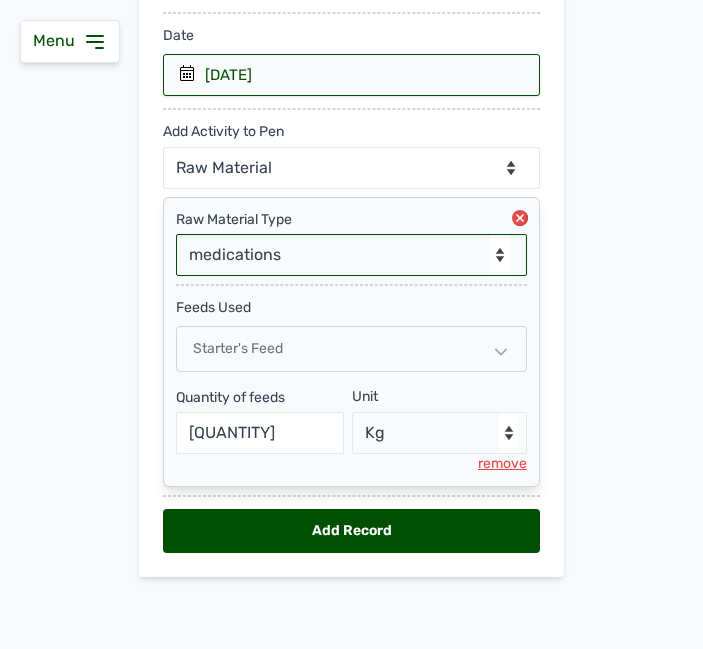 click on "-- Select Raw material -- feeds medications vaccines Biomass Fuel" at bounding box center [351, 255] 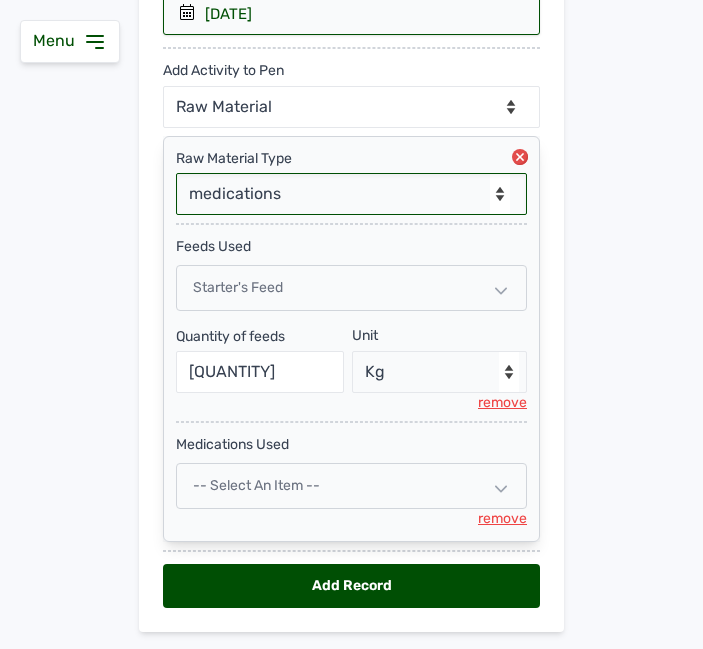 scroll, scrollTop: 442, scrollLeft: 0, axis: vertical 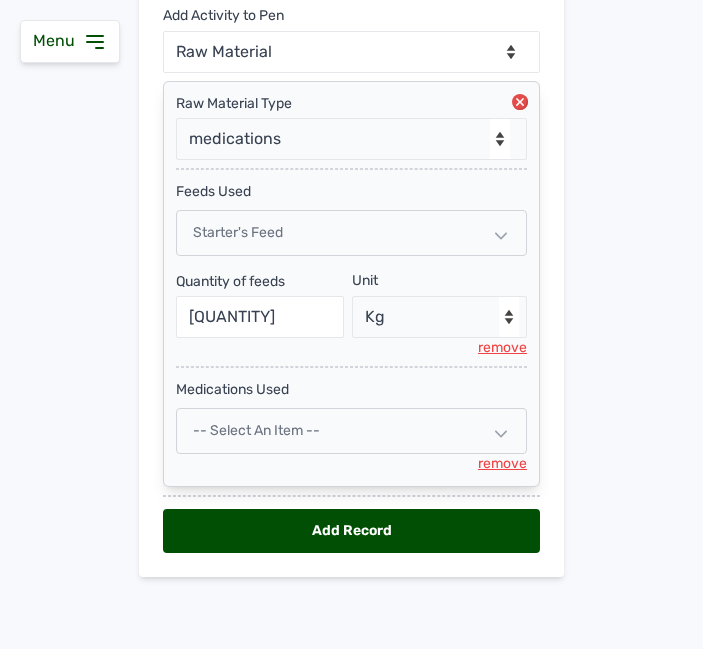 click on "-- Select an Item --" at bounding box center [351, 431] 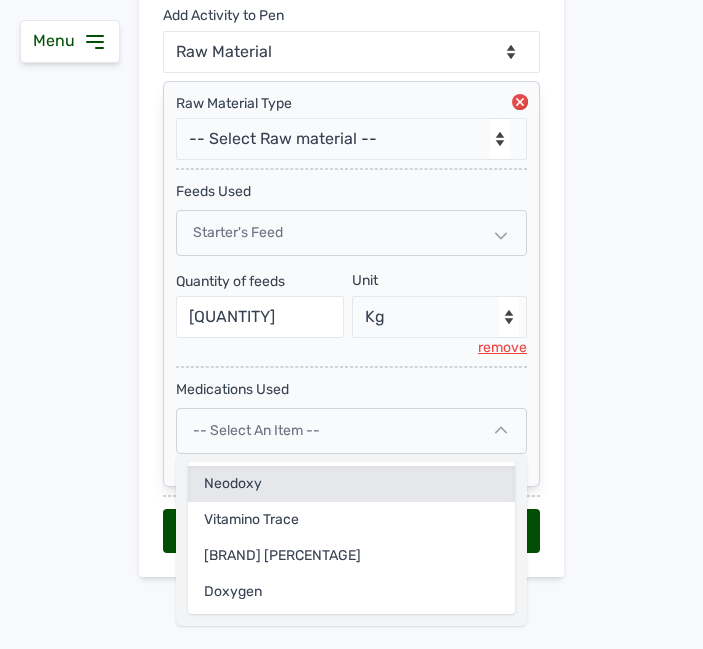 click on "Neodoxy" 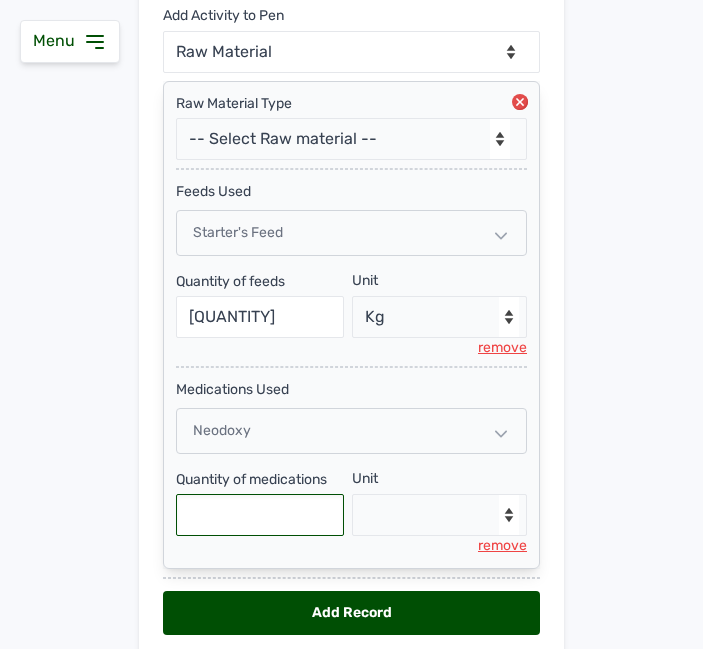 click at bounding box center [260, 515] 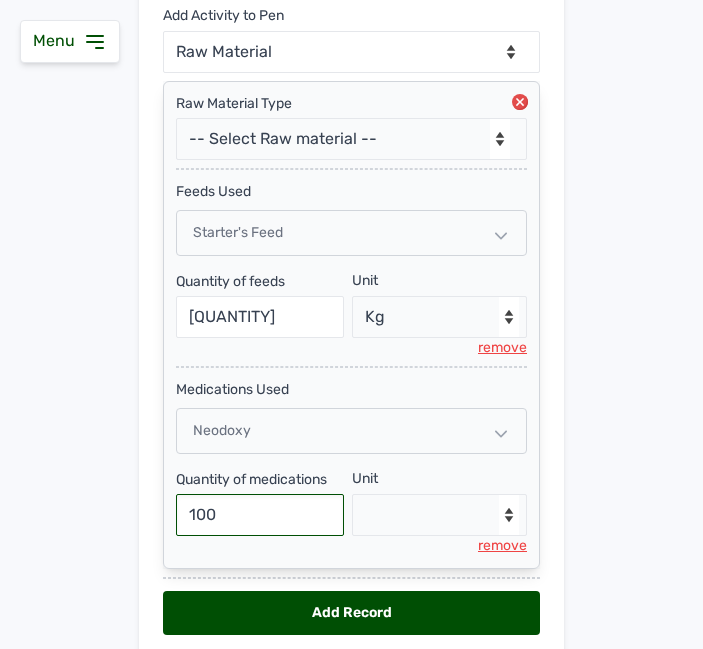 type on "100" 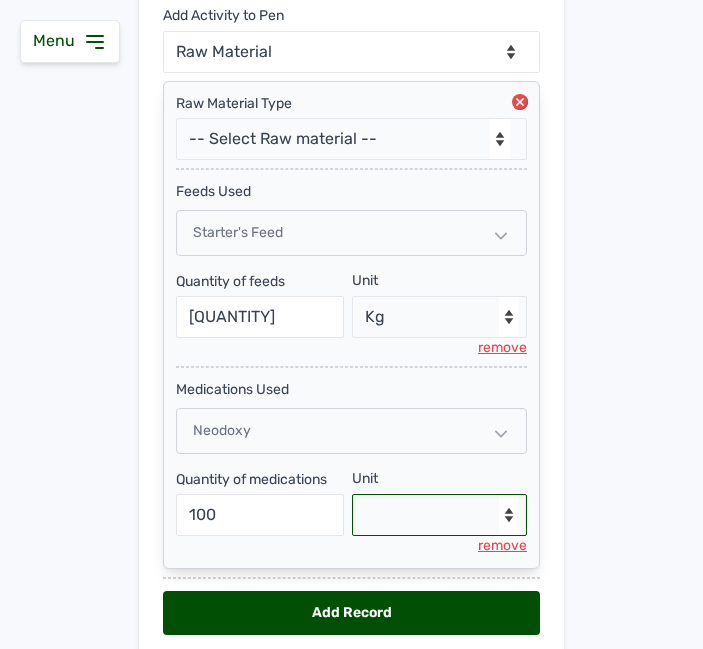 click on "--Select unit-- g" at bounding box center (440, 515) 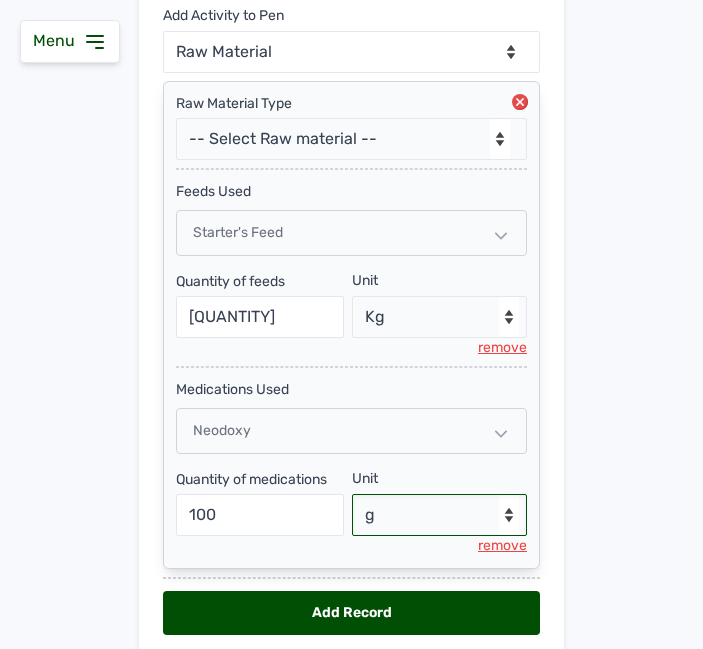 click on "--Select unit-- g" at bounding box center [440, 515] 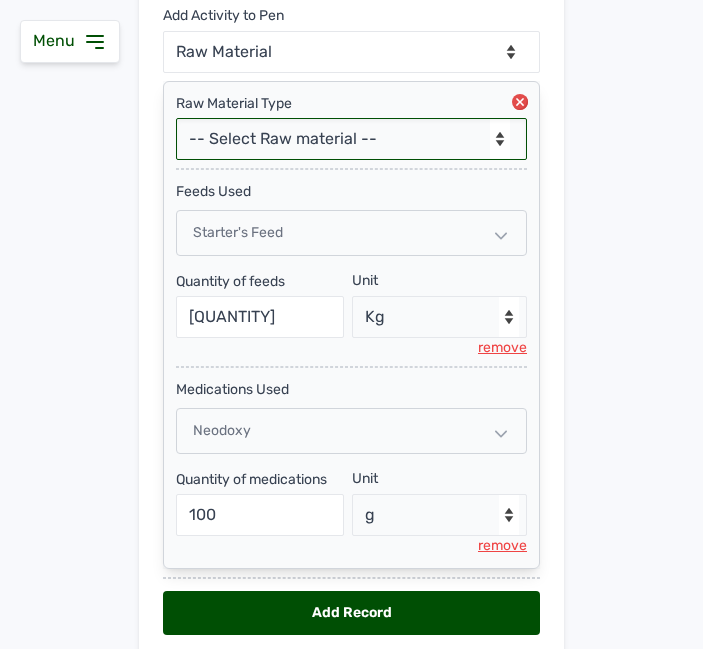 click on "-- Select Raw material -- feeds medications vaccines Biomass Fuel" at bounding box center [351, 139] 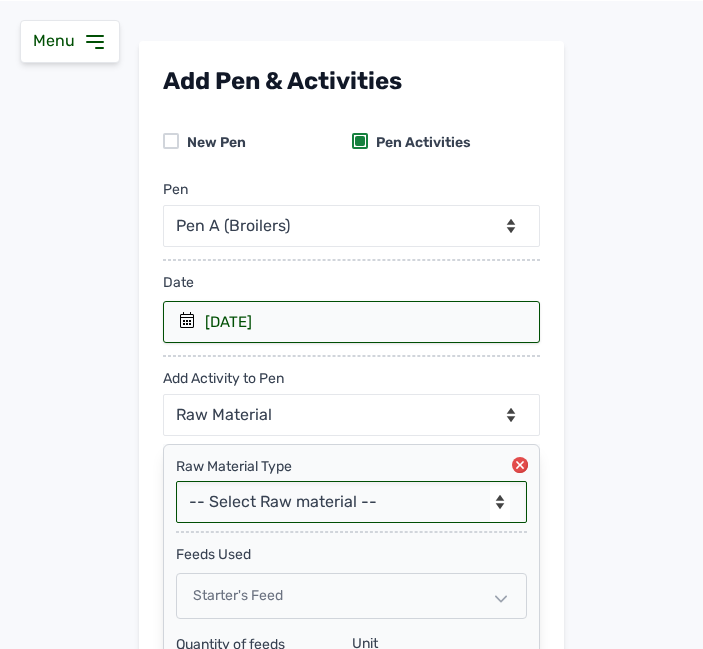 scroll, scrollTop: 75, scrollLeft: 0, axis: vertical 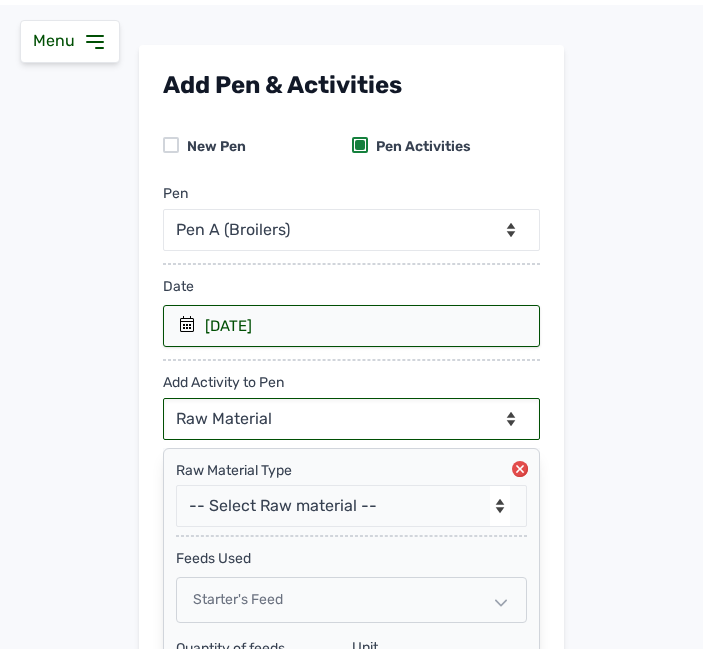 click on "--Can select multiple activity to add-- Raw Material Losses Weight" at bounding box center [351, 419] 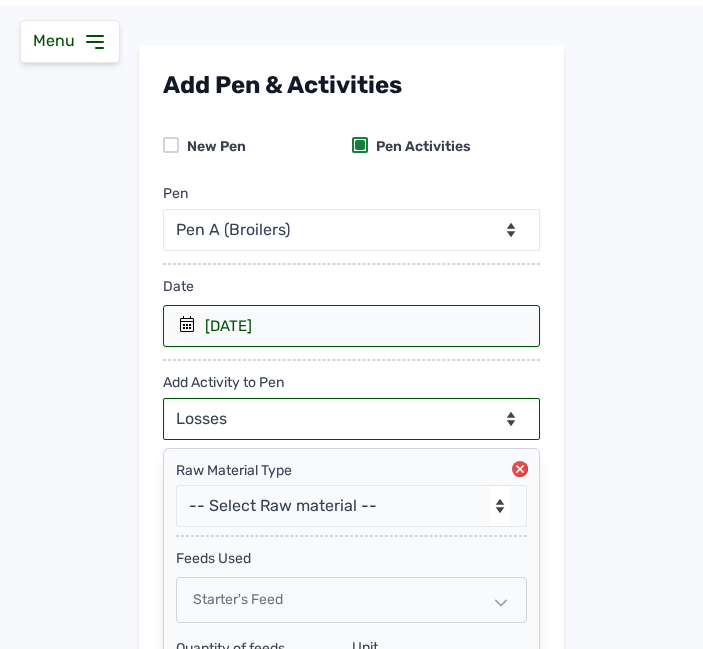 click on "--Can select multiple activity to add-- Raw Material Losses Weight" at bounding box center (351, 419) 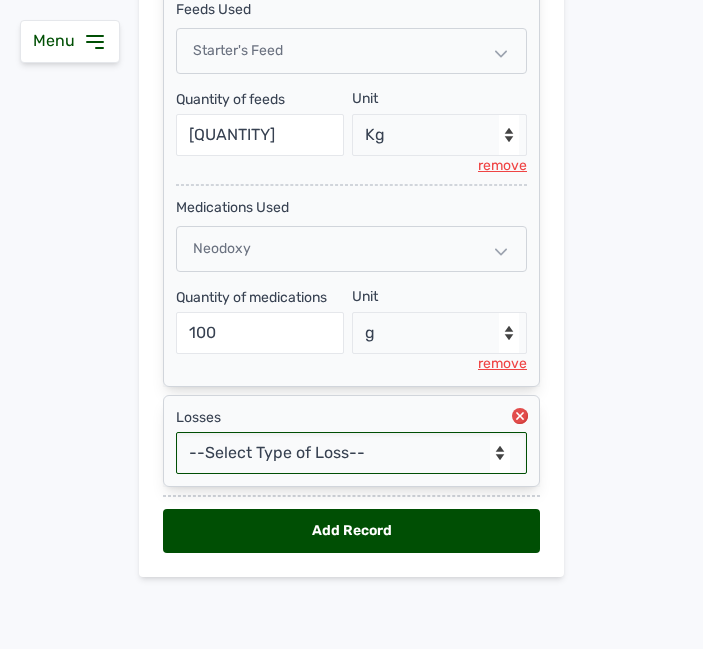 click on "--Select Type of Loss-- Mortality Culled Theft" at bounding box center [351, 453] 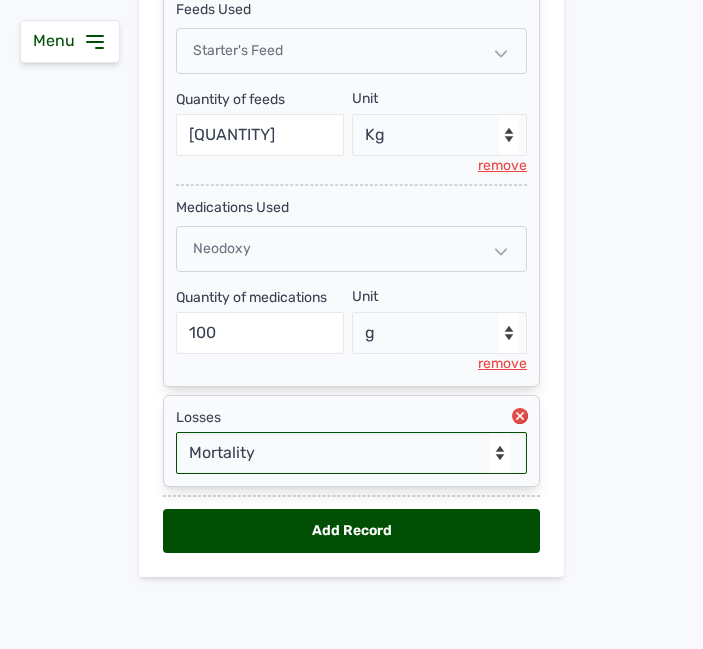 click on "--Select Type of Loss-- Mortality Culled Theft" at bounding box center (351, 453) 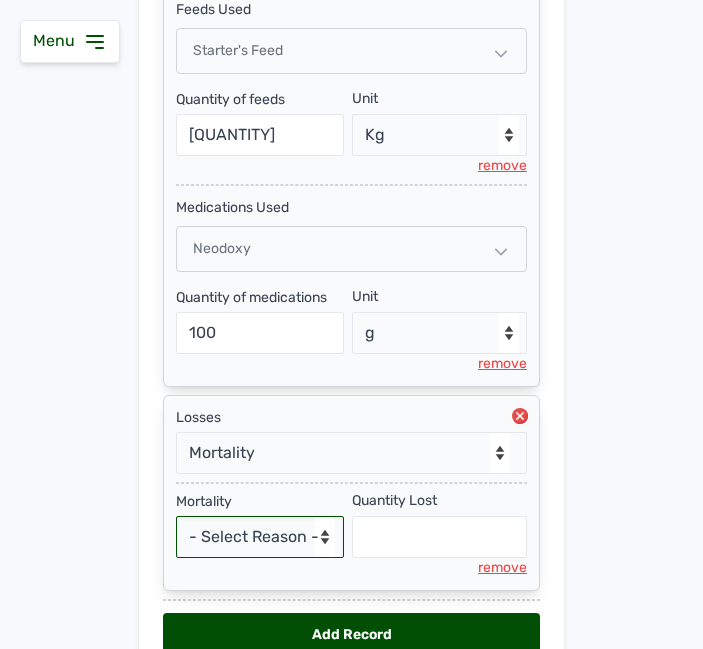 click on "- Select Reason - Disease Late Vaccination Wrong Vaccination Heat Lack of Water Others" at bounding box center (260, 537) 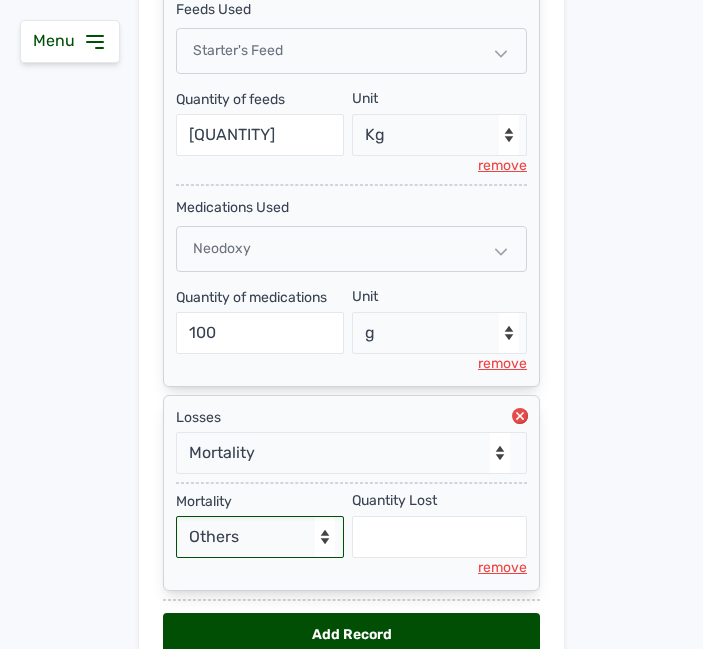 click on "- Select Reason - Disease Late Vaccination Wrong Vaccination Heat Lack of Water Others" at bounding box center [260, 537] 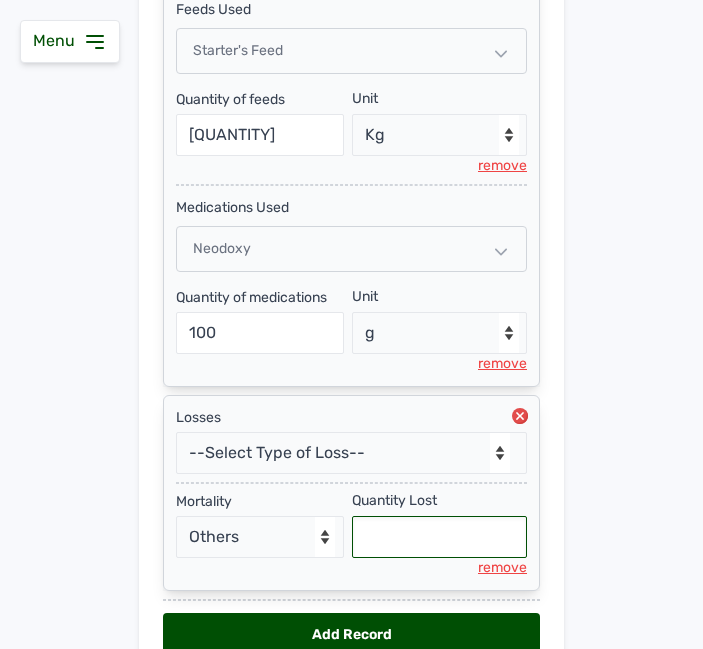 click at bounding box center [440, 537] 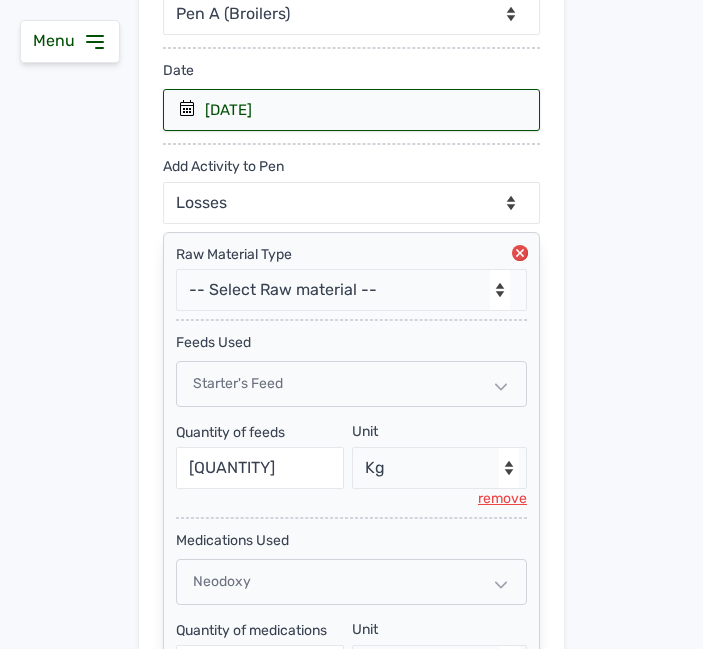 scroll, scrollTop: 279, scrollLeft: 0, axis: vertical 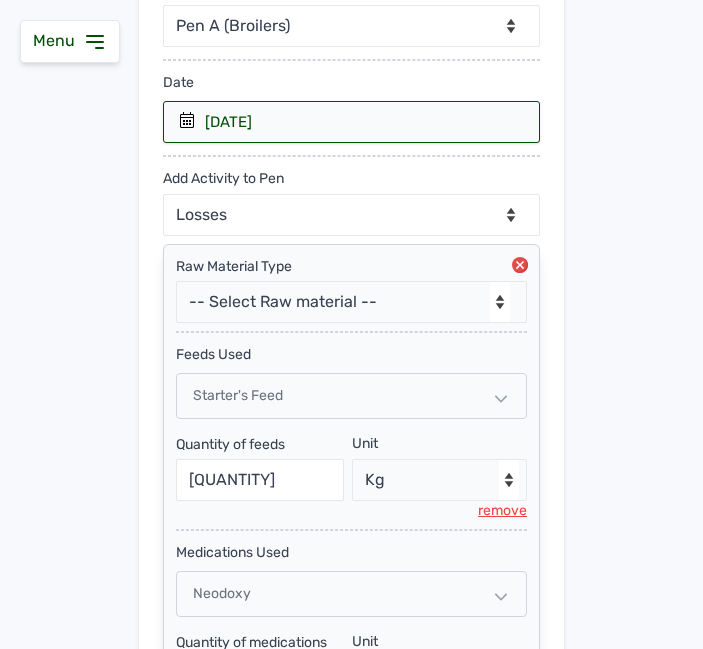 type on "1" 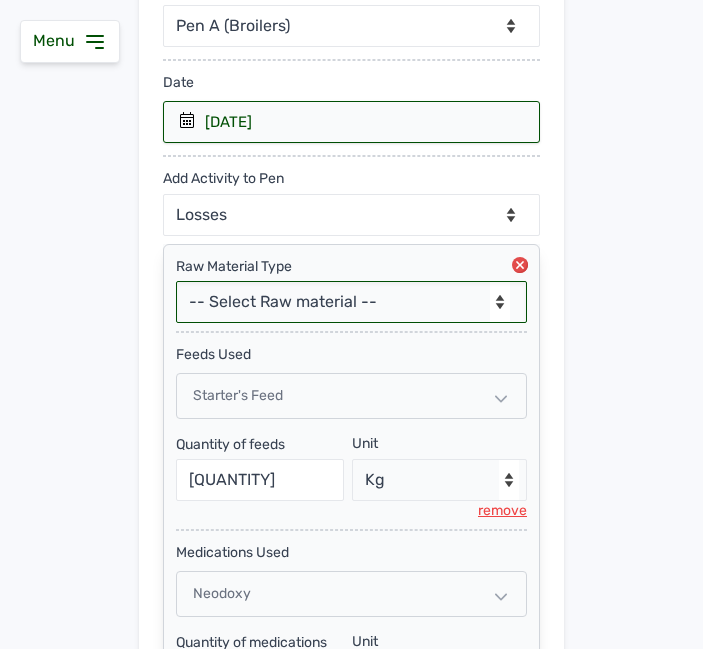 click on "-- Select Raw material -- feeds medications vaccines Biomass Fuel" at bounding box center (351, 302) 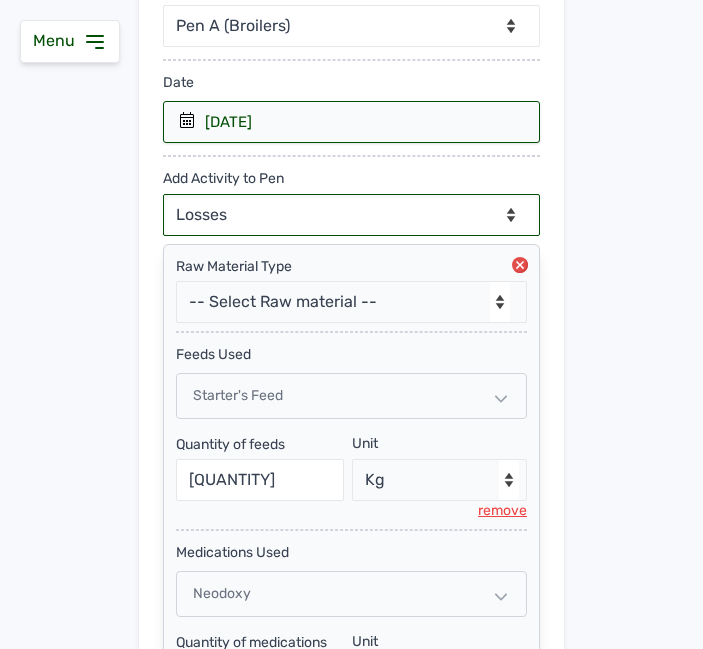 click on "--Can select multiple activity to add-- Raw Material Losses Weight" at bounding box center [351, 215] 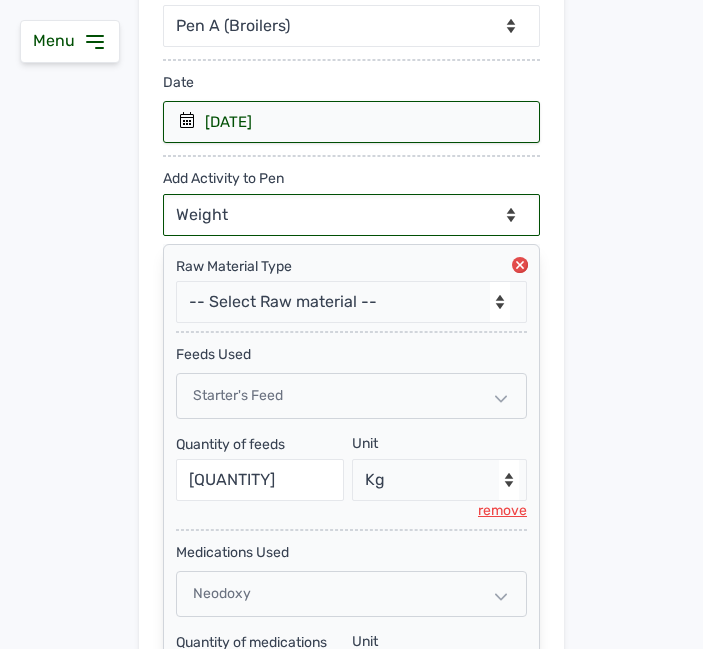 click on "--Can select multiple activity to add-- Raw Material Losses Weight" at bounding box center [351, 215] 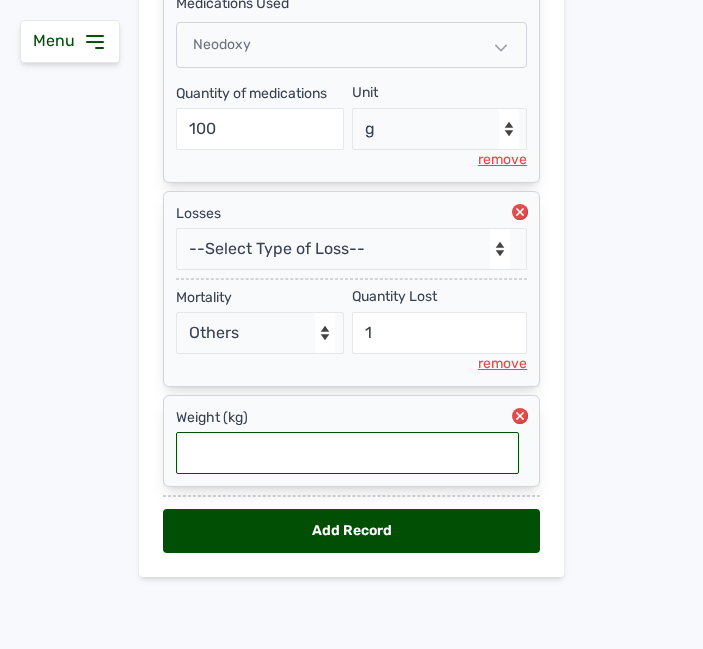 click at bounding box center (347, 453) 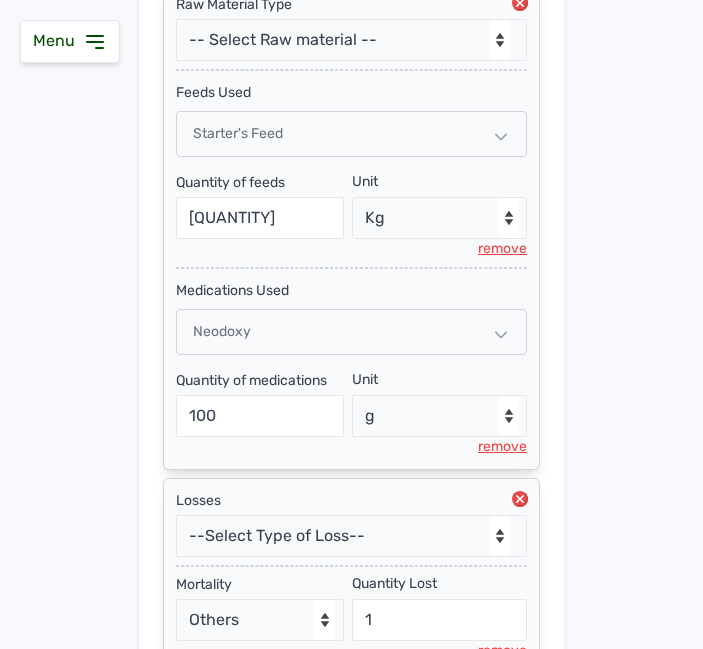 scroll, scrollTop: 828, scrollLeft: 0, axis: vertical 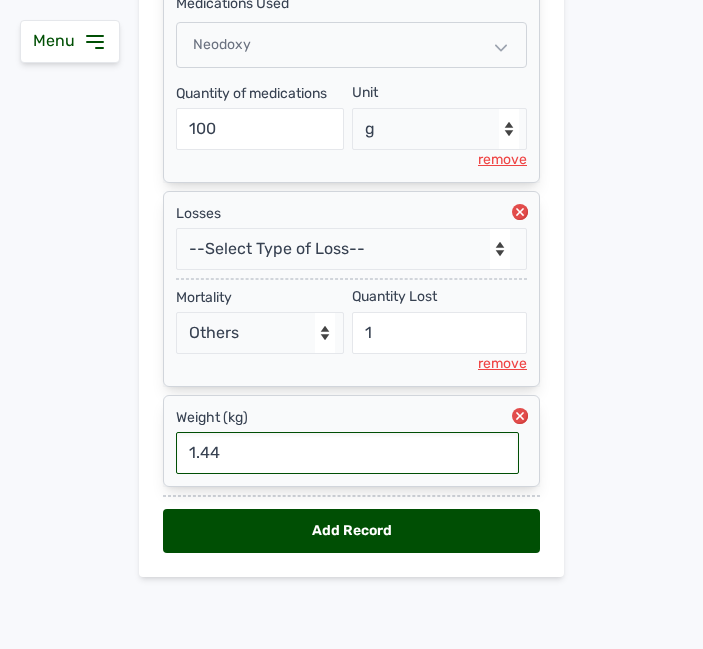 type on "1.44" 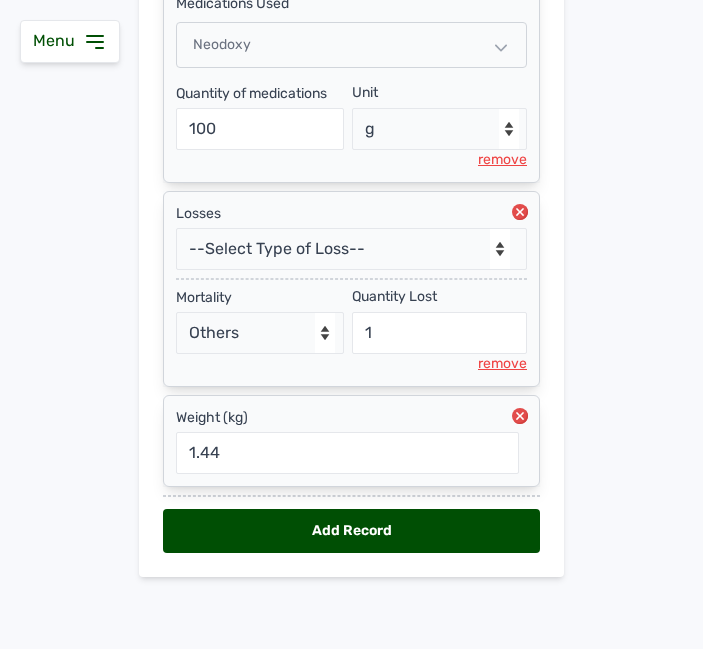 click on "Add Record" at bounding box center (351, 531) 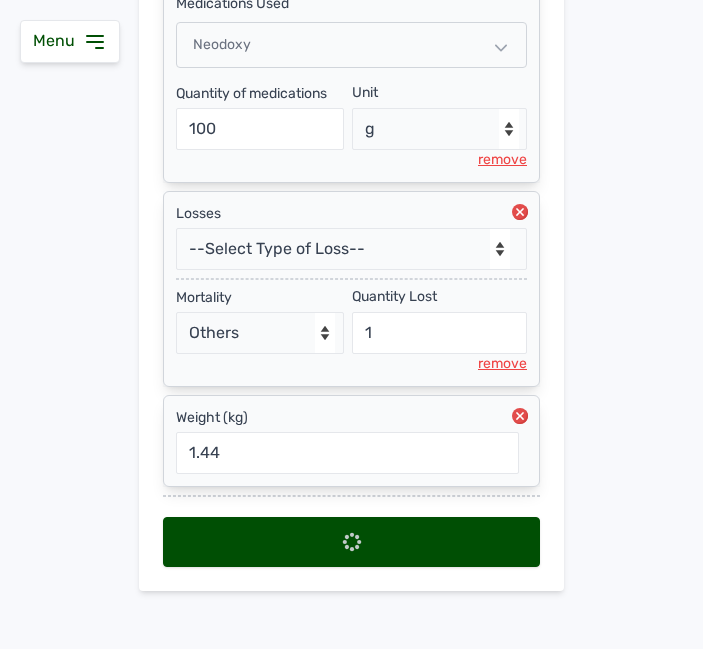 scroll, scrollTop: 0, scrollLeft: 0, axis: both 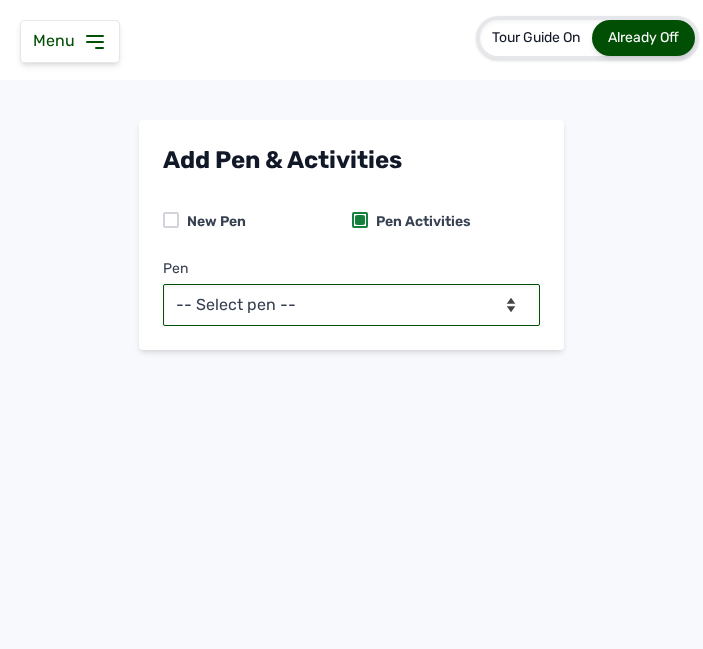 click on "-- Select pen -- Pen A (Broilers)" at bounding box center [351, 305] 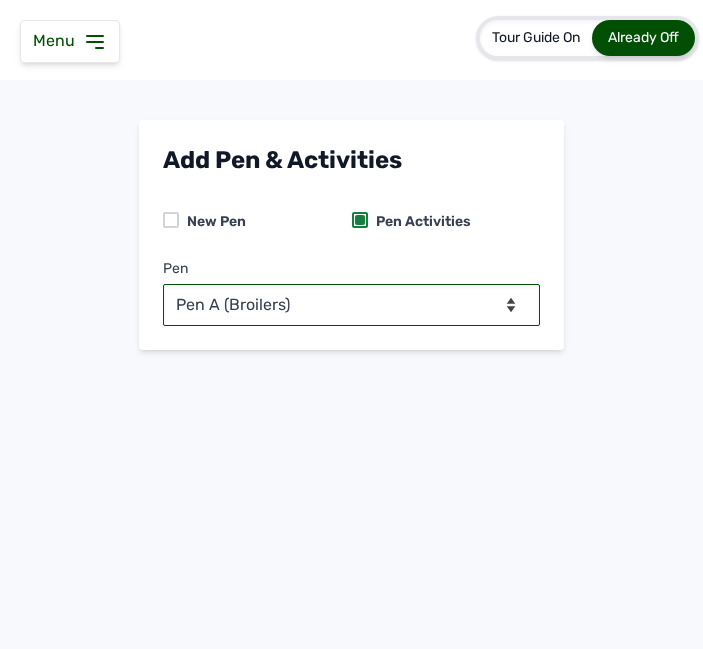 click on "-- Select pen -- Pen A (Broilers)" at bounding box center [351, 305] 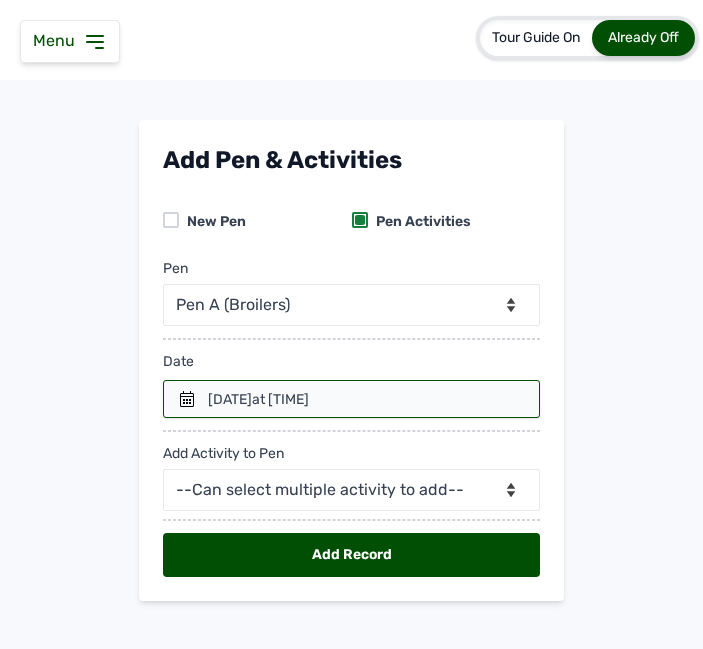 click on "at [TIME]" at bounding box center (280, 399) 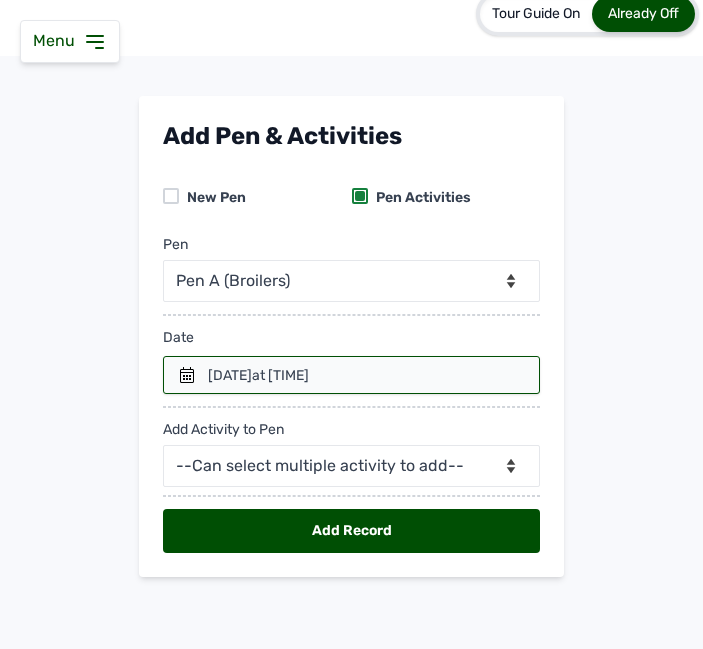 click at bounding box center (351, 375) 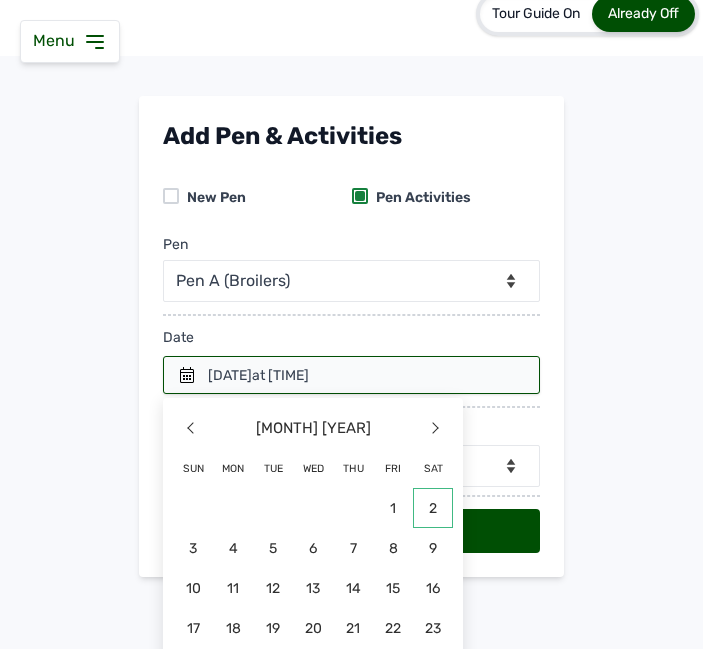 click on "2" 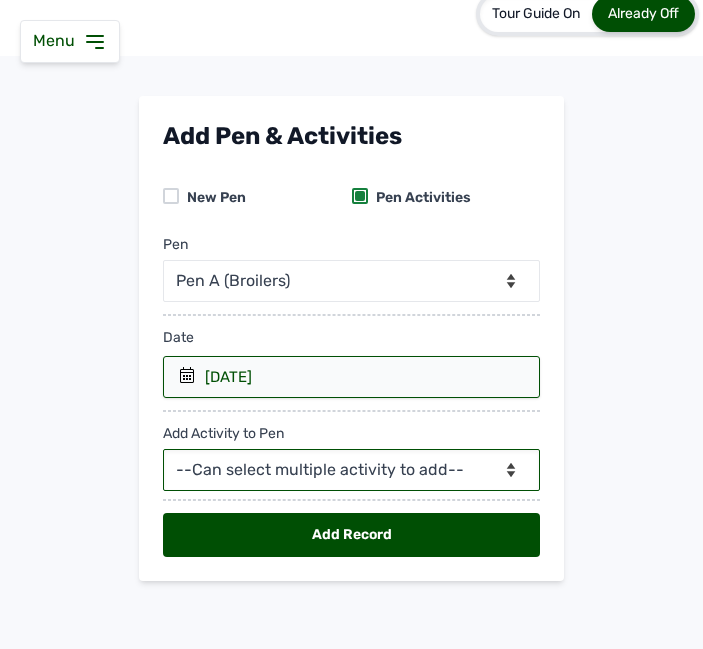 click on "--Can select multiple activity to add-- Raw Material Losses Weight" at bounding box center [351, 470] 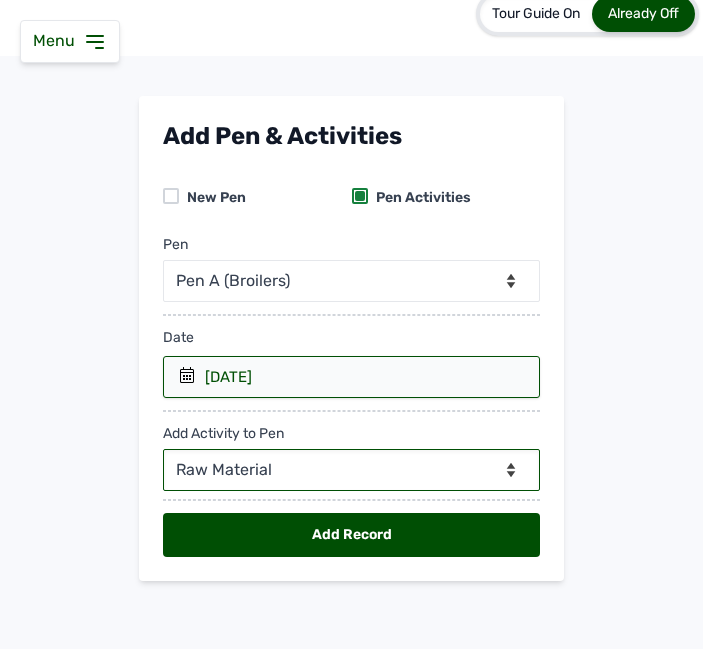 click on "--Can select multiple activity to add-- Raw Material Losses Weight" at bounding box center (351, 470) 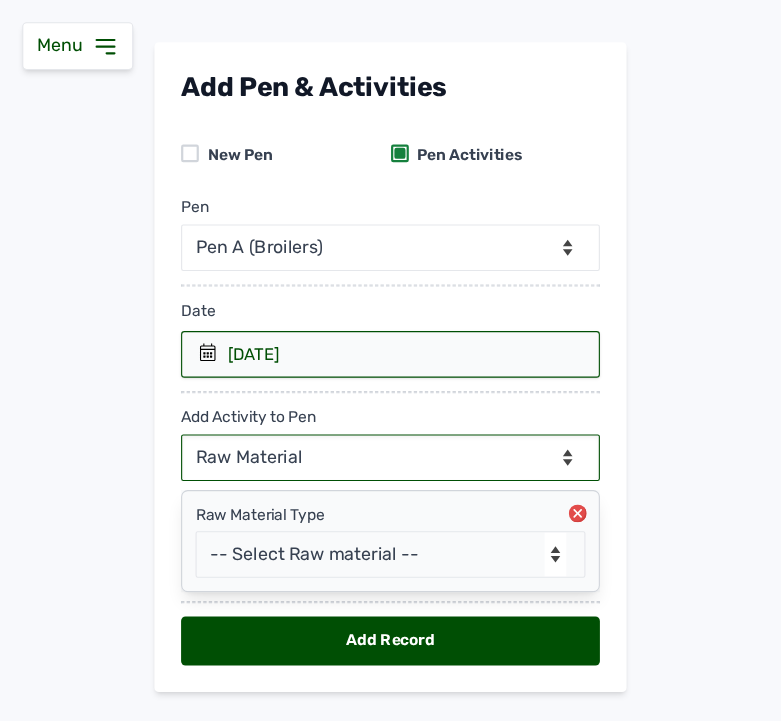 scroll, scrollTop: 128, scrollLeft: 0, axis: vertical 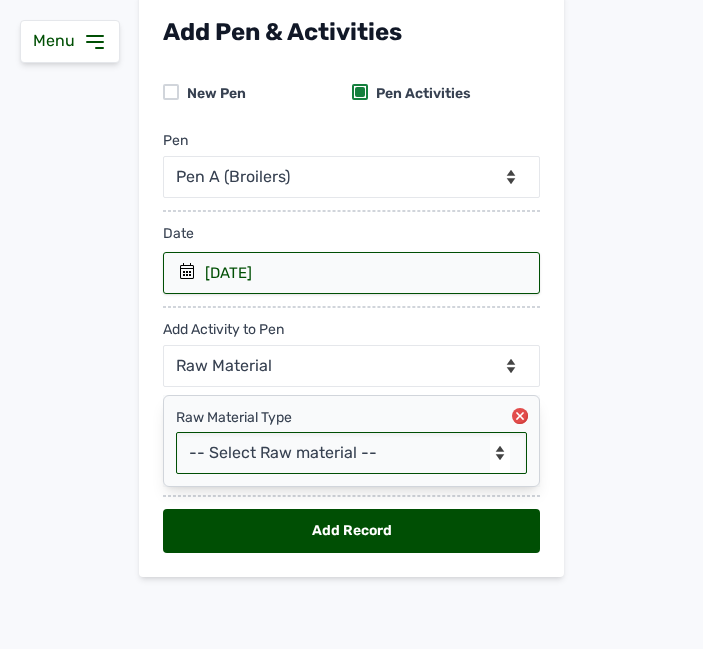 click on "-- Select Raw material -- feeds medications vaccines Biomass Fuel" at bounding box center (351, 453) 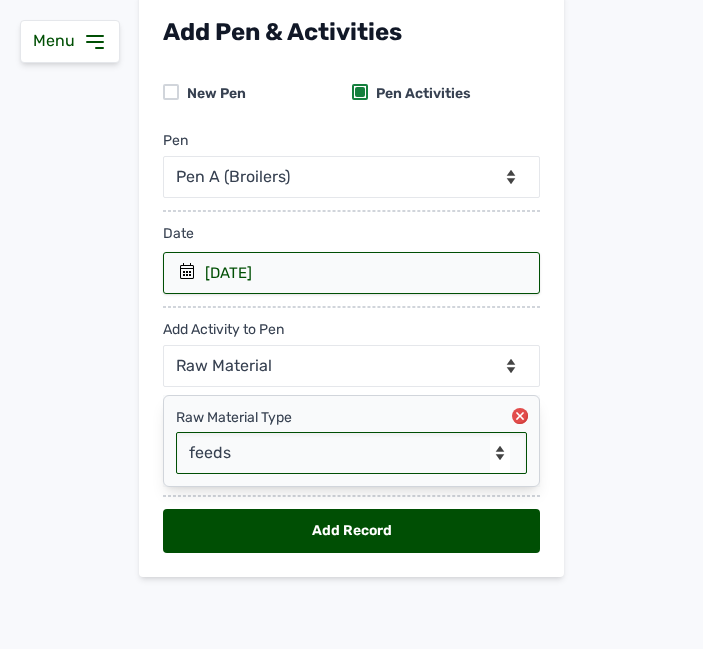 click on "-- Select Raw material -- feeds medications vaccines Biomass Fuel" at bounding box center (351, 453) 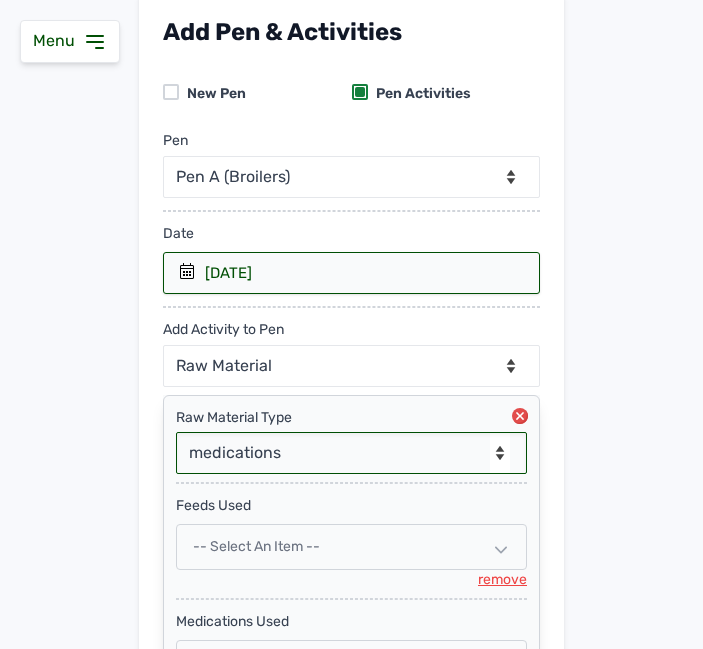 click on "-- Select Raw material -- feeds medications vaccines Biomass Fuel" at bounding box center (351, 453) 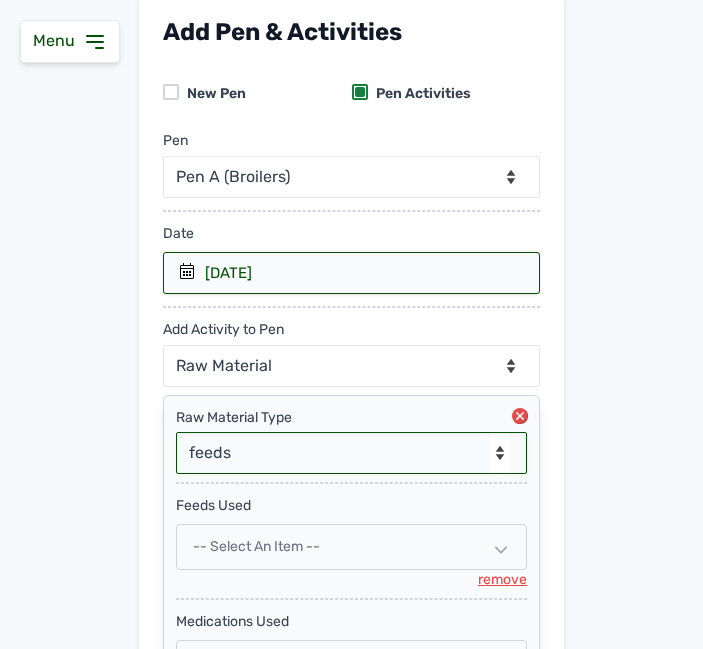 click on "-- Select Raw material -- feeds medications vaccines Biomass Fuel" at bounding box center (351, 453) 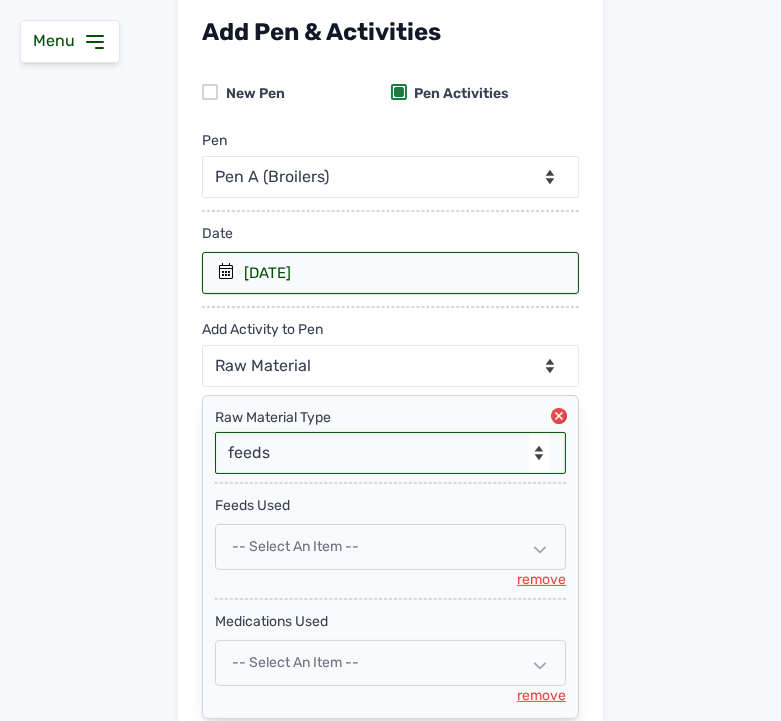 scroll, scrollTop: 127, scrollLeft: 0, axis: vertical 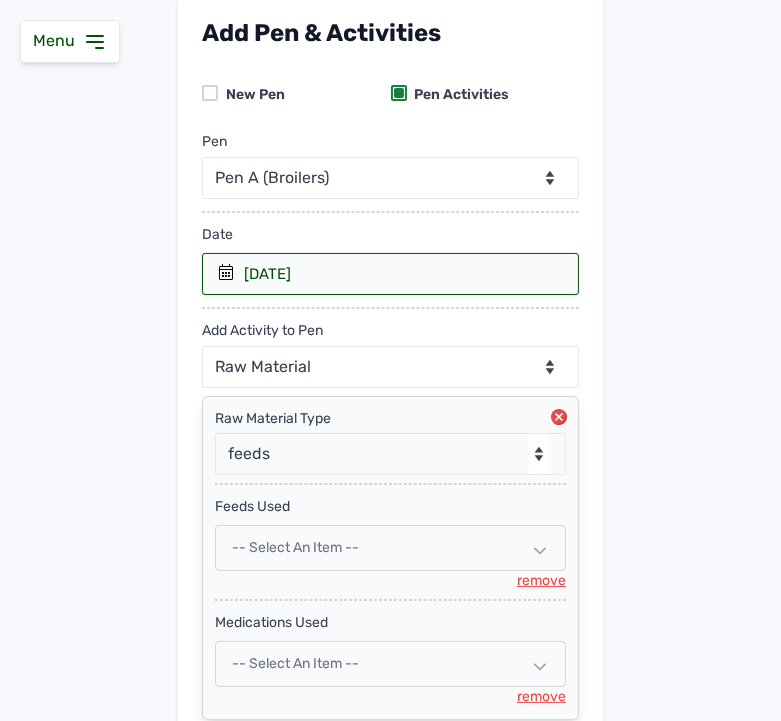 click on "-- Select an Item --" at bounding box center (295, 547) 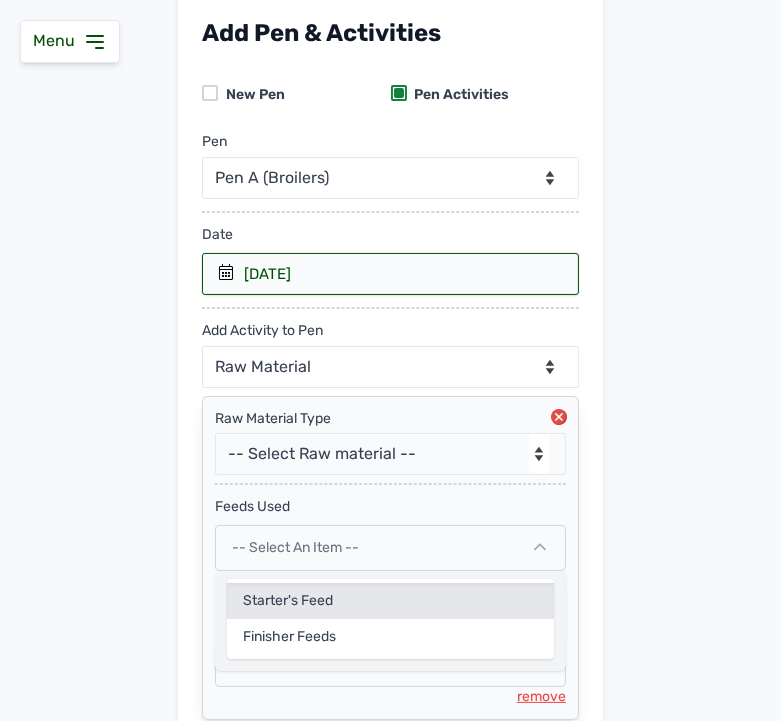 click on "Starter's Feed" 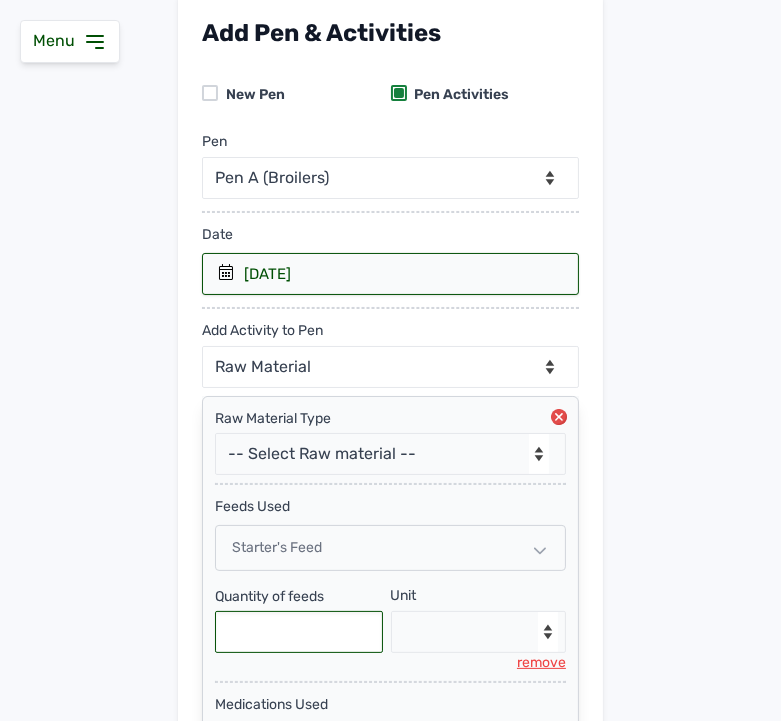 click at bounding box center (299, 632) 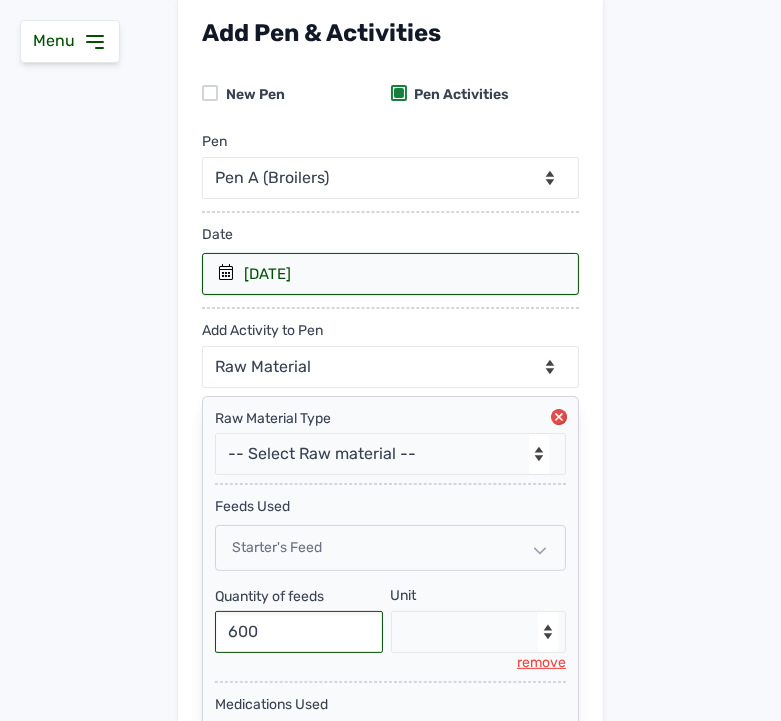 type on "600" 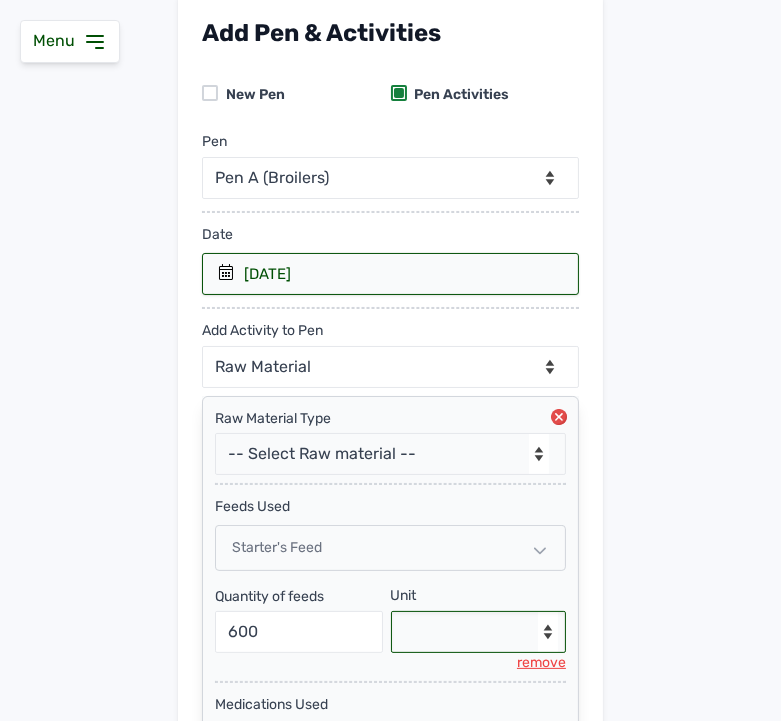 click on "--Select unit-- Bag(s) Kg" at bounding box center [479, 632] 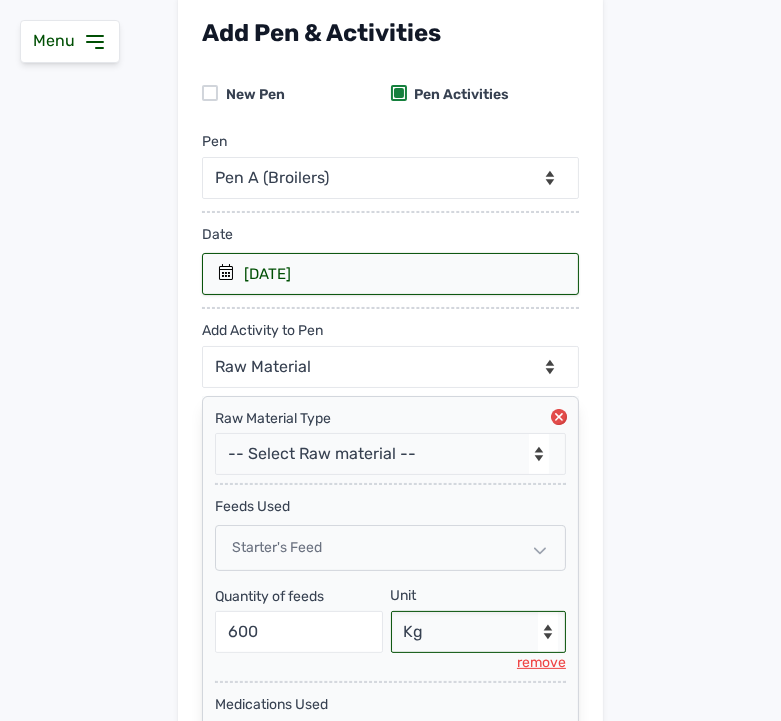 click on "--Select unit-- Bag(s) Kg" at bounding box center (479, 632) 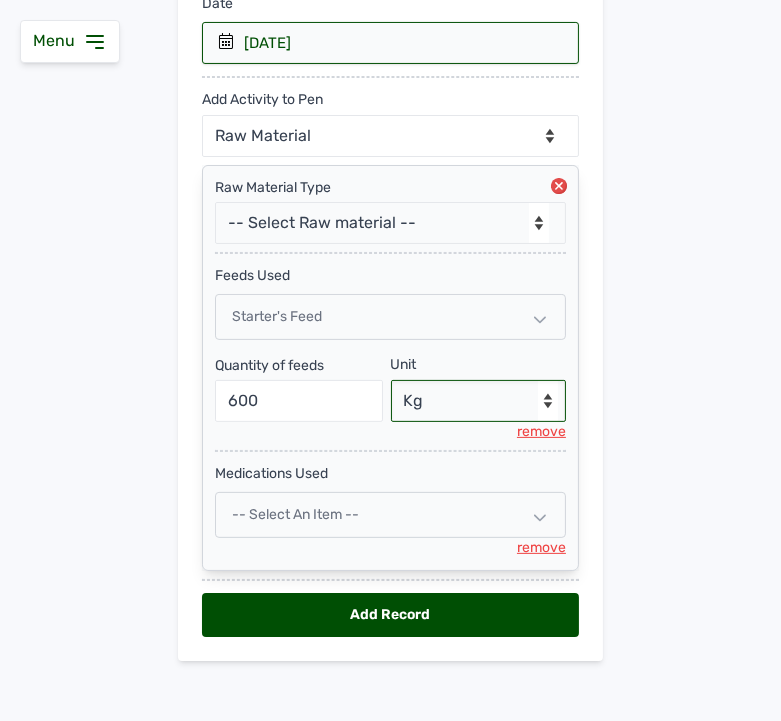 scroll, scrollTop: 373, scrollLeft: 0, axis: vertical 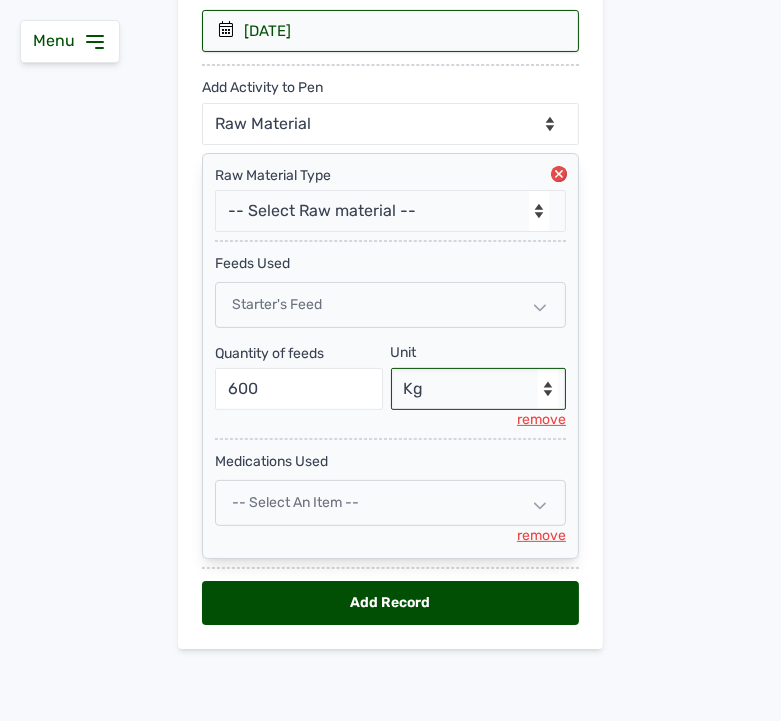 click on "-- Select an Item --" at bounding box center [390, 503] 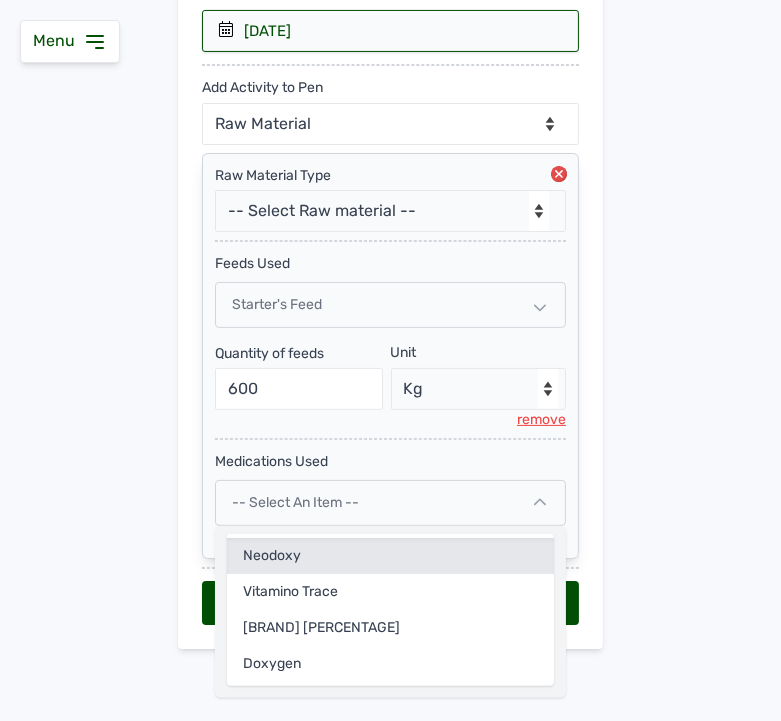 click on "Neodoxy" 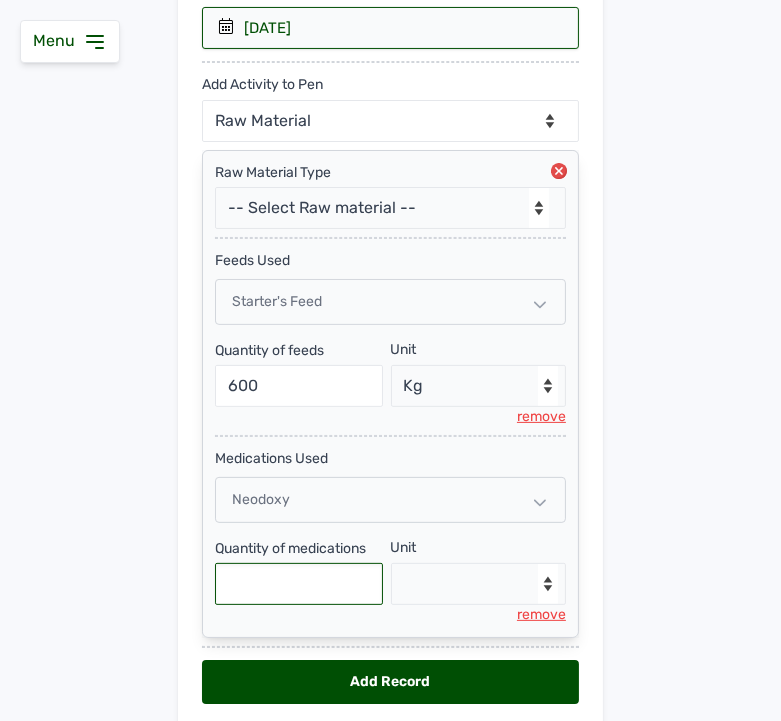 click at bounding box center [299, 584] 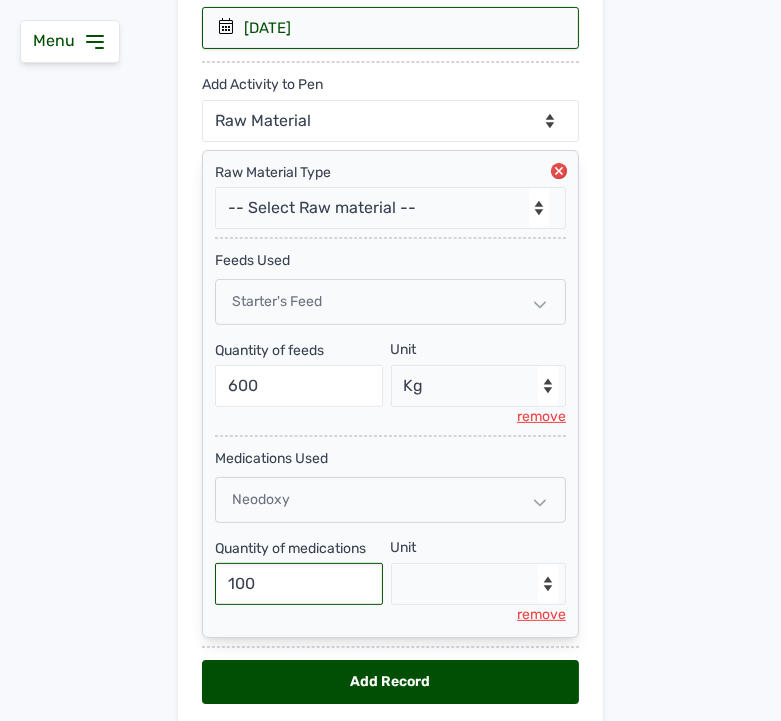 type on "100" 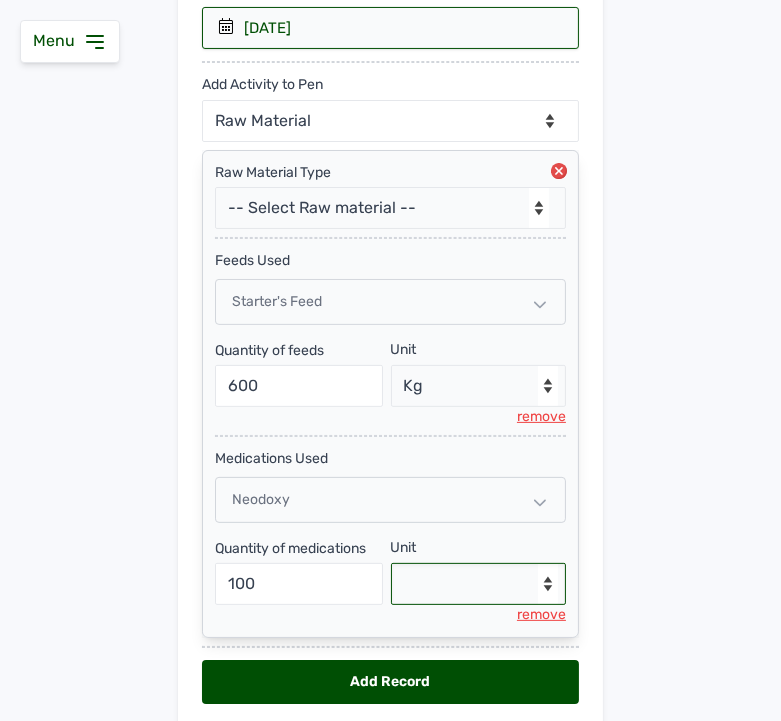 click on "--Select unit-- g" at bounding box center [479, 584] 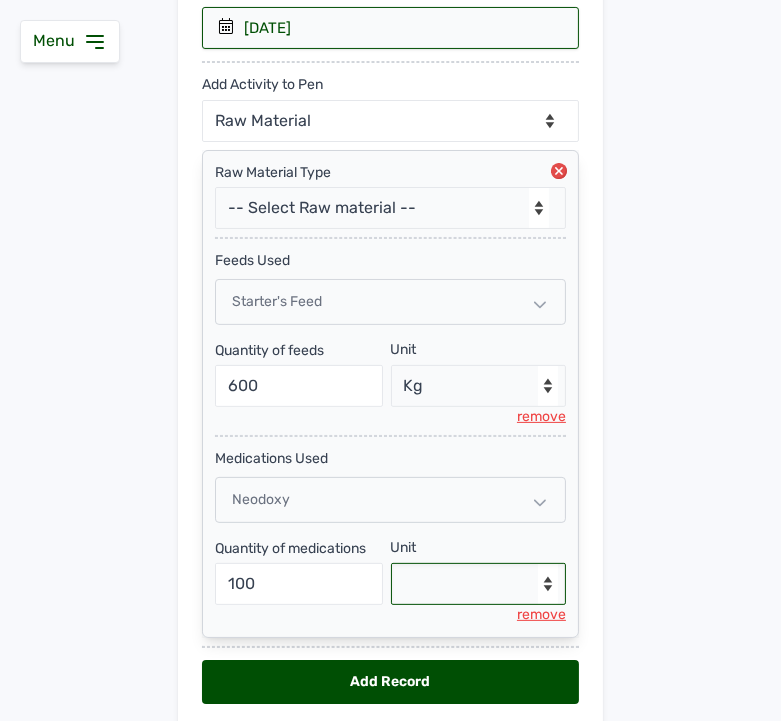 select on "g" 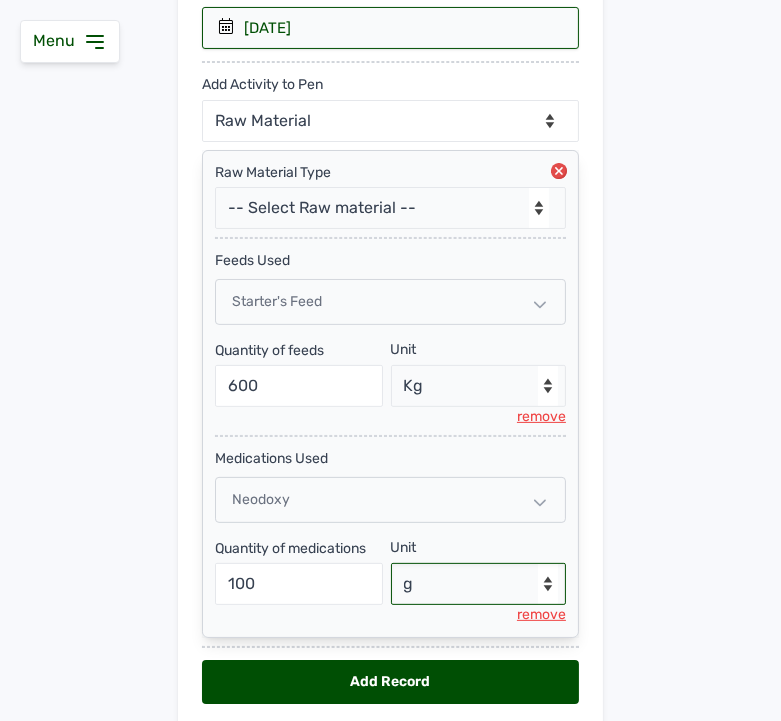 click on "--Select unit-- g" at bounding box center (479, 584) 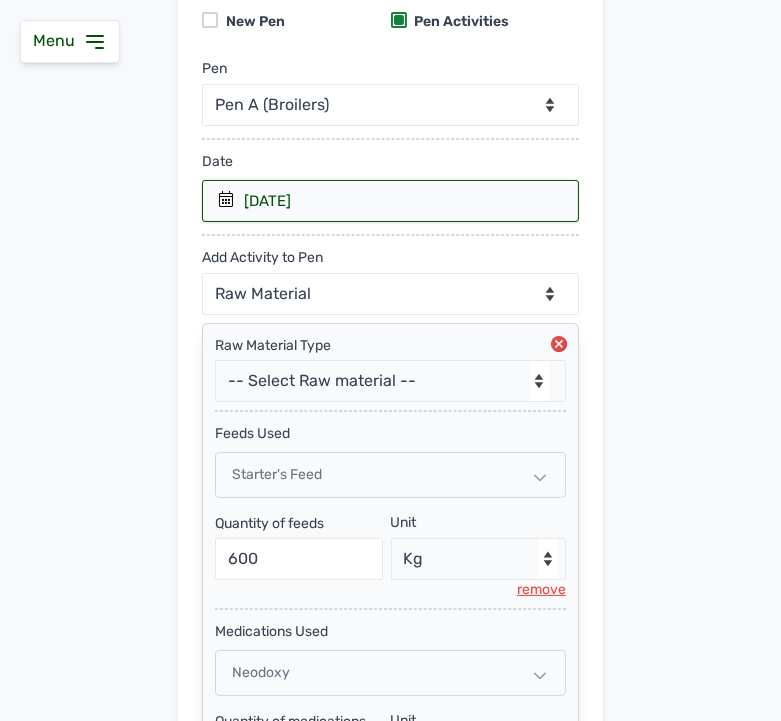 scroll, scrollTop: 214, scrollLeft: 0, axis: vertical 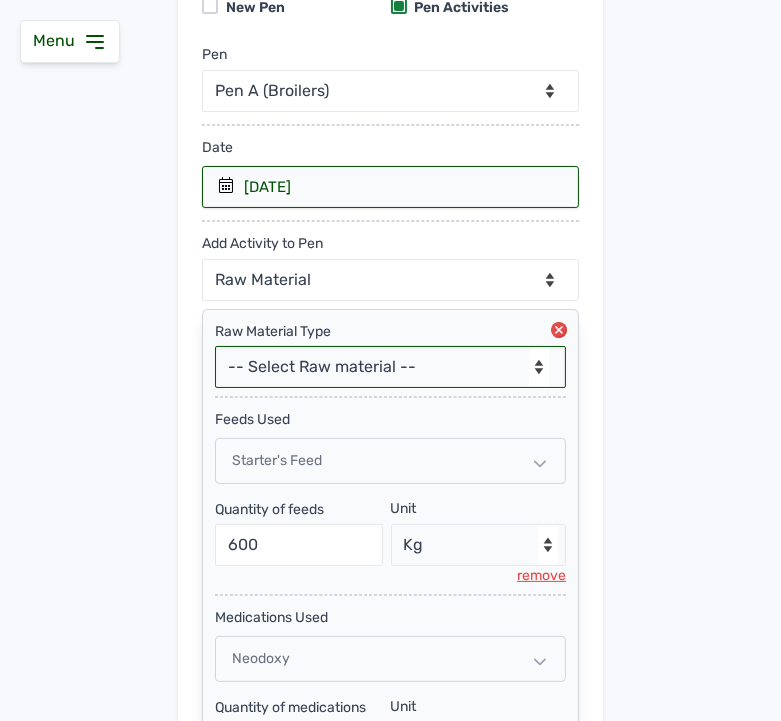 click on "-- Select Raw material -- feeds medications vaccines Biomass Fuel" at bounding box center [390, 367] 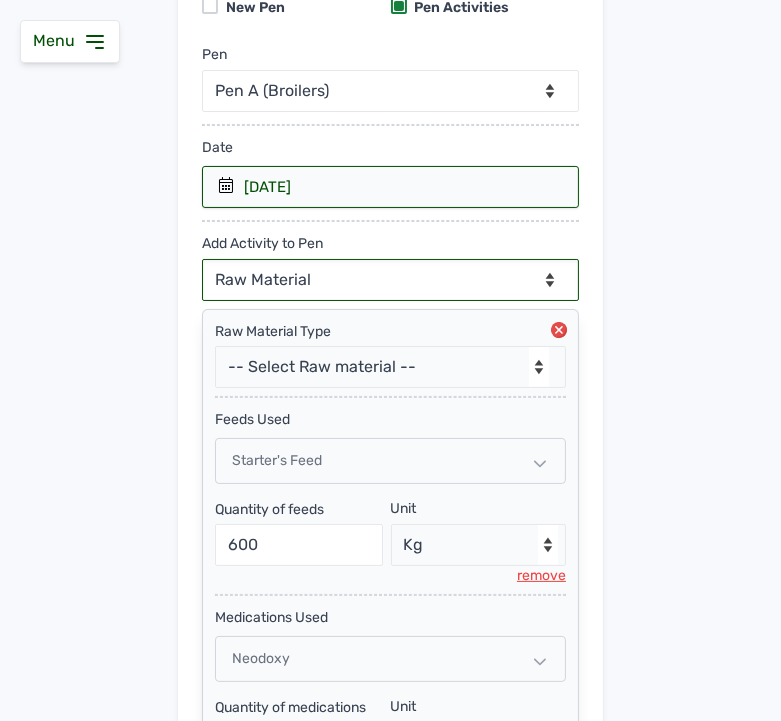 click on "--Can select multiple activity to add-- Raw Material Losses Weight" at bounding box center [390, 280] 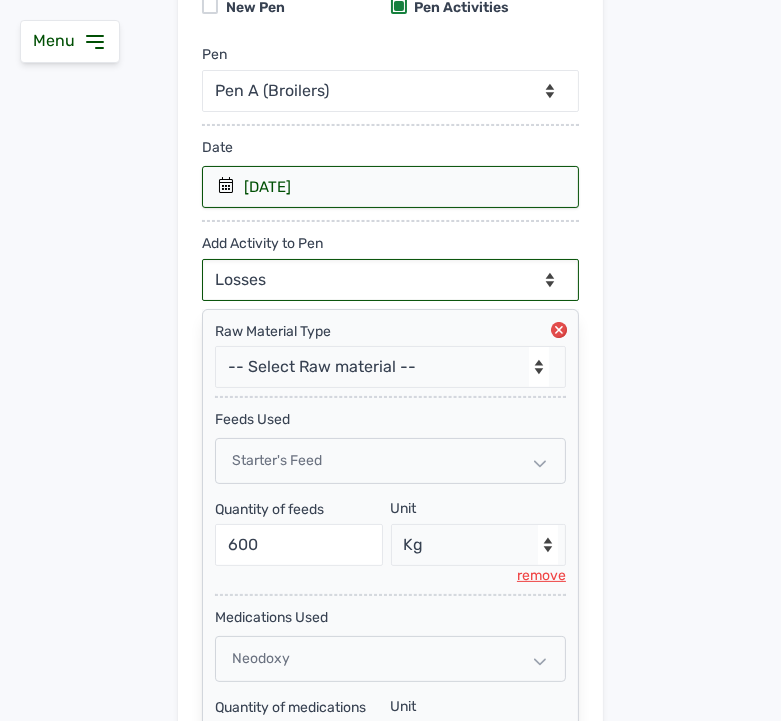 click on "--Can select multiple activity to add-- Raw Material Losses Weight" at bounding box center (390, 280) 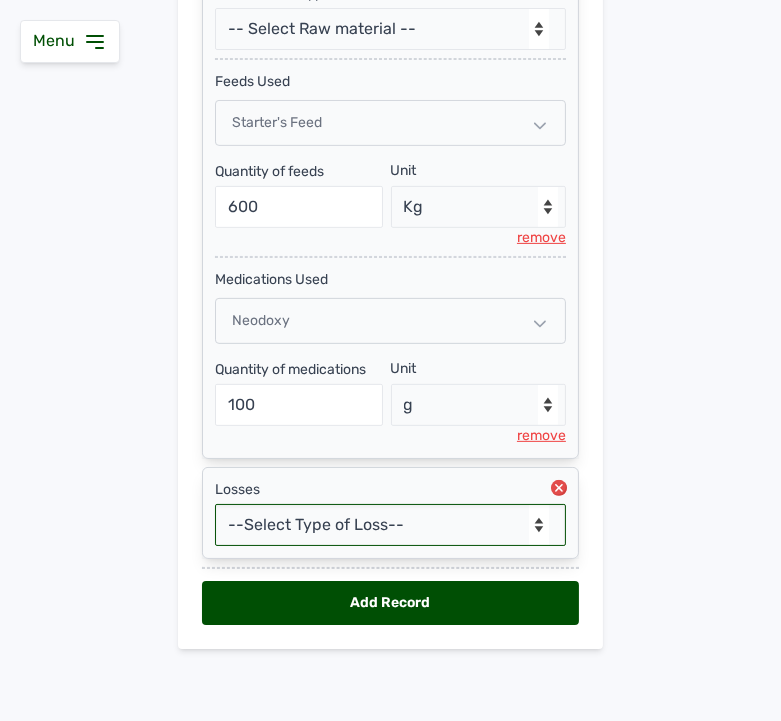 click on "--Select Type of Loss-- Mortality Culled Theft" at bounding box center (390, 525) 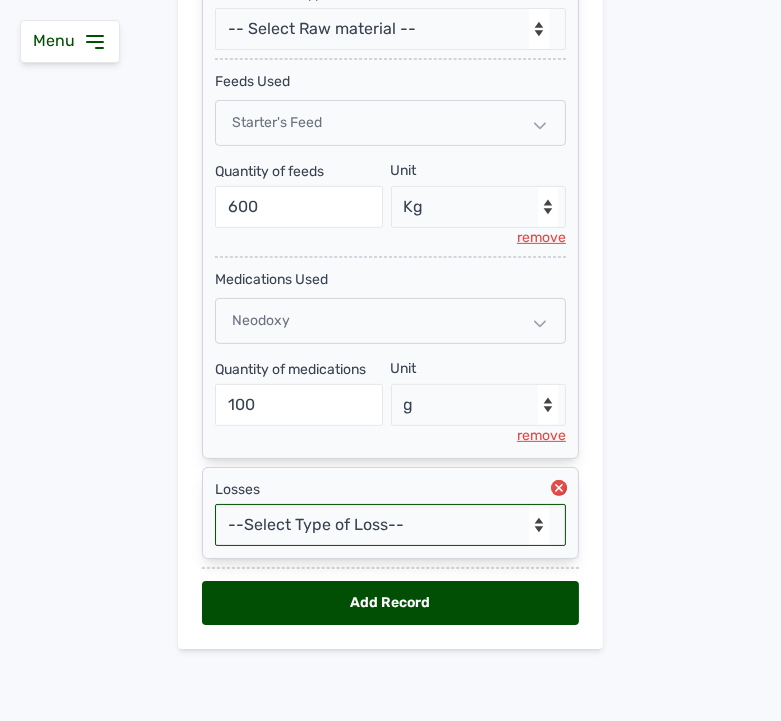 select on "Mortality" 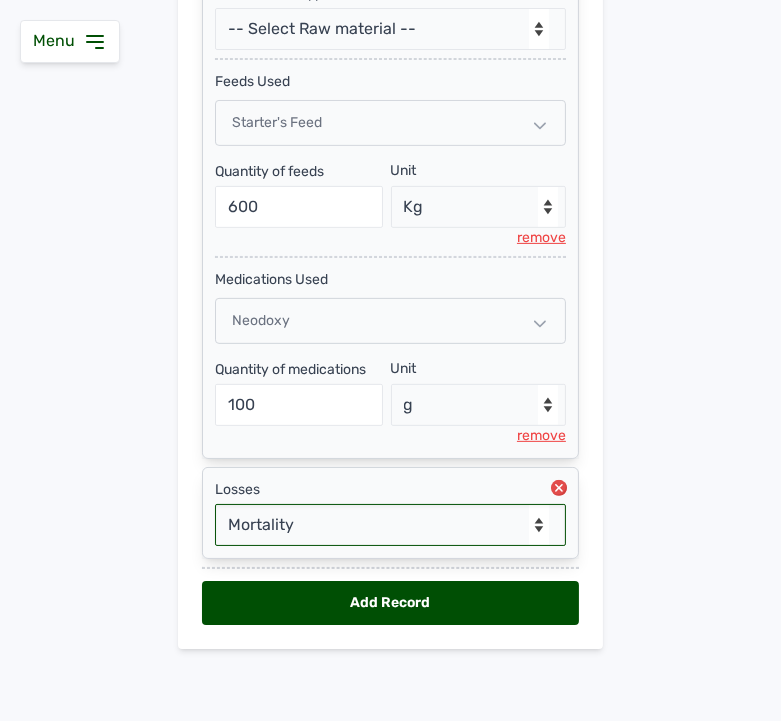 click on "--Select Type of Loss-- Mortality Culled Theft" at bounding box center [390, 525] 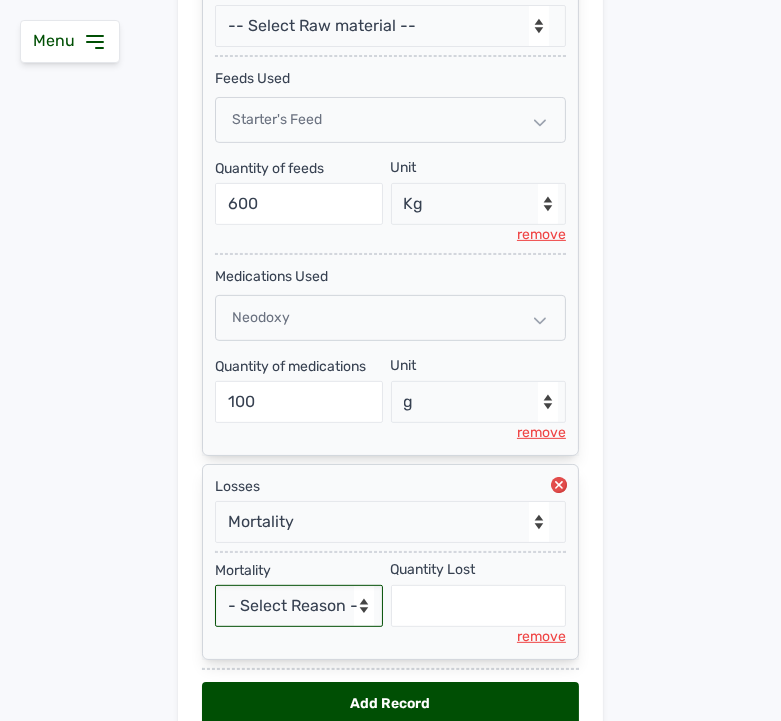click on "- Select Reason - Disease Late Vaccination Wrong Vaccination Heat Lack of Water Others" at bounding box center (299, 606) 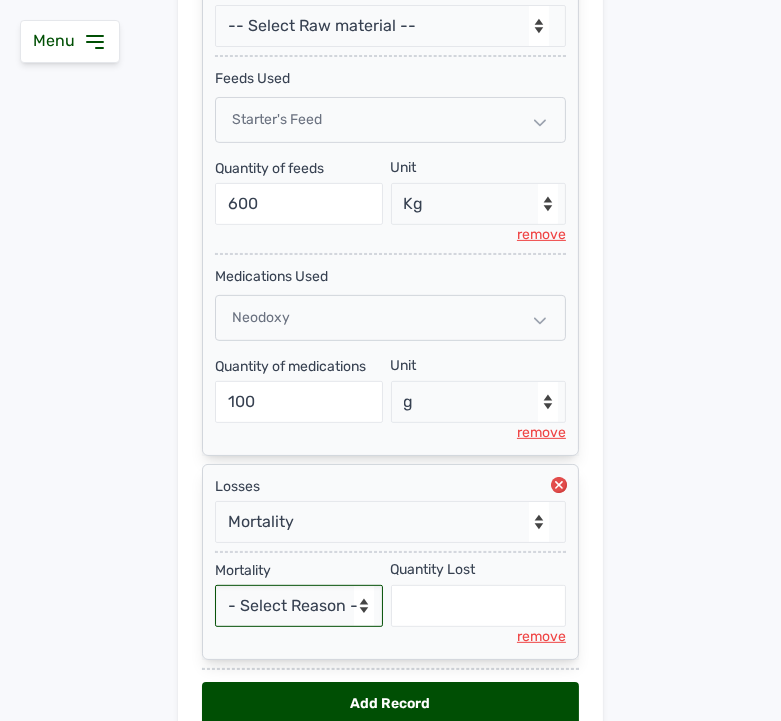 select on "Others" 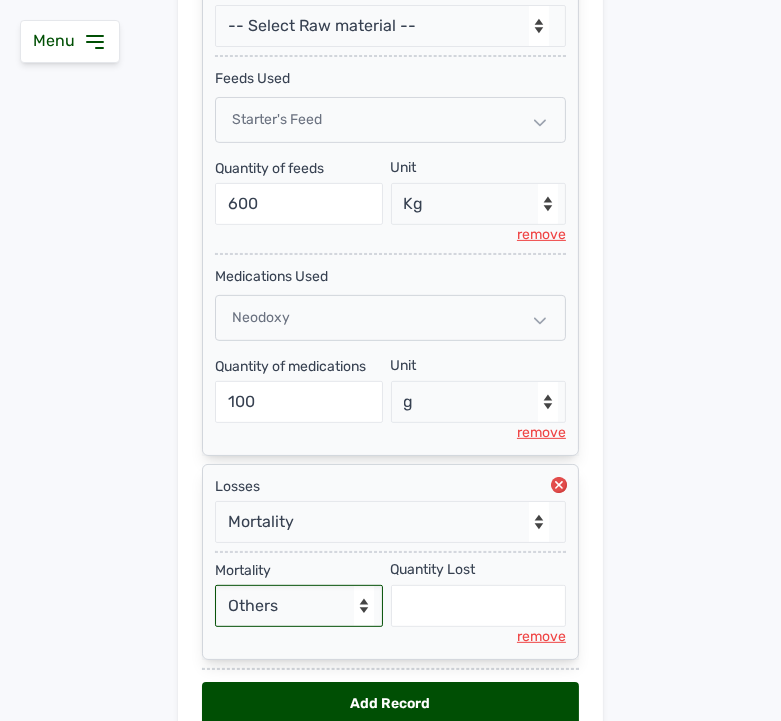 click on "- Select Reason - Disease Late Vaccination Wrong Vaccination Heat Lack of Water Others" at bounding box center (299, 606) 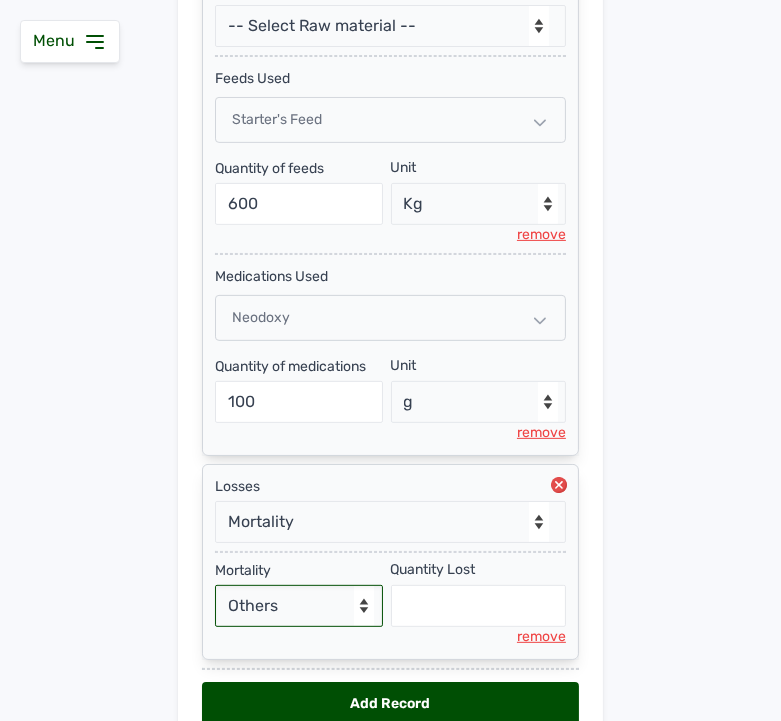 select on "null" 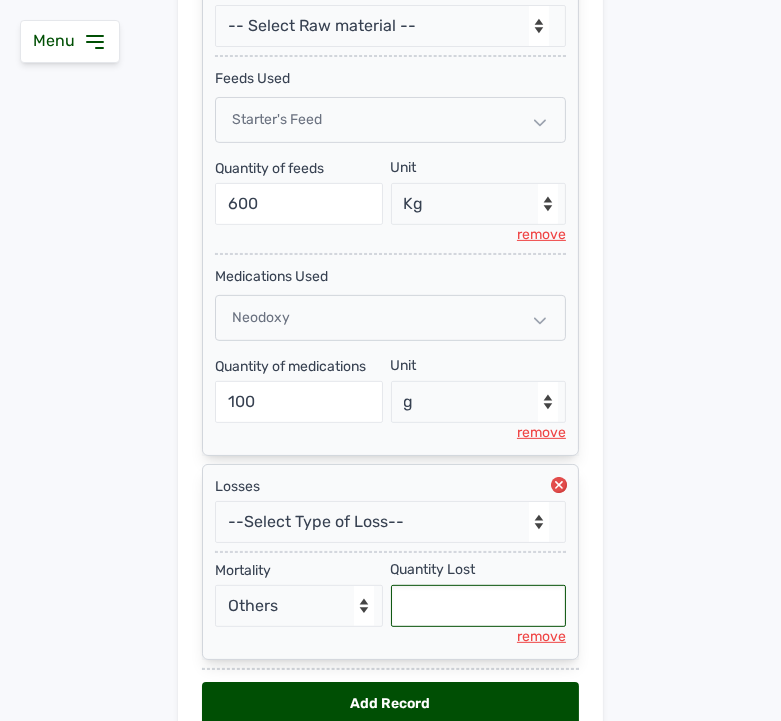 click at bounding box center (479, 606) 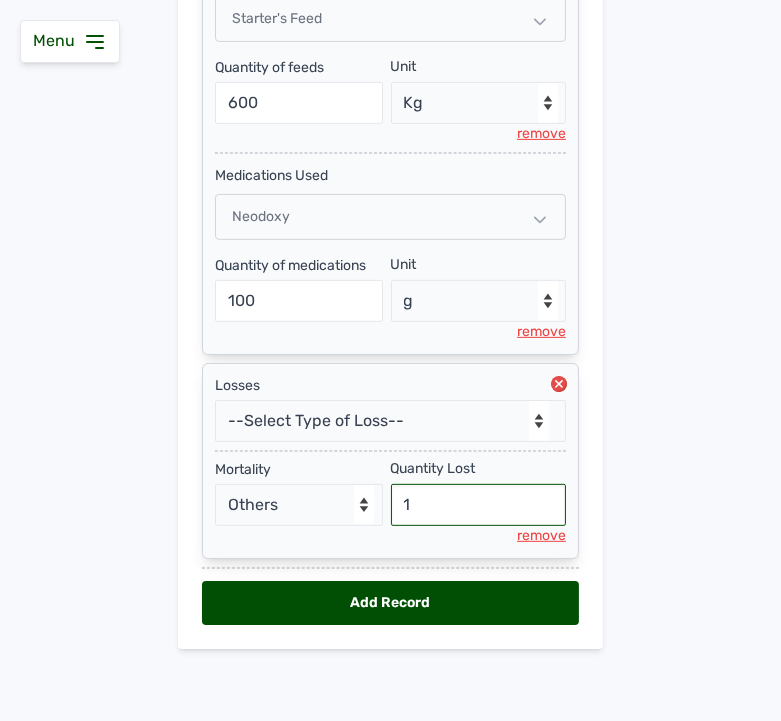 scroll, scrollTop: 0, scrollLeft: 0, axis: both 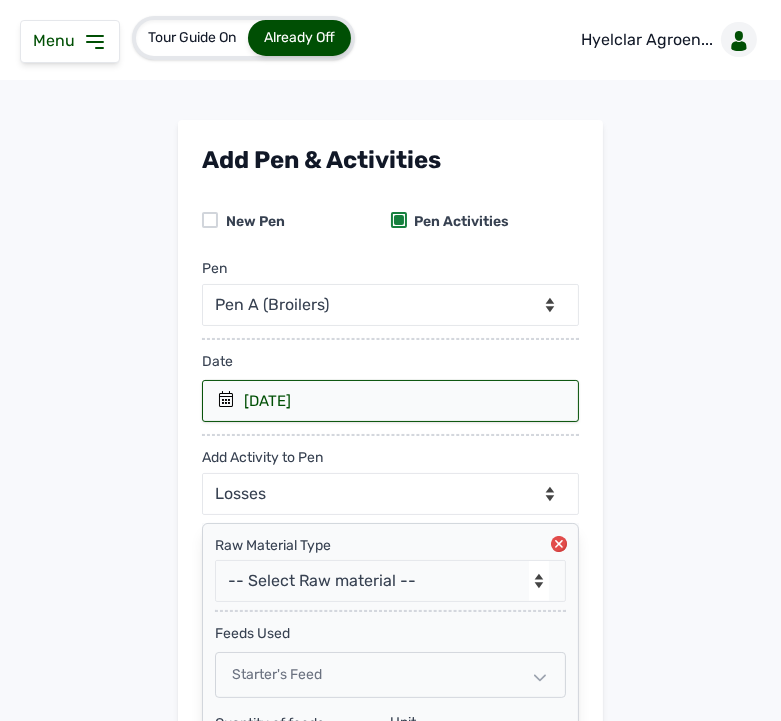 type on "1" 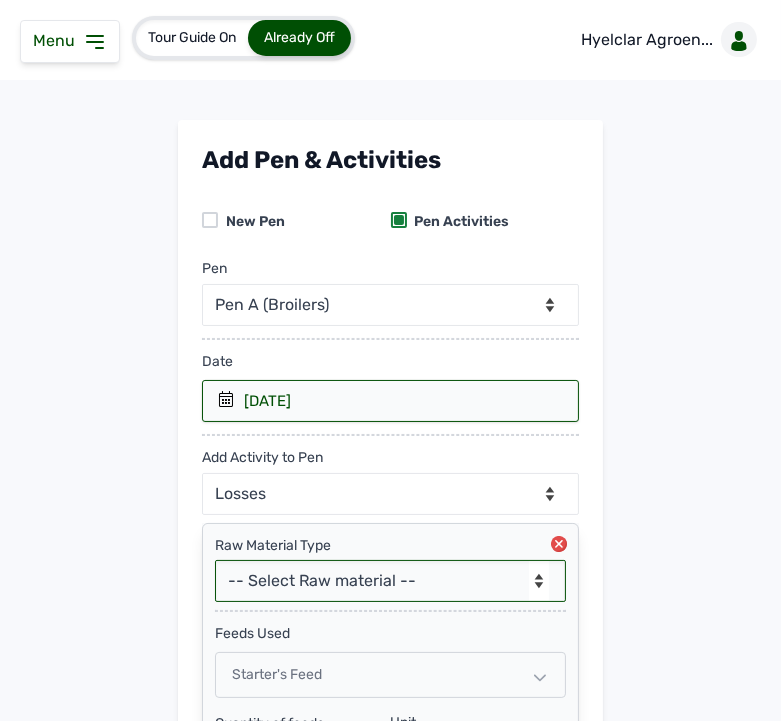 click on "-- Select Raw material -- feeds medications vaccines Biomass Fuel" at bounding box center (390, 581) 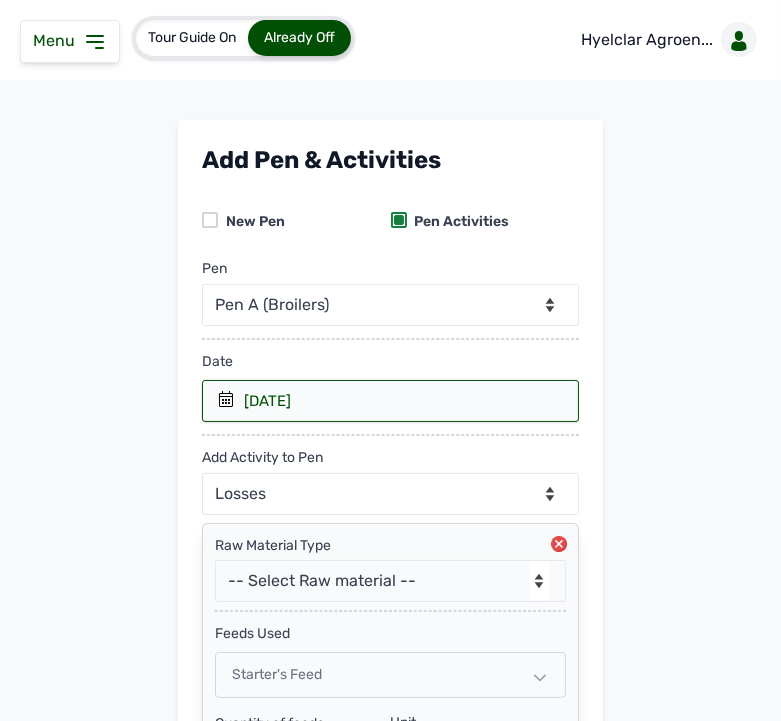click on "Add Pen & Activities New Pen Pen Activities Pen -- Select pen -- Pen A (Broilers) Date [DATE] [YEAR] [DAY] [DATE] [MONTH] < [MONTH] [YEAR] > Sun Mon Tue Wed Thu Fri Sat 1 2 3 4 5 6 7 8 9 10 11 12 13 14 15 16 17 18 19 20 21 22 23 24 25 26 27 28 29 30 31 [YEAR] [DAY] [DATE] [MONTH] < [YEAR] > January February March April May June July August September October November December [YEAR] [DAY] [DATE] [MONTH] < [YEAR] - [YEAR] > [YEAR] [YEAR] [YEAR] [YEAR] [YEAR] [YEAR] [YEAR] [YEAR] [YEAR] [YEAR] Add Activity to Pen --Can select multiple activity to add-- Raw Material Losses Weight Raw Material Type -- Select Raw material -- feeds medications vaccines Biomass Fuel feeds Used Starter's Feed Quantity of feeds [QUANTITY] Unit --Select unit-- Bag(s) Kg remove medications Used Neodoxy Quantity of medications [QUANTITY] Unit --Select unit-- g remove Losses --Select Type of Loss-- Mortality Culled Theft Mortality - Select Reason - Disease Late Vaccination Wrong Vaccination Heat Lack of Water Others Quantity Lost [QUANTITY] remove Add Record" at bounding box center (390, 728) 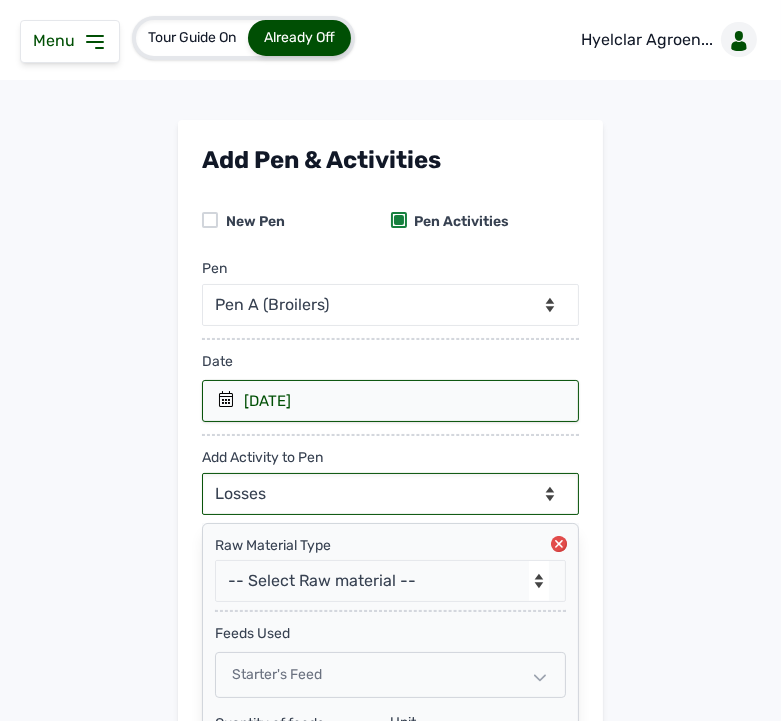 click on "--Can select multiple activity to add-- Raw Material Losses Weight" at bounding box center [390, 494] 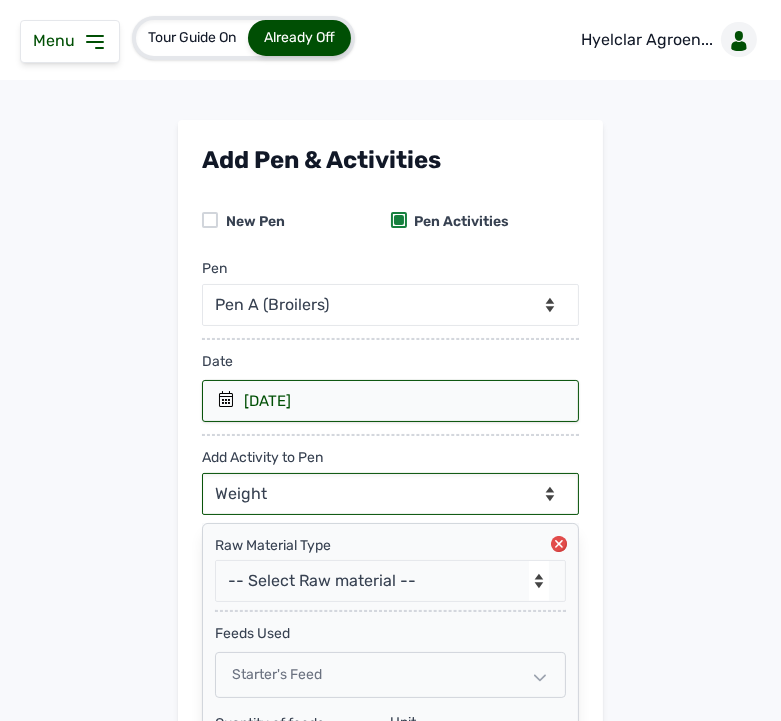 click on "--Can select multiple activity to add-- Raw Material Losses Weight" at bounding box center [390, 494] 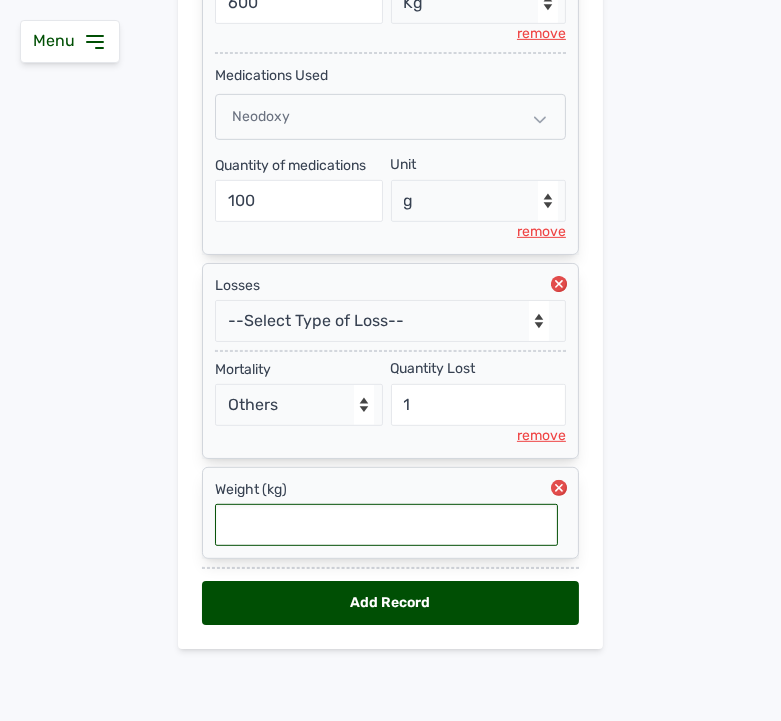 click at bounding box center (386, 525) 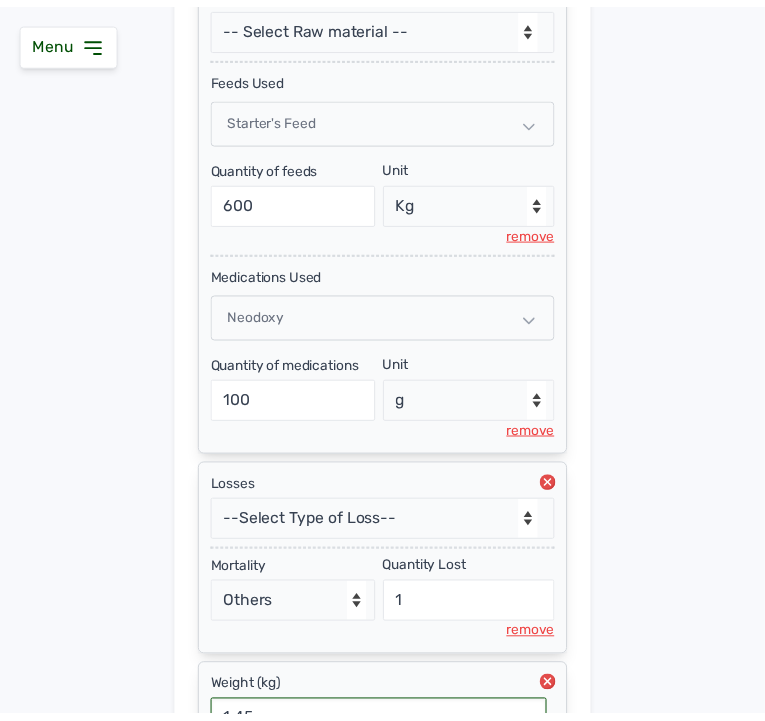 scroll, scrollTop: 761, scrollLeft: 0, axis: vertical 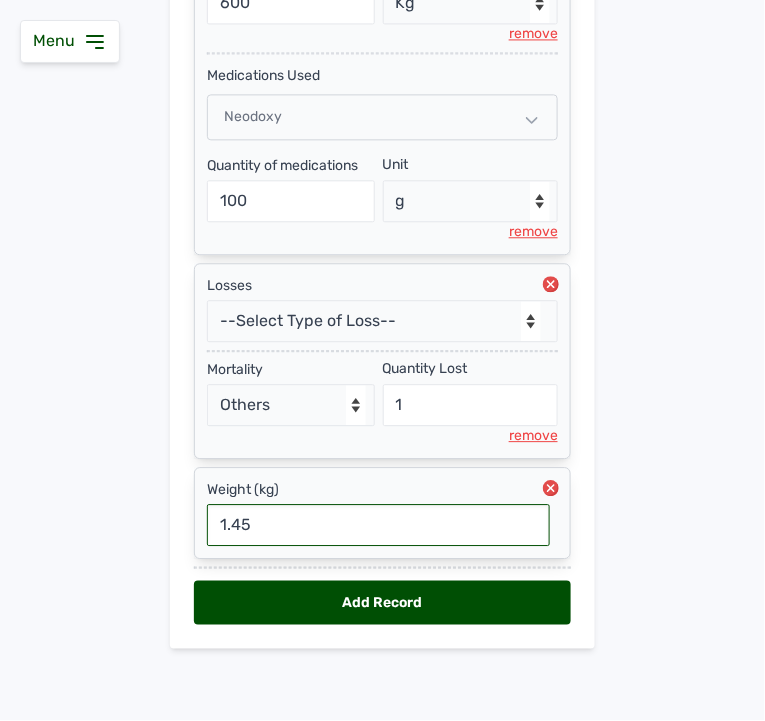 type on "1.45" 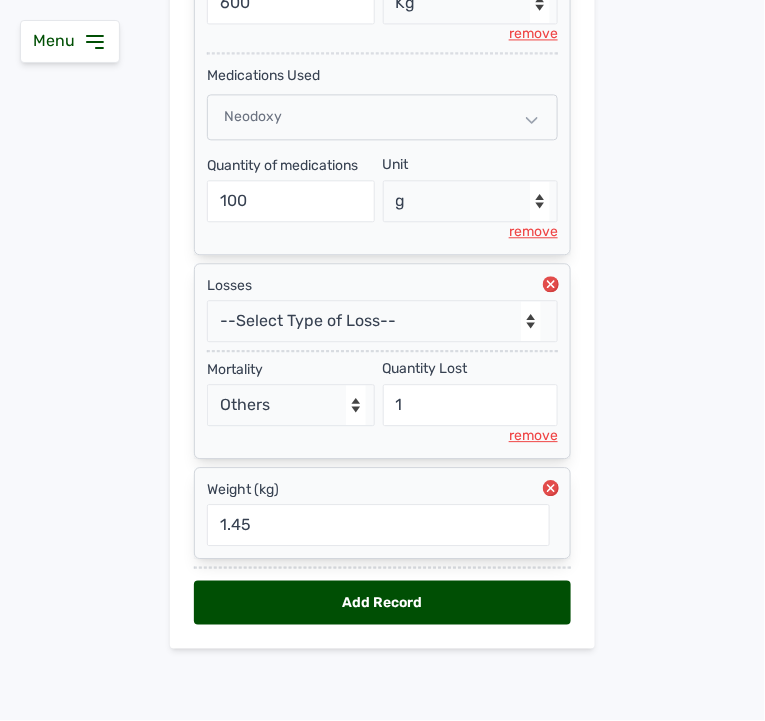 select on "null" 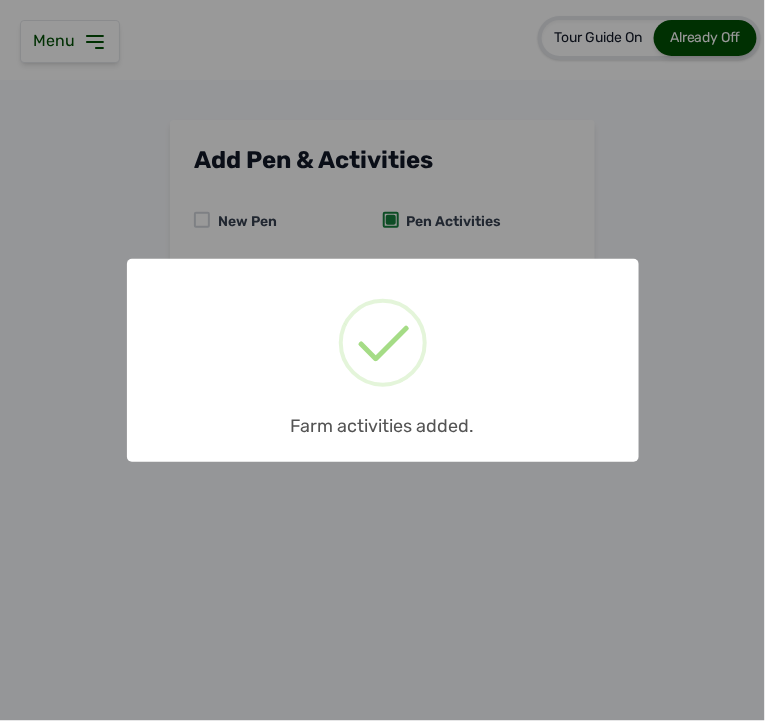scroll, scrollTop: 0, scrollLeft: 0, axis: both 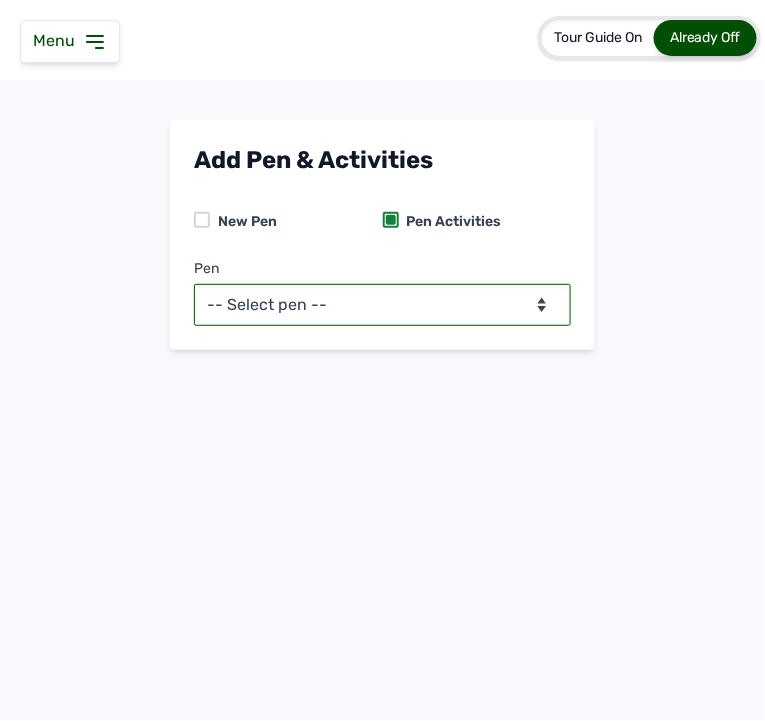 click on "-- Select pen -- Pen A (Broilers)" at bounding box center (382, 305) 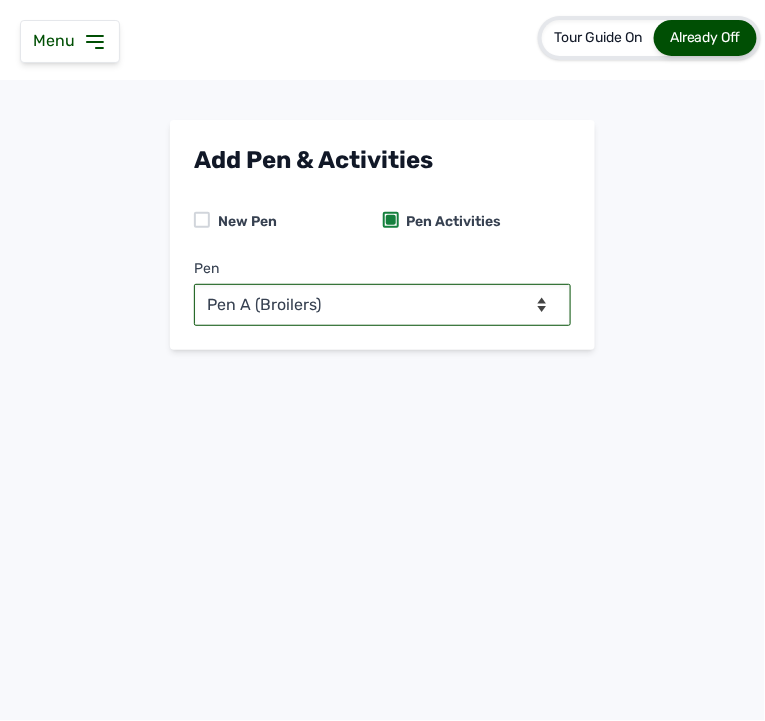 click on "-- Select pen -- Pen A (Broilers)" at bounding box center [382, 305] 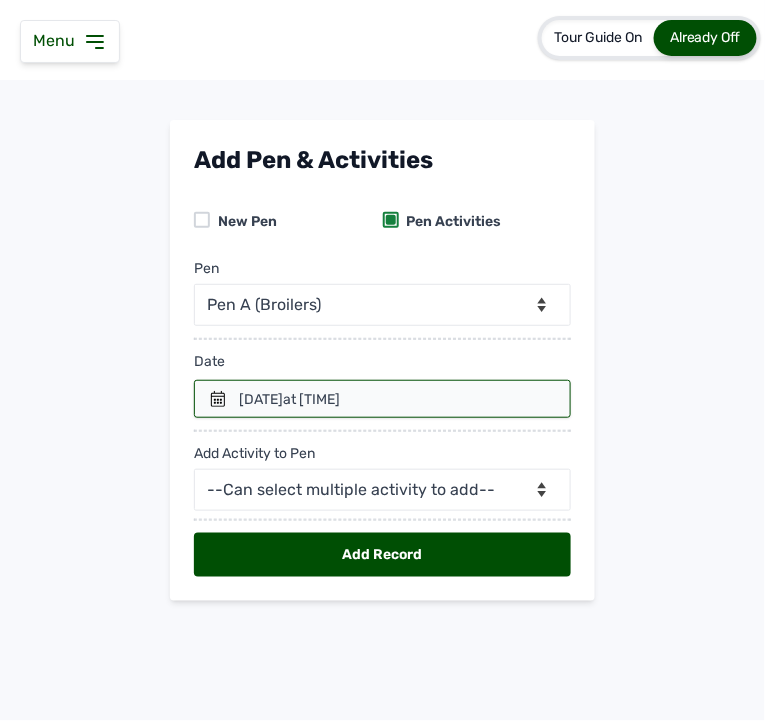 click at bounding box center [382, 399] 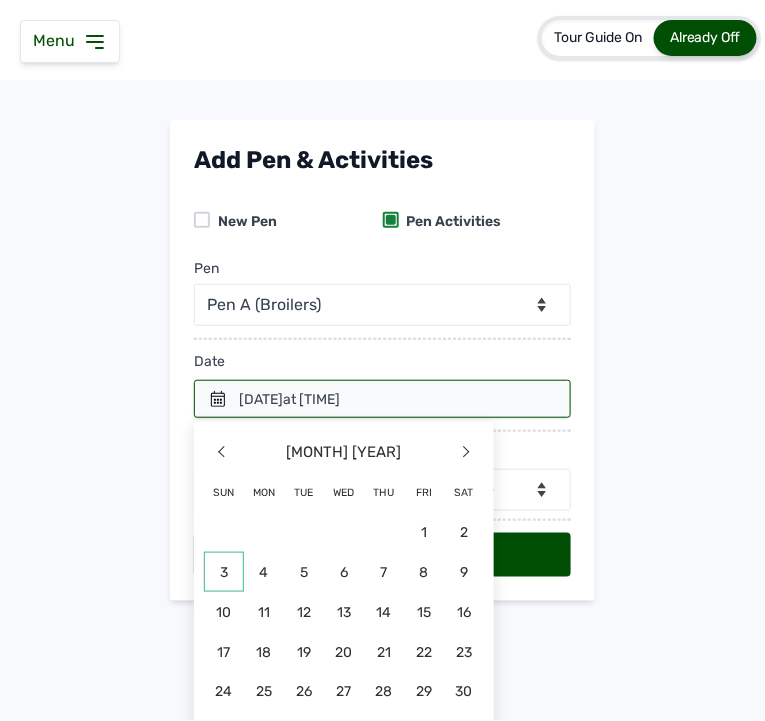click on "3" 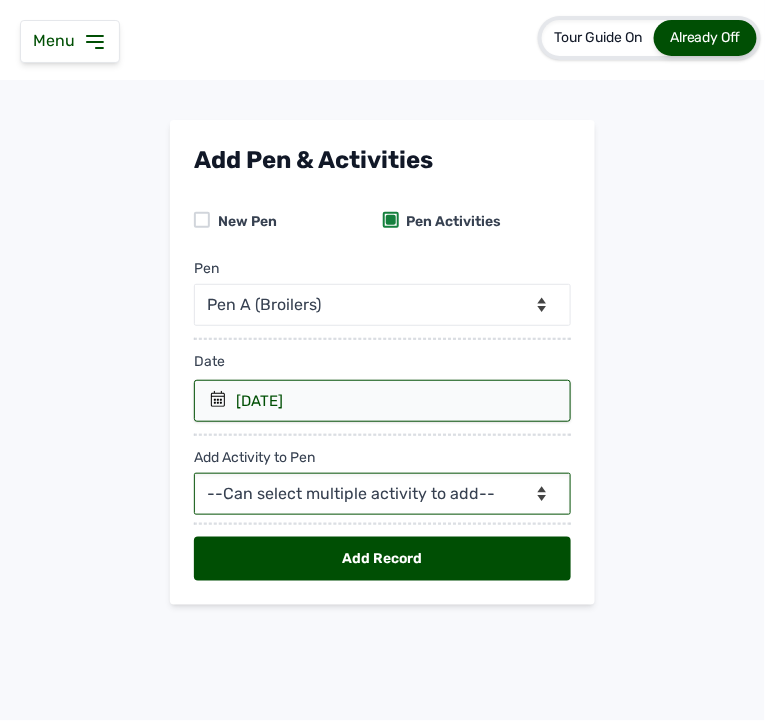 click on "--Can select multiple activity to add-- Raw Material Losses Weight" at bounding box center [382, 494] 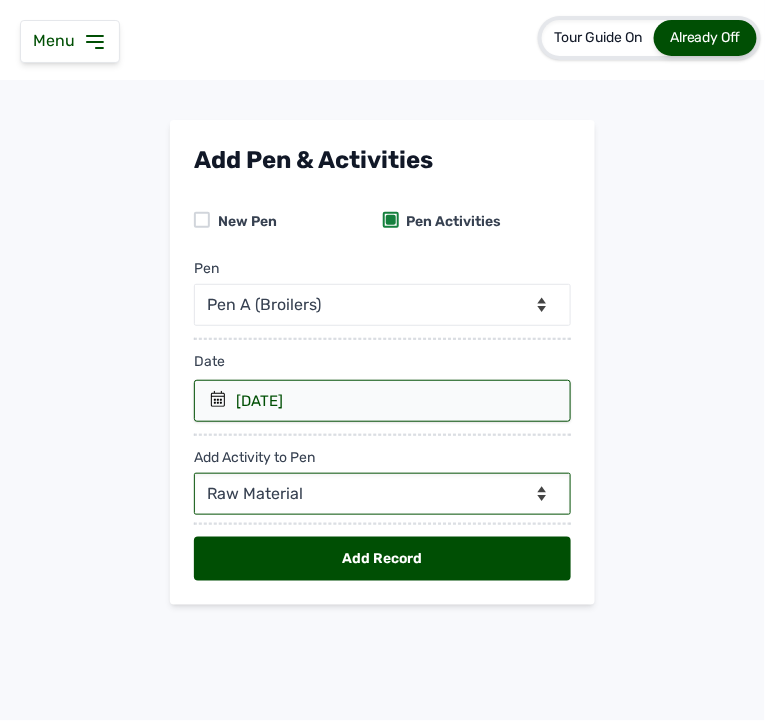 click on "--Can select multiple activity to add-- Raw Material Losses Weight" at bounding box center (382, 494) 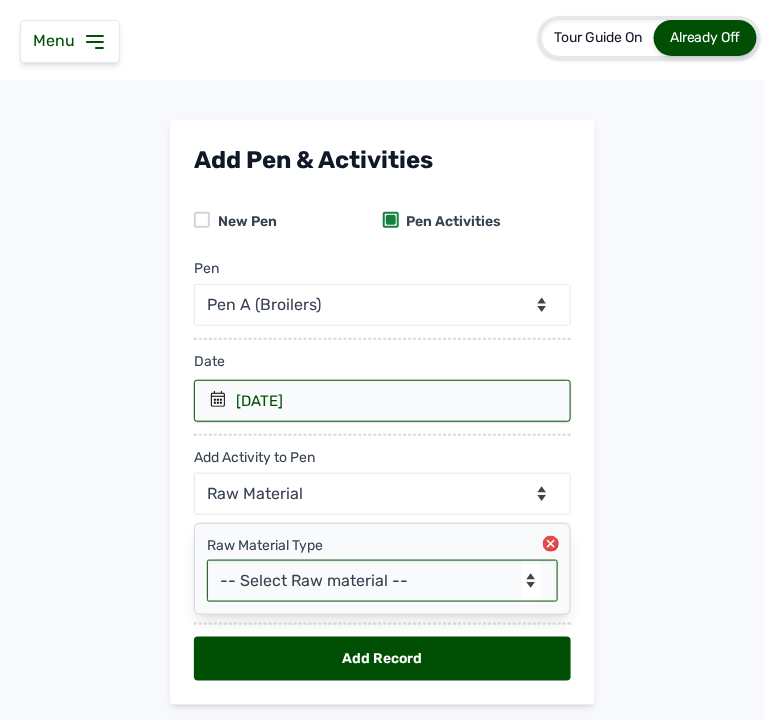 click on "-- Select Raw material -- feeds medications vaccines Biomass Fuel" at bounding box center (382, 581) 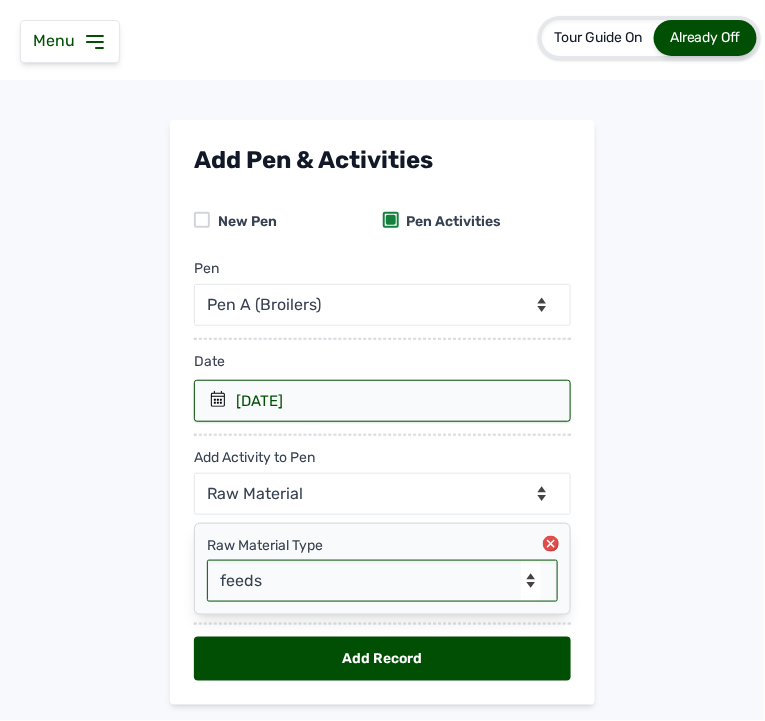 click on "-- Select Raw material -- feeds medications vaccines Biomass Fuel" at bounding box center (382, 581) 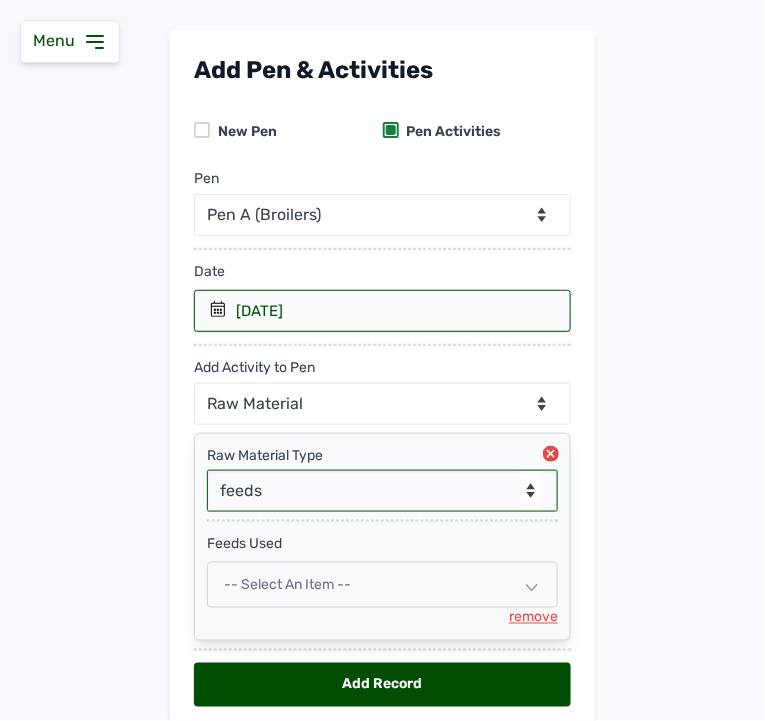 scroll, scrollTop: 174, scrollLeft: 0, axis: vertical 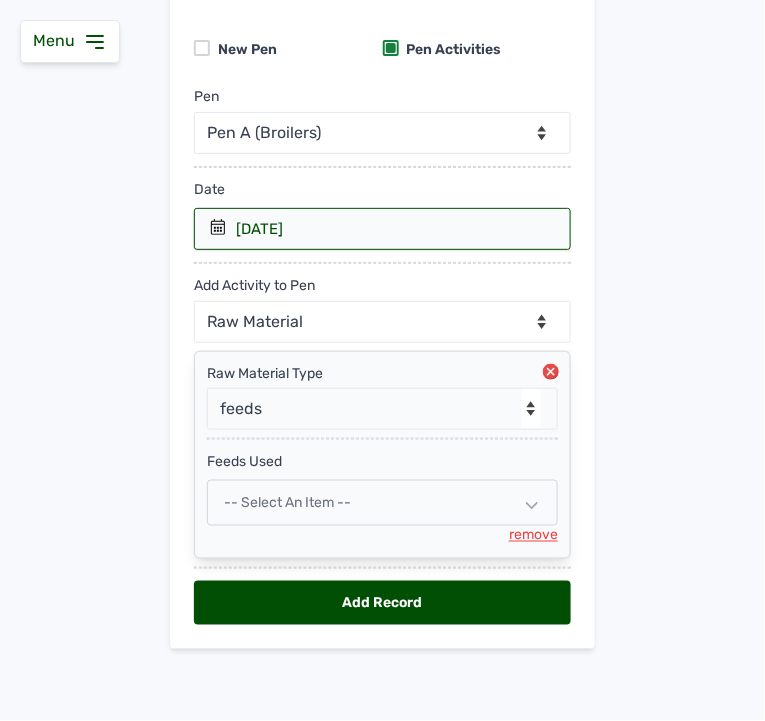 click on "-- Select an Item --" at bounding box center (287, 502) 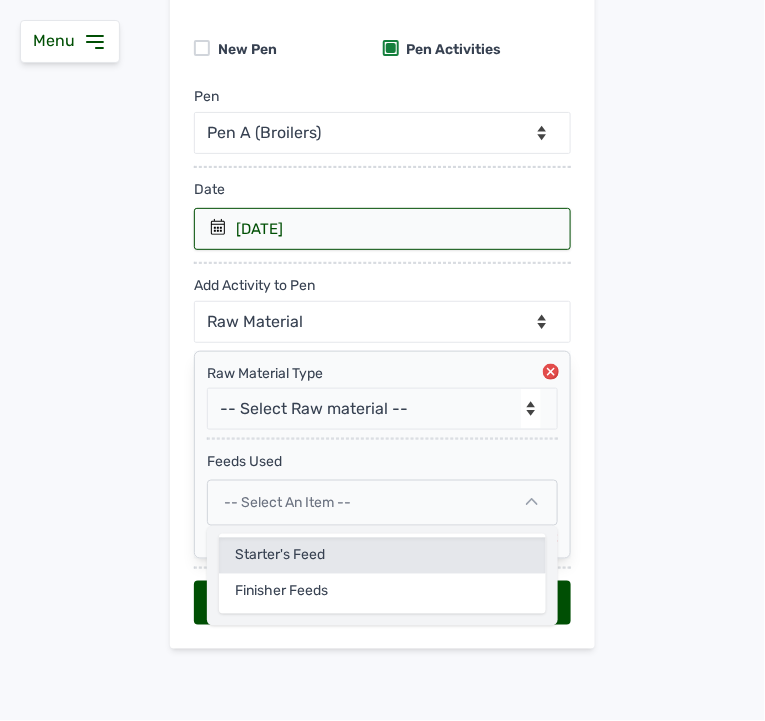 click on "Starter's Feed" 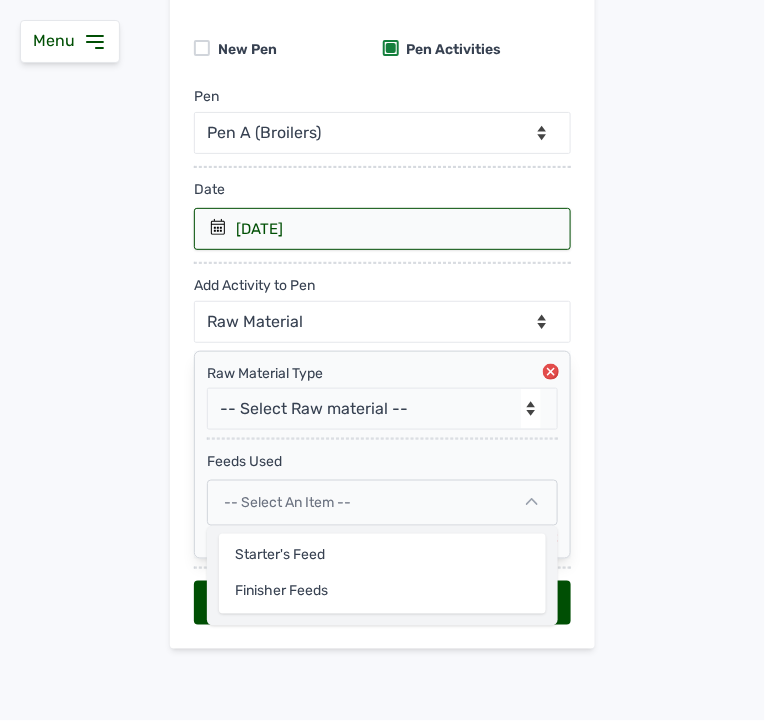 select 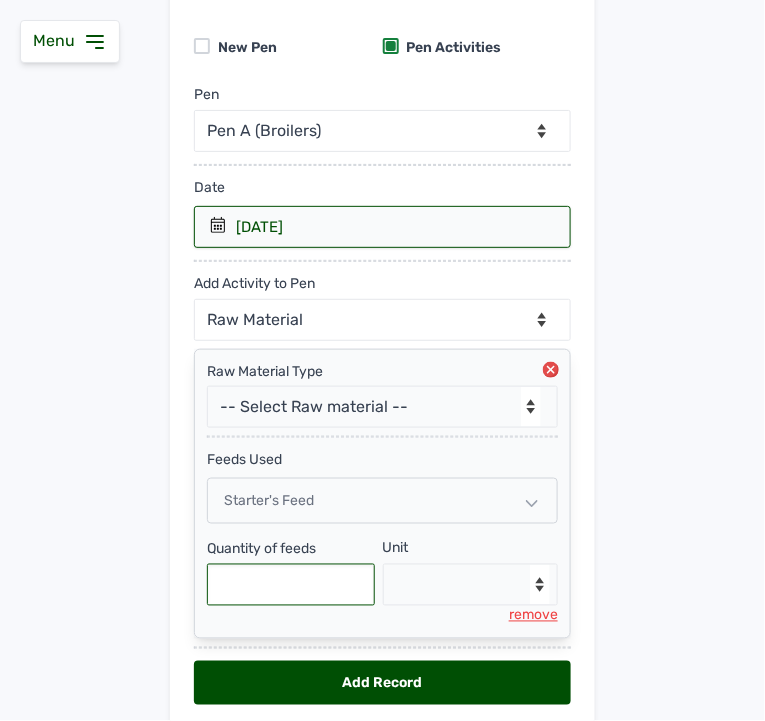 click at bounding box center (291, 585) 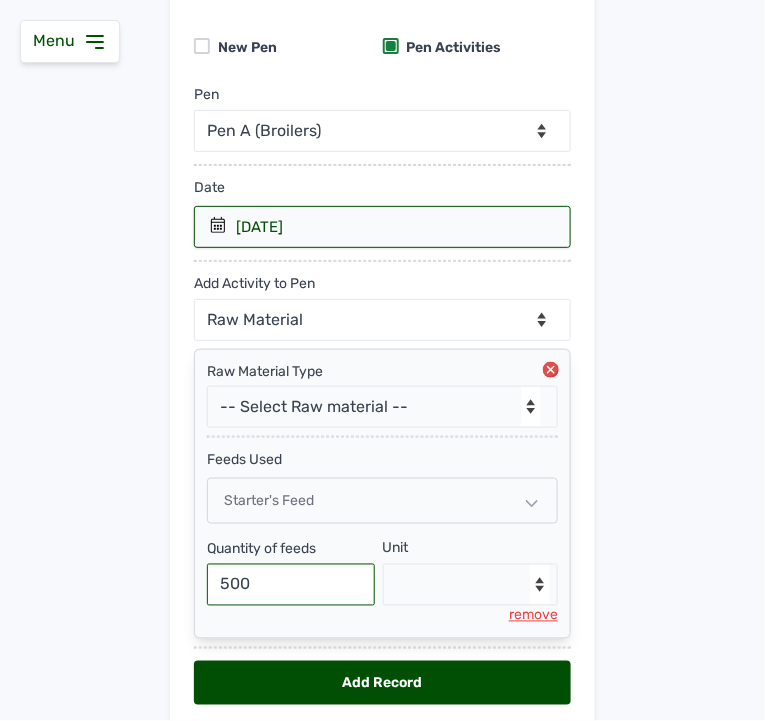 type on "500" 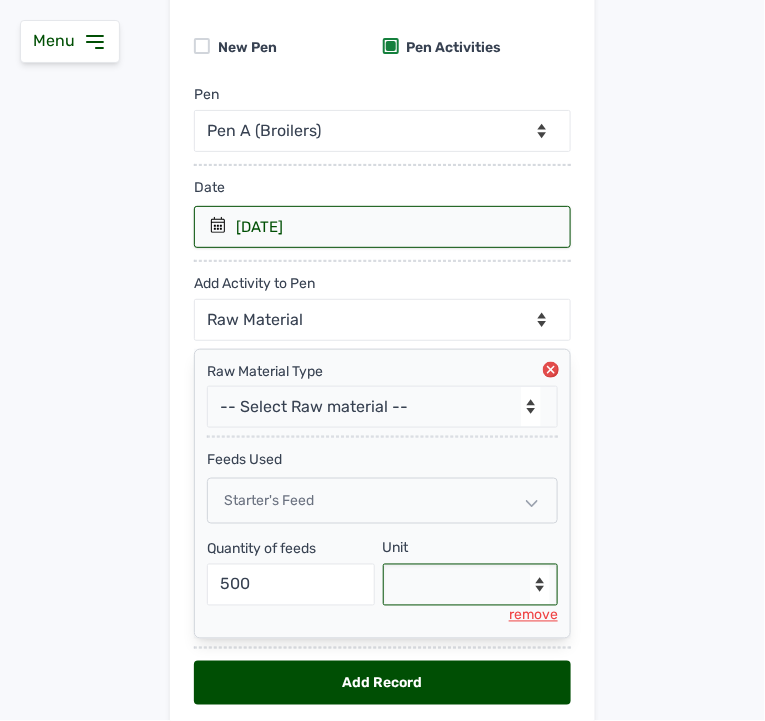 click on "--Select unit-- Bag(s) Kg" at bounding box center [471, 585] 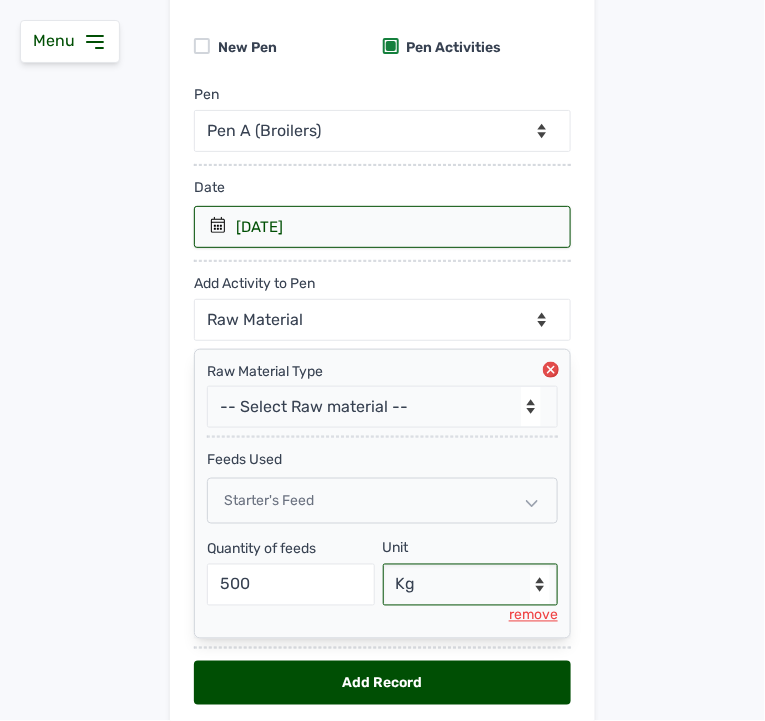 click on "--Select unit-- Bag(s) Kg" at bounding box center [471, 585] 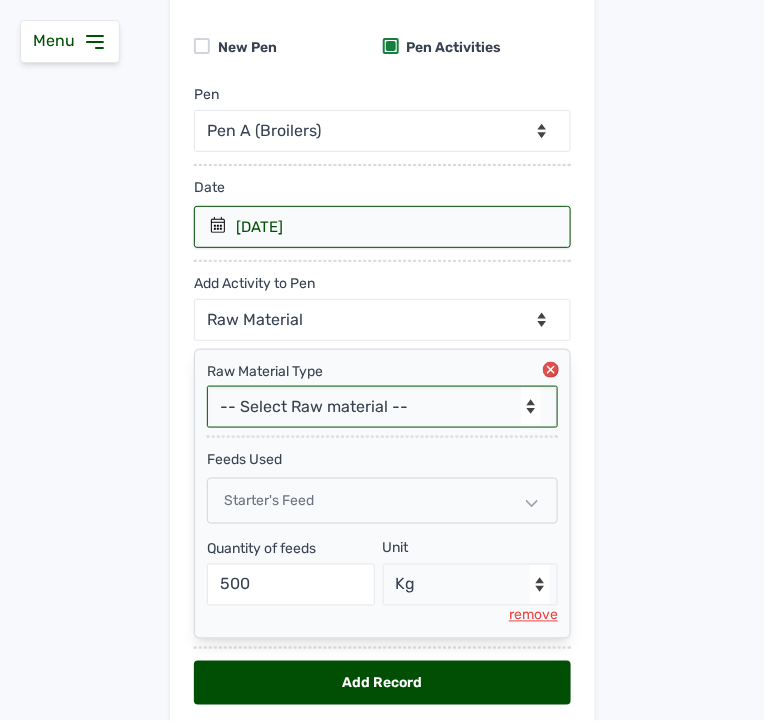 click on "-- Select Raw material -- feeds medications vaccines Biomass Fuel" at bounding box center [382, 407] 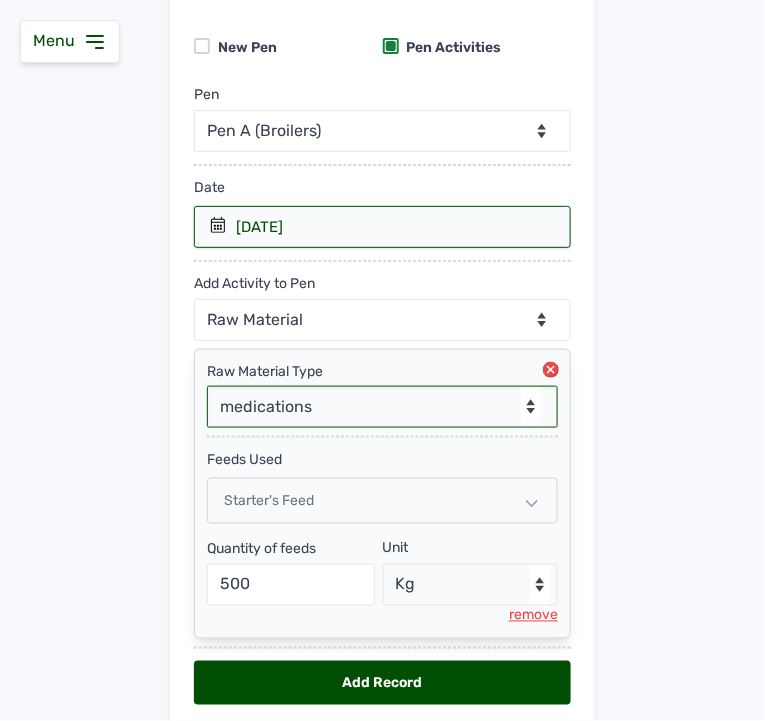 click on "-- Select Raw material -- feeds medications vaccines Biomass Fuel" at bounding box center [382, 407] 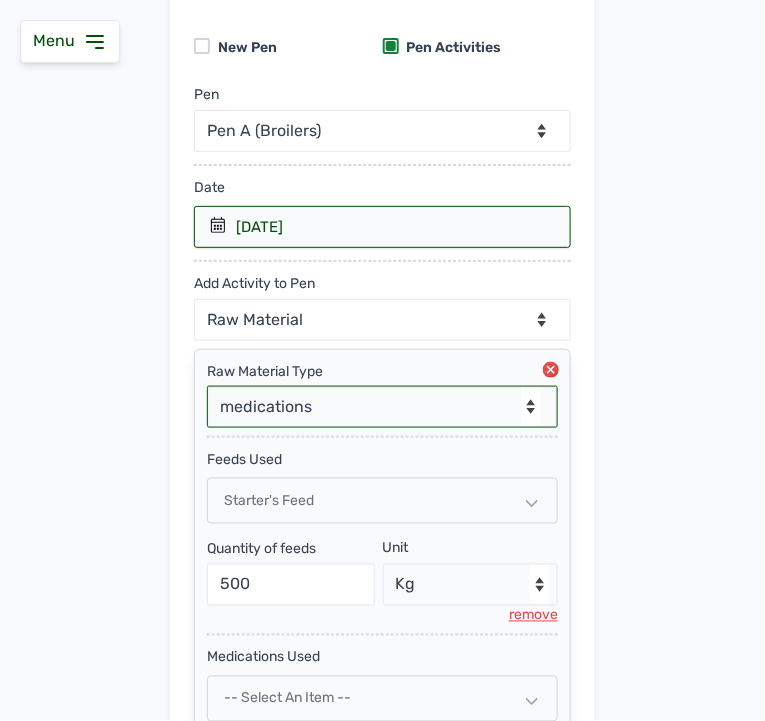scroll, scrollTop: 373, scrollLeft: 0, axis: vertical 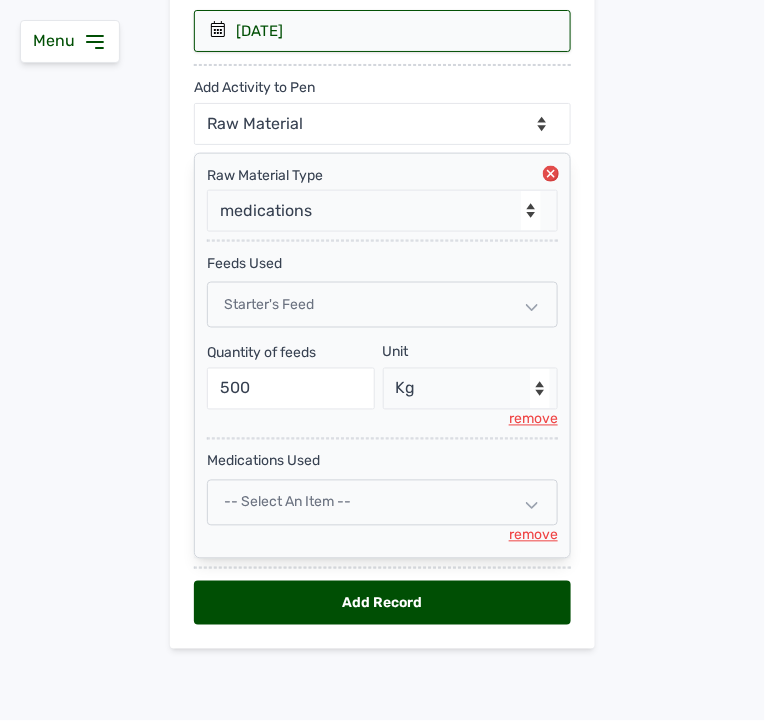 click on "-- Select an Item --" at bounding box center [287, 502] 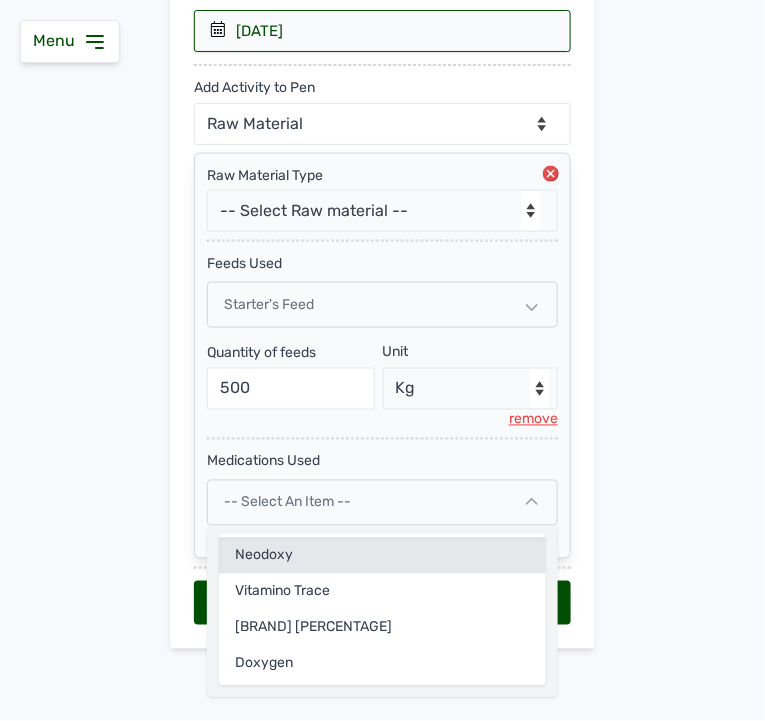 click on "Neodoxy" 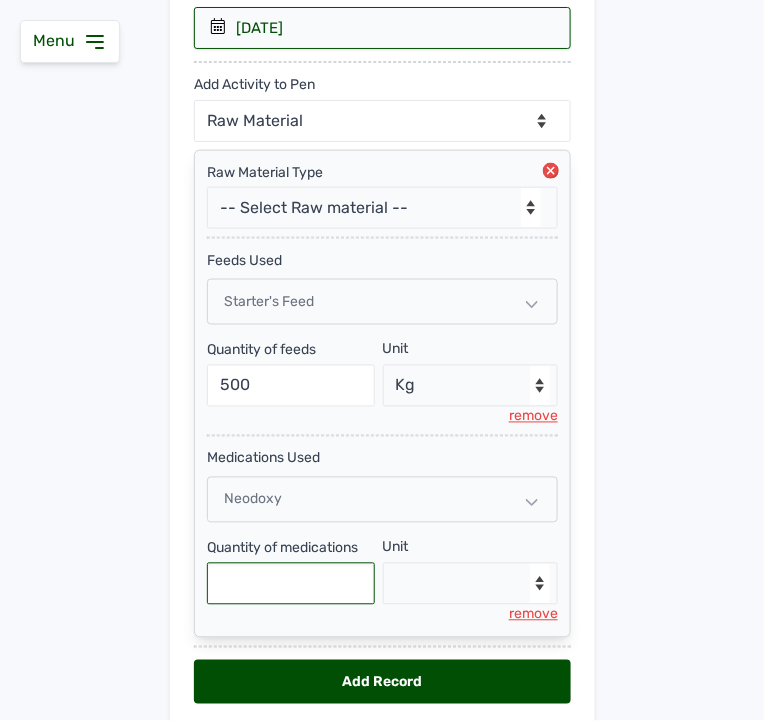 click at bounding box center [291, 584] 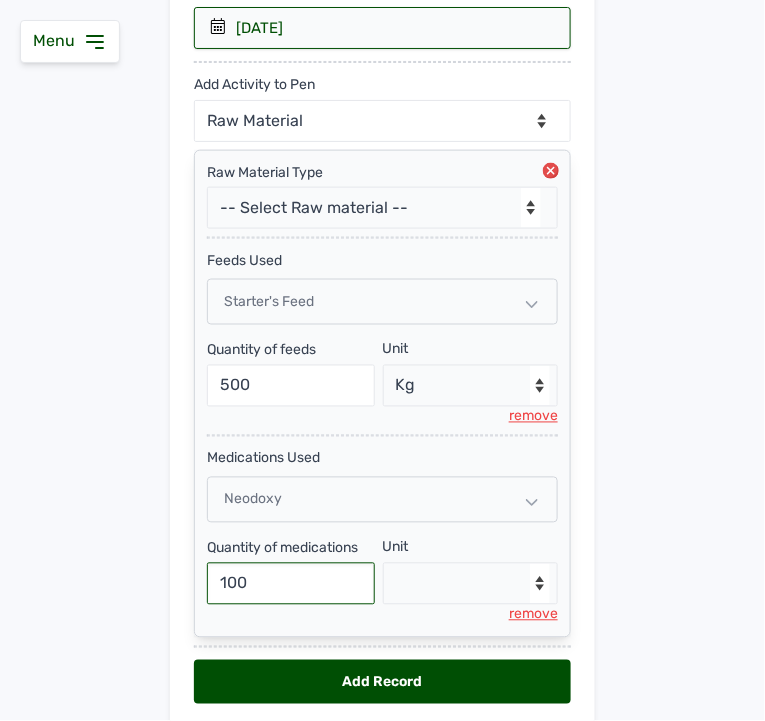 type on "100" 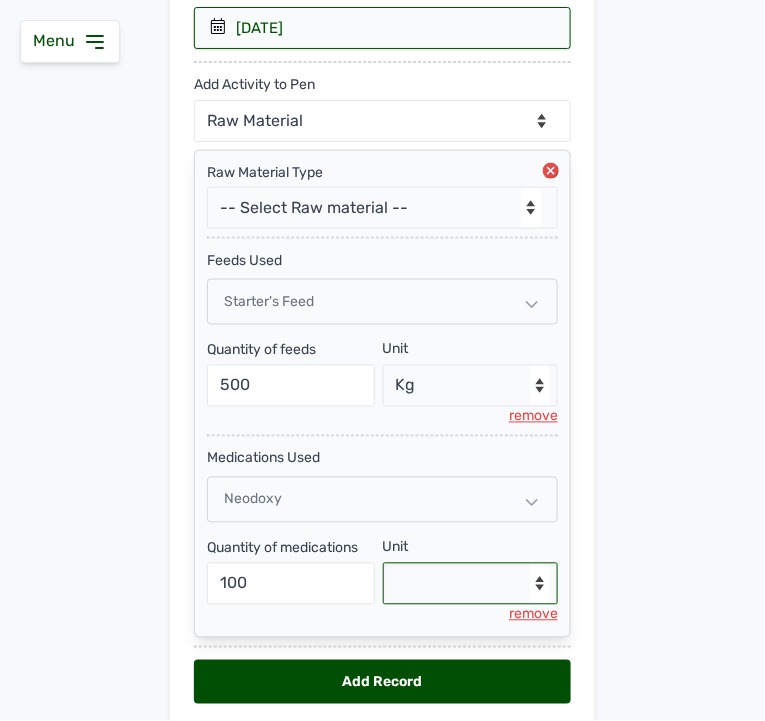 click on "--Select unit-- g" at bounding box center [471, 584] 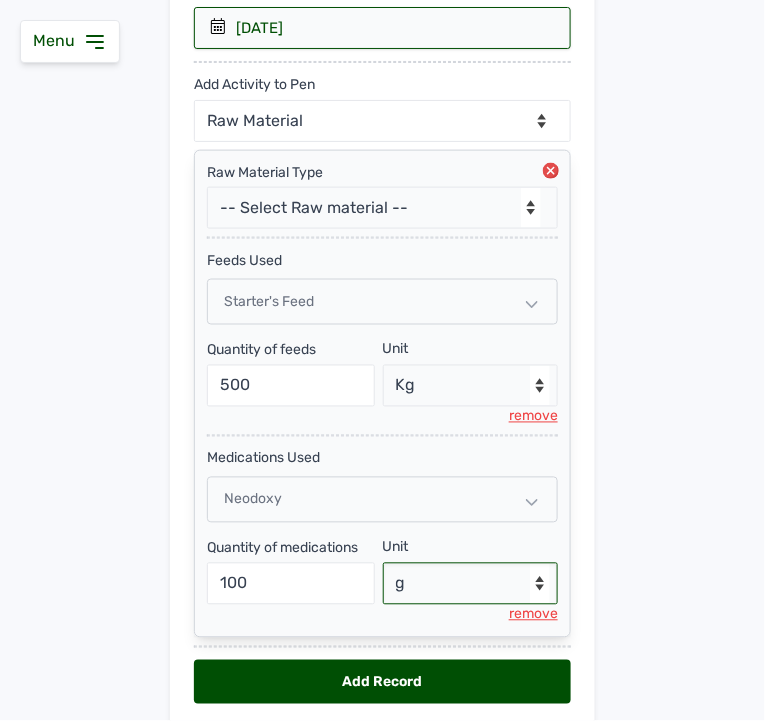 click on "--Select unit-- g" at bounding box center (471, 584) 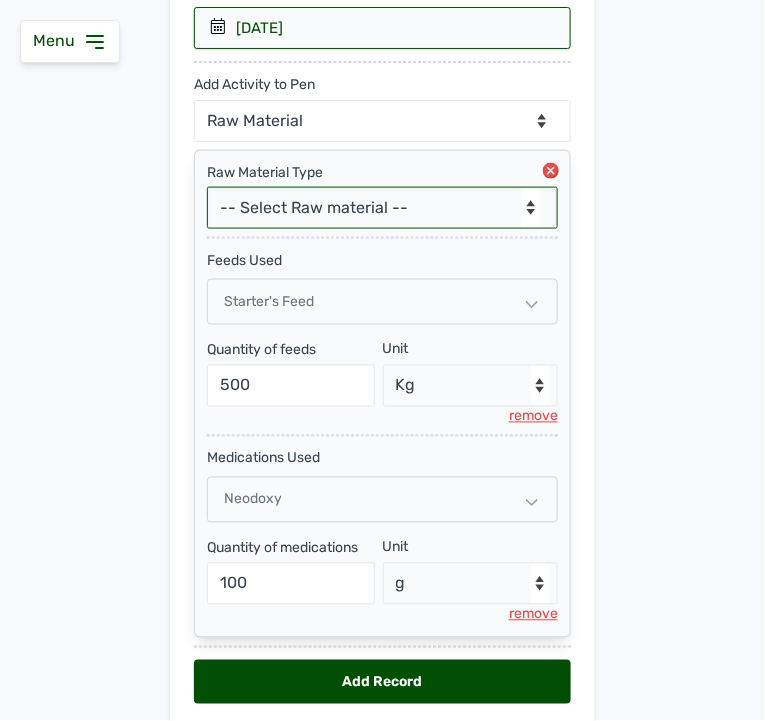 click on "-- Select Raw material -- feeds medications vaccines Biomass Fuel" at bounding box center [382, 208] 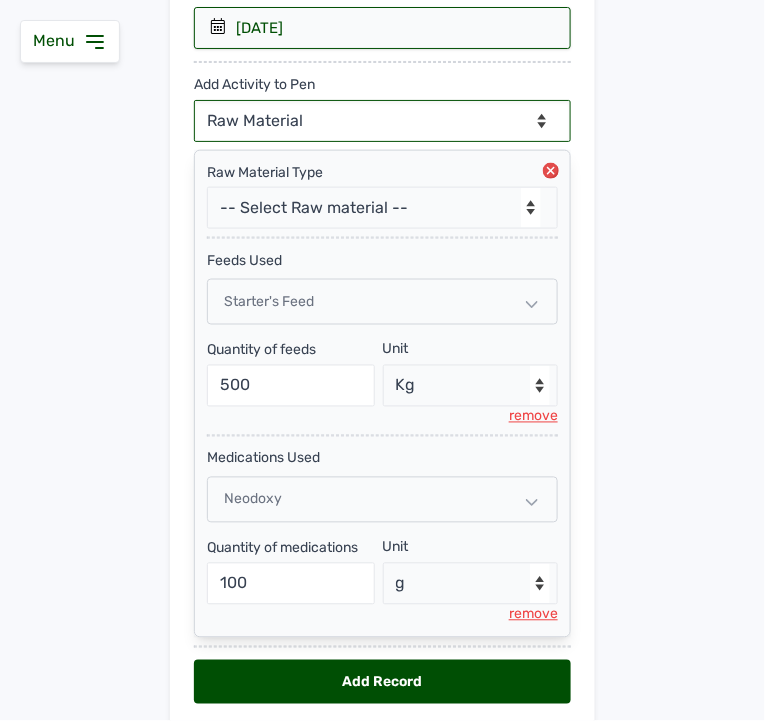 click on "--Can select multiple activity to add-- Raw Material Losses Weight" at bounding box center [382, 121] 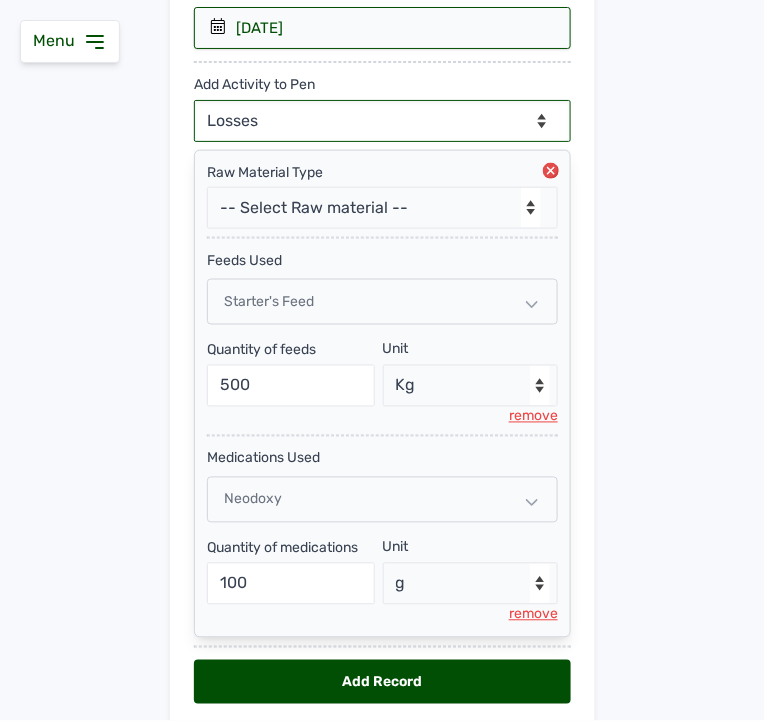 click on "--Can select multiple activity to add-- Raw Material Losses Weight" at bounding box center (382, 121) 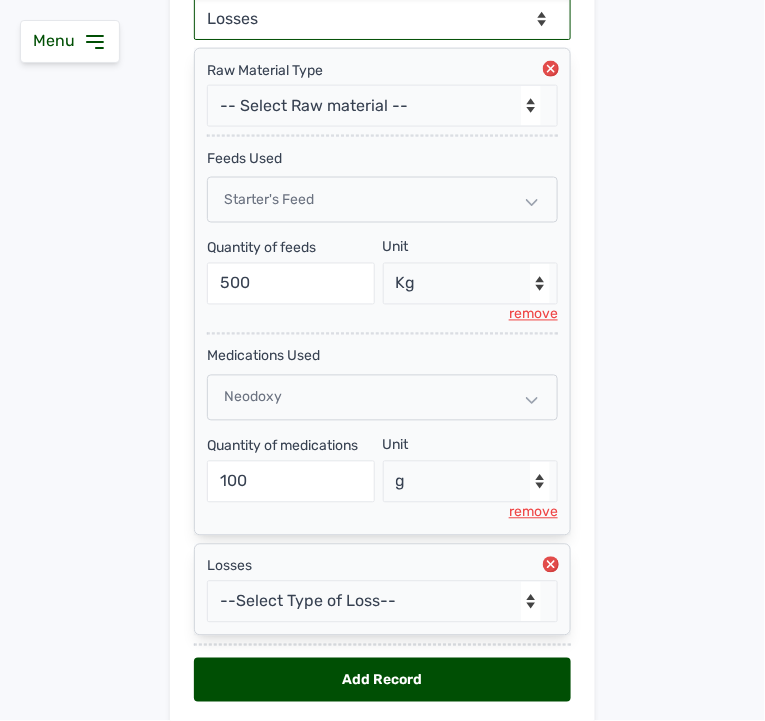 scroll, scrollTop: 555, scrollLeft: 0, axis: vertical 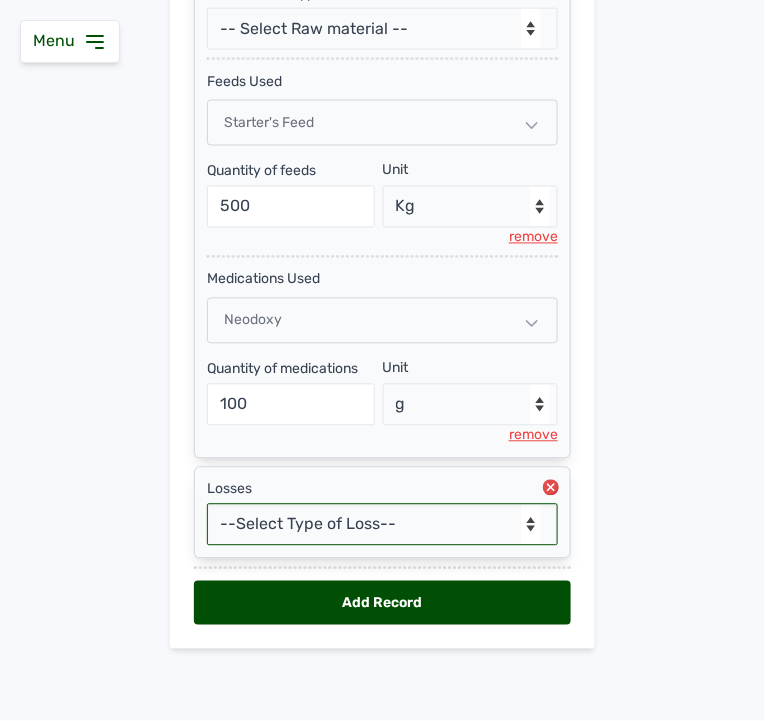 click on "--Select Type of Loss-- Mortality Culled Theft" at bounding box center (382, 525) 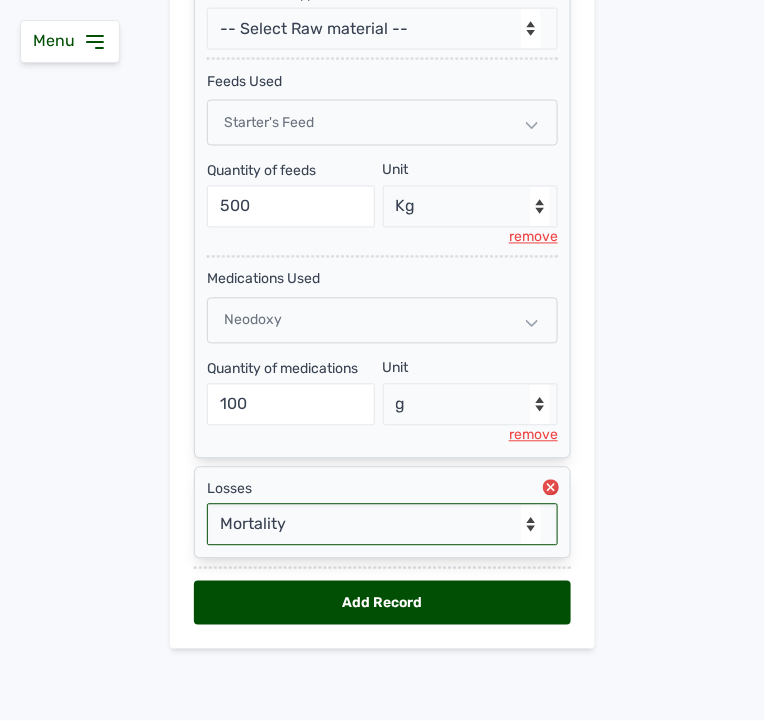 click on "--Select Type of Loss-- Mortality Culled Theft" at bounding box center [382, 525] 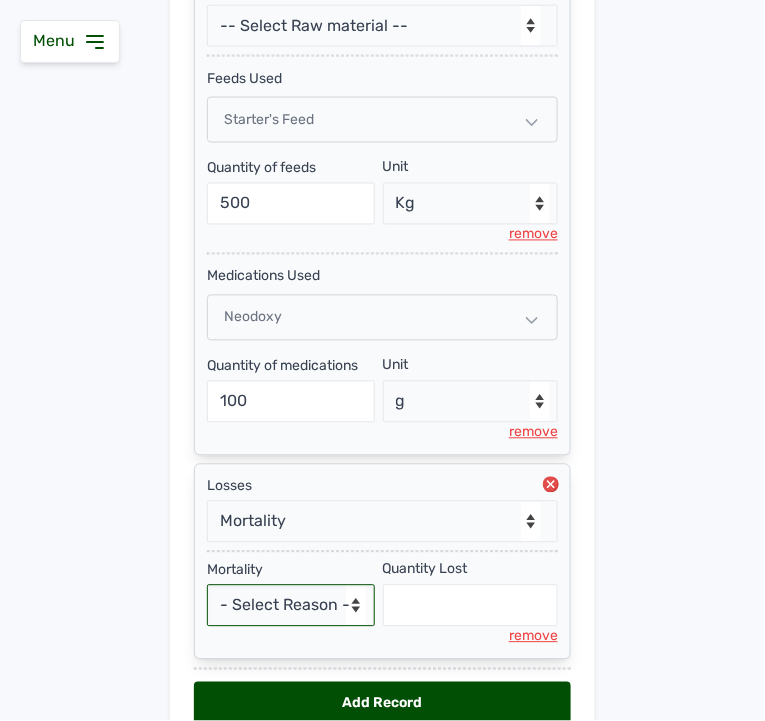 click on "- Select Reason - Disease Late Vaccination Wrong Vaccination Heat Lack of Water Others" at bounding box center [291, 606] 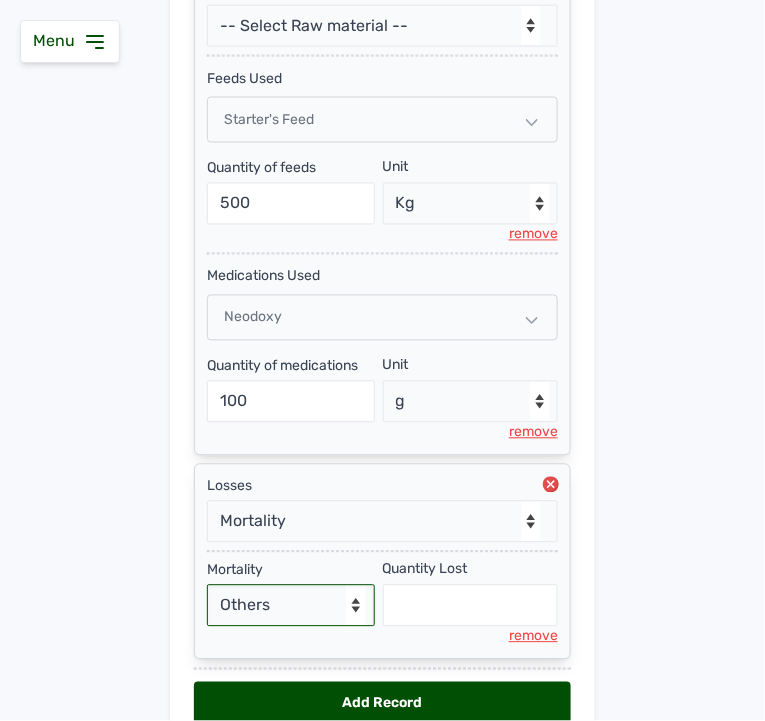 click on "- Select Reason - Disease Late Vaccination Wrong Vaccination Heat Lack of Water Others" at bounding box center (291, 606) 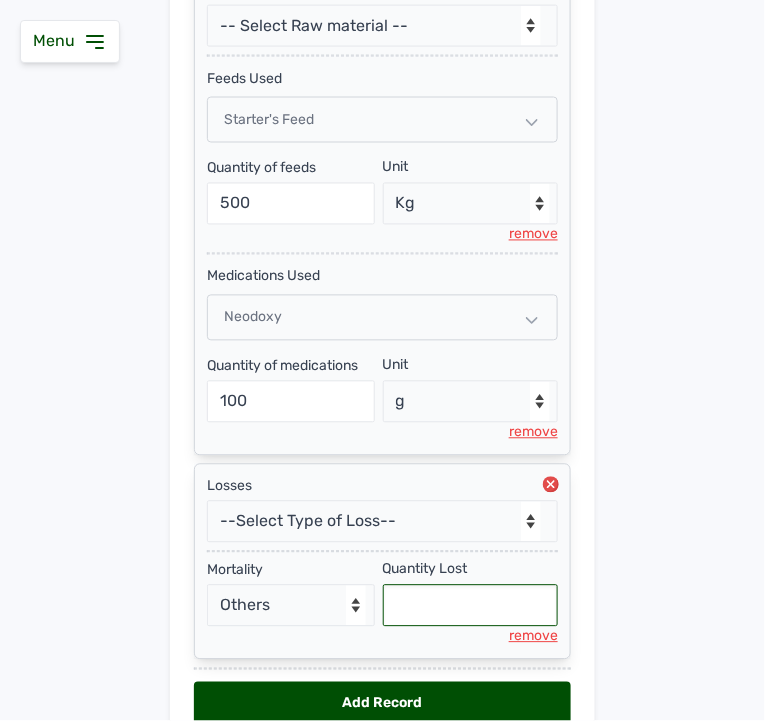click at bounding box center (471, 606) 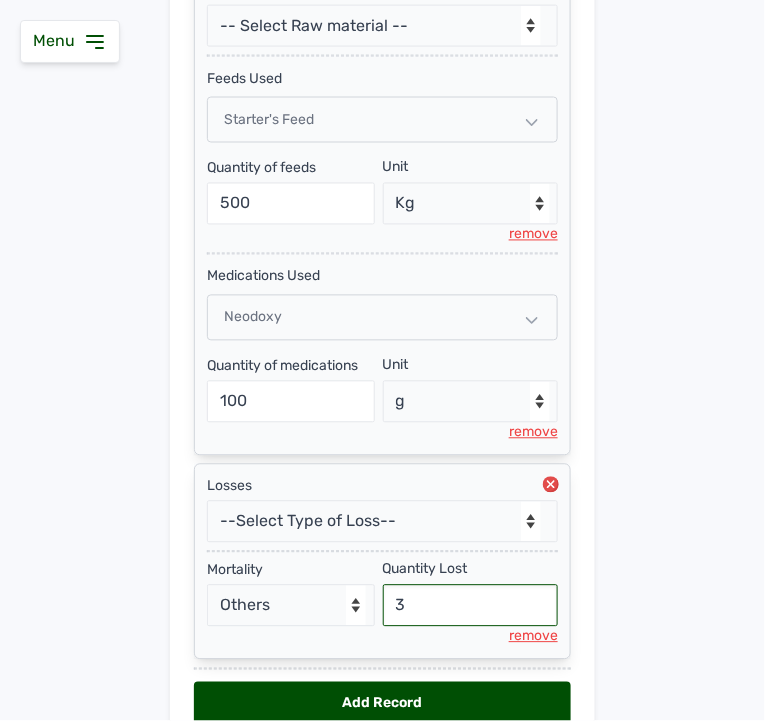 type on "3" 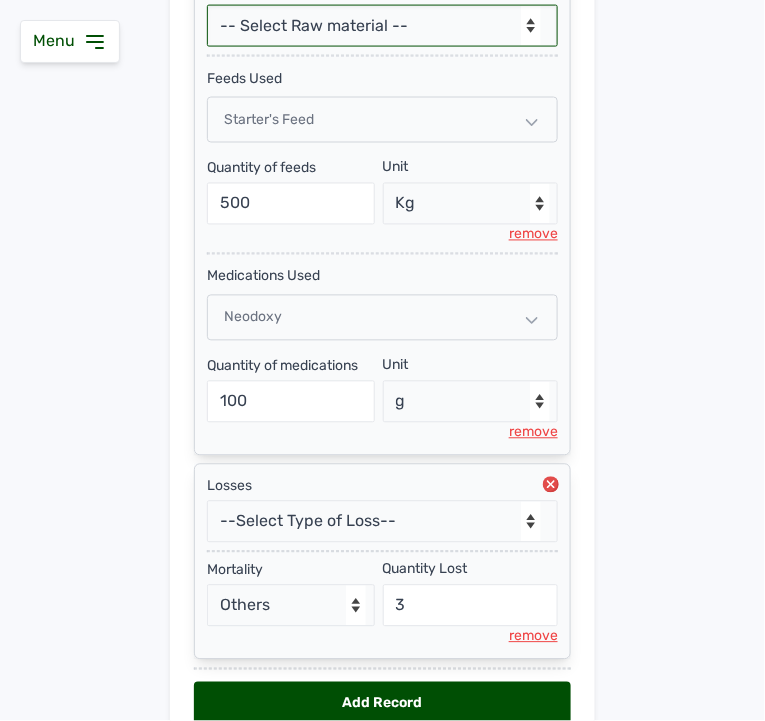 click on "-- Select Raw material -- feeds medications vaccines Biomass Fuel" at bounding box center [382, 26] 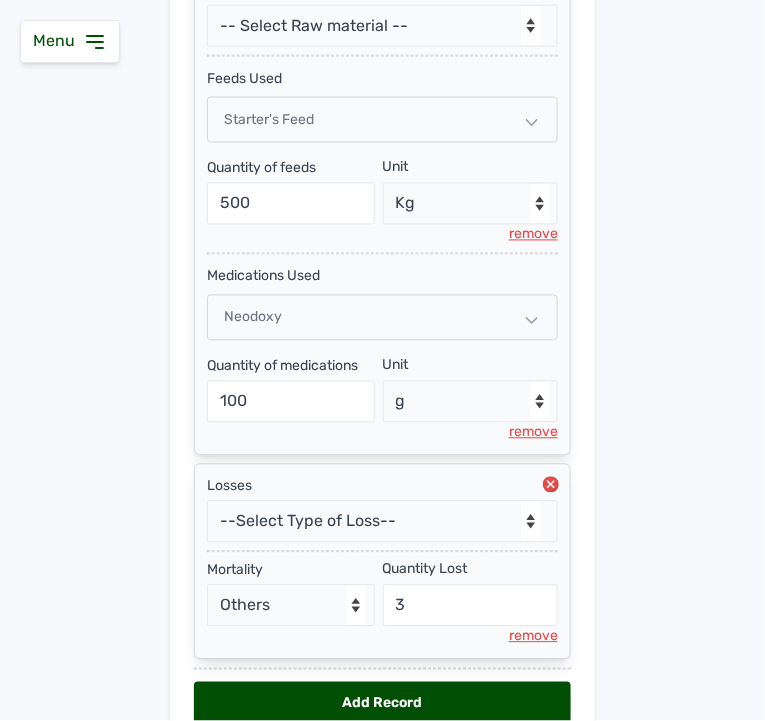 click on "Add Pen & Activities New Pen Pen Activities Pen -- Select pen -- Pen A (Broilers) Date [DATE] [YEAR] [DAY] [DATE] [MONTH] < [MONTH] [YEAR] > Sun Mon Tue Wed Thu Fri Sat 1 2 3 4 5 6 7 8 9 10 11 12 13 14 15 16 17 18 19 20 21 22 23 24 25 26 27 28 29 30 31 [YEAR] [DAY] [DATE] [MONTH] < [YEAR] > January February March April May June July August September October November December [YEAR] [DAY] [DATE] [MONTH] < [YEAR] - [YEAR] > [YEAR] [YEAR] [YEAR] [YEAR] [YEAR] [YEAR] [YEAR] [YEAR] [YEAR] [YEAR] Add Activity to Pen --Can select multiple activity to add-- Raw Material Losses Weight Raw Material Type -- Select Raw material -- feeds medications vaccines Biomass Fuel feeds Used Starter's Feed Quantity of feeds [QUANTITY] Unit --Select unit-- Bag(s) Kg remove medications Used Neodoxy Quantity of medications [QUANTITY] Unit --Select unit-- g remove Losses --Select Type of Loss-- Mortality Culled Theft Mortality - Select Reason - Disease Late Vaccination Wrong Vaccination Heat Lack of Water Others Quantity Lost [QUANTITY] remove Add Record" at bounding box center (382, 173) 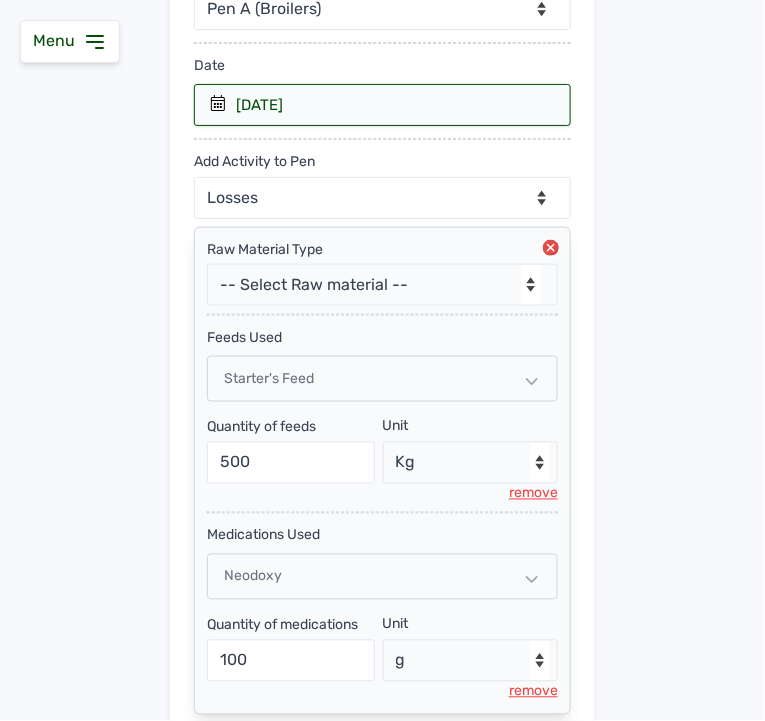 scroll, scrollTop: 288, scrollLeft: 0, axis: vertical 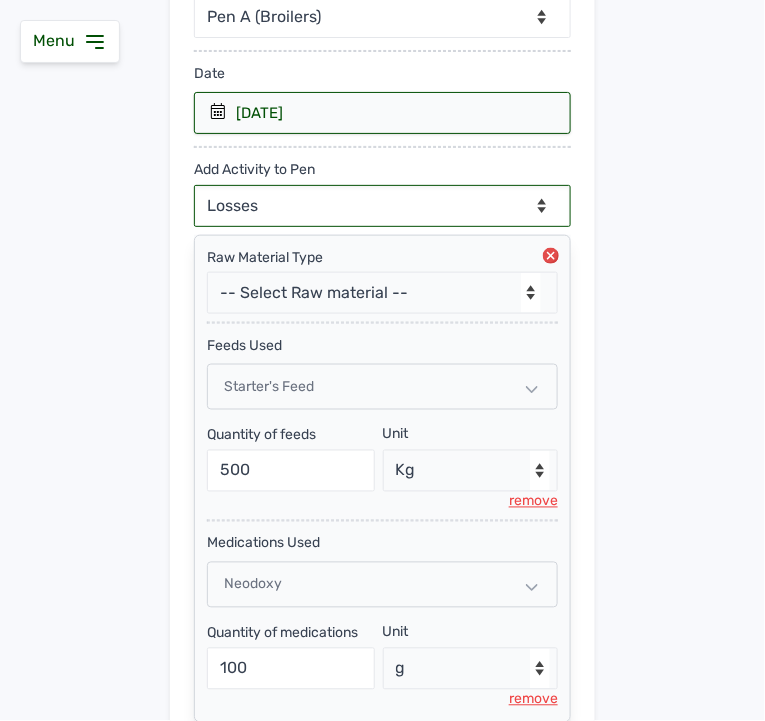 click on "--Can select multiple activity to add-- Raw Material Losses Weight" at bounding box center [382, 206] 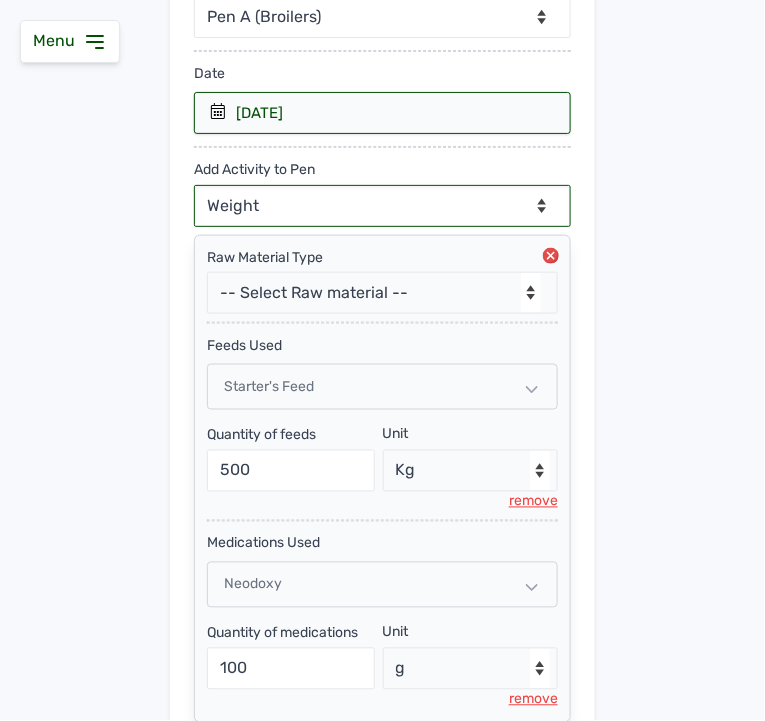 click on "--Can select multiple activity to add-- Raw Material Losses Weight" at bounding box center [382, 206] 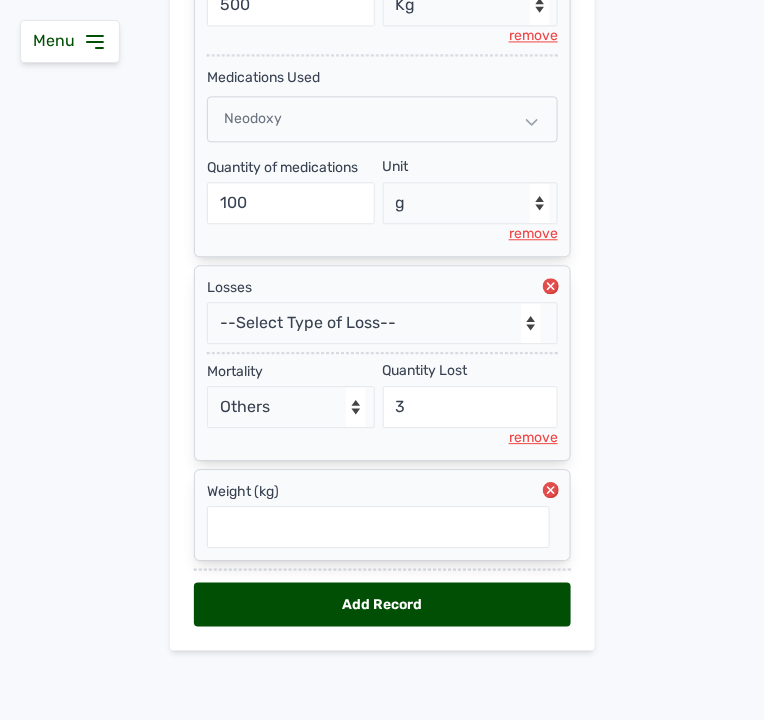 scroll, scrollTop: 761, scrollLeft: 0, axis: vertical 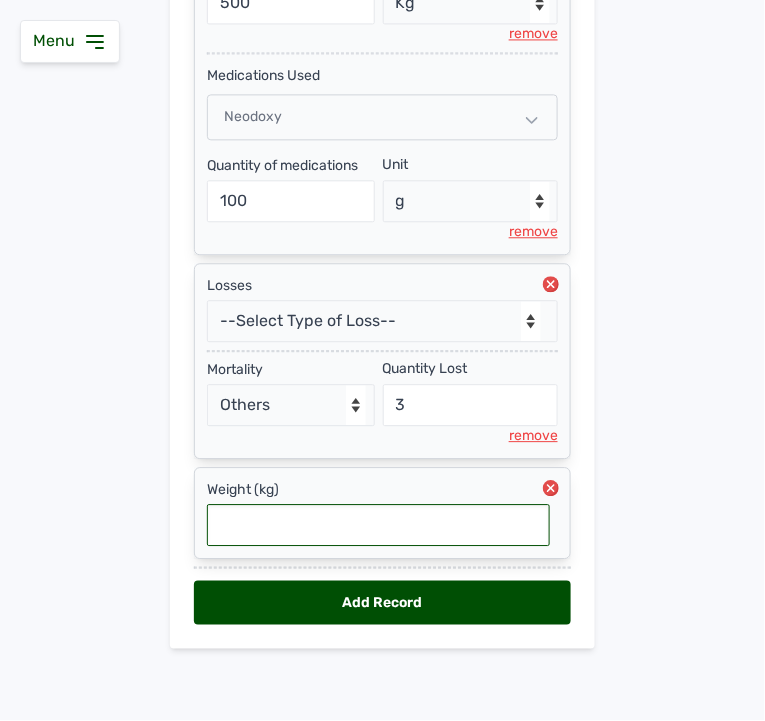 click at bounding box center (378, 525) 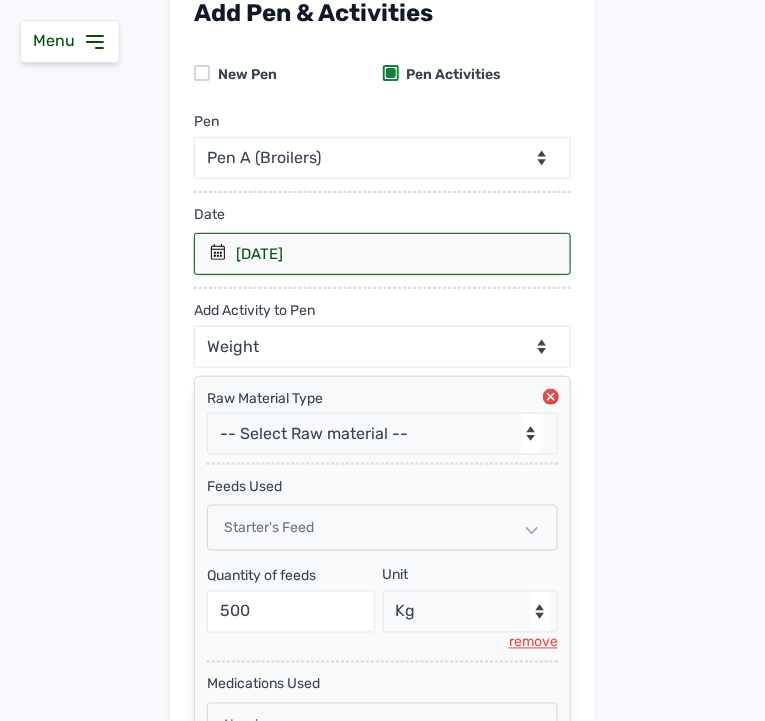 scroll, scrollTop: 761, scrollLeft: 0, axis: vertical 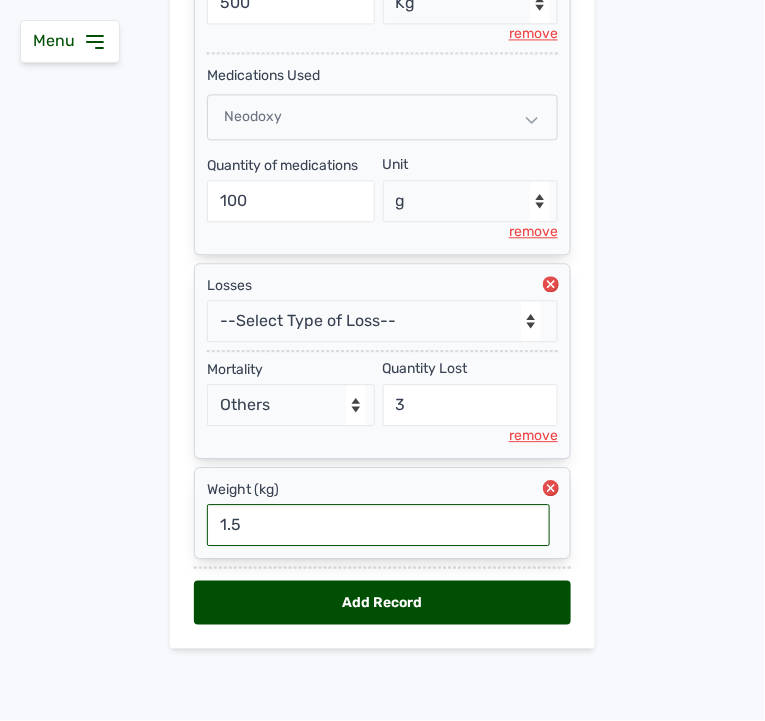 type on "1.5" 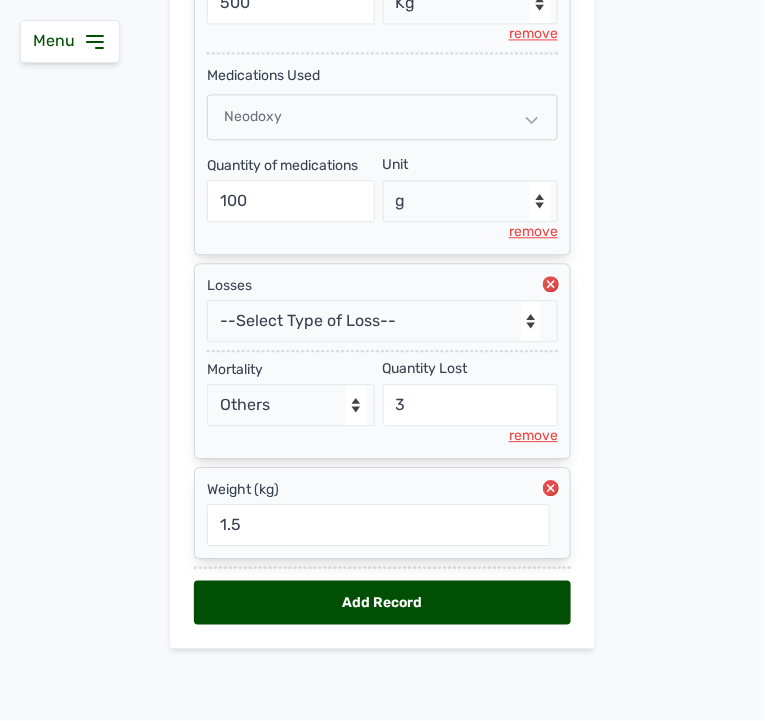 click on "Add Record" at bounding box center [382, 603] 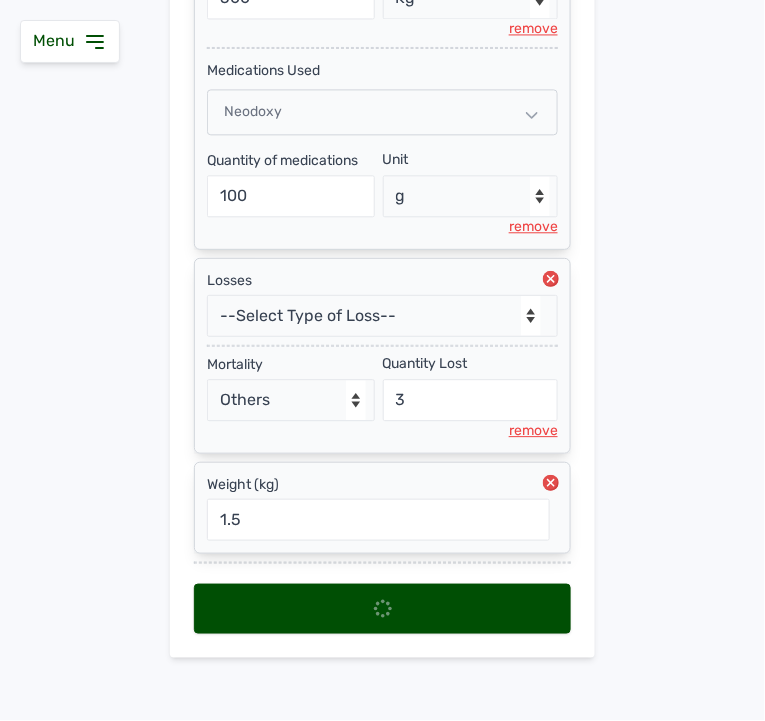 select 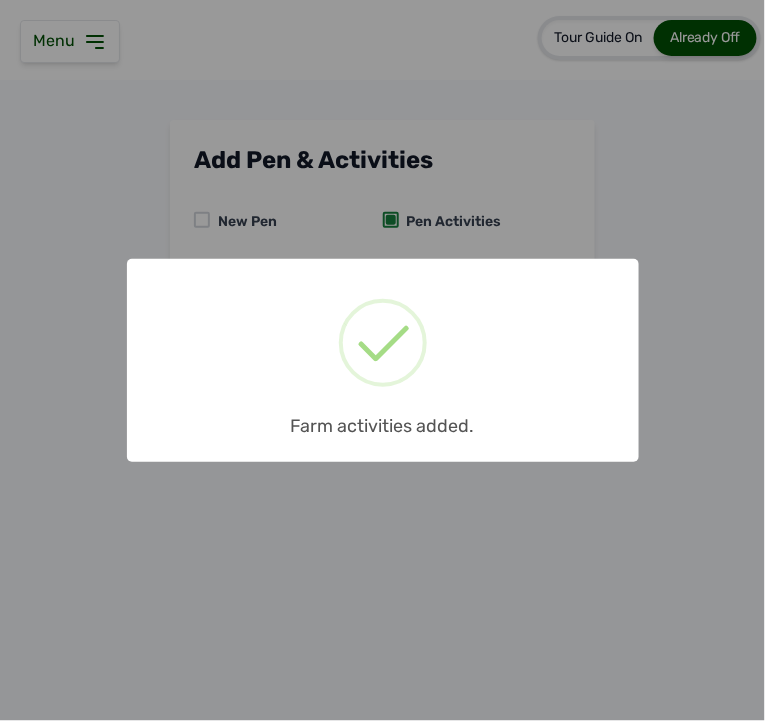 scroll, scrollTop: 0, scrollLeft: 0, axis: both 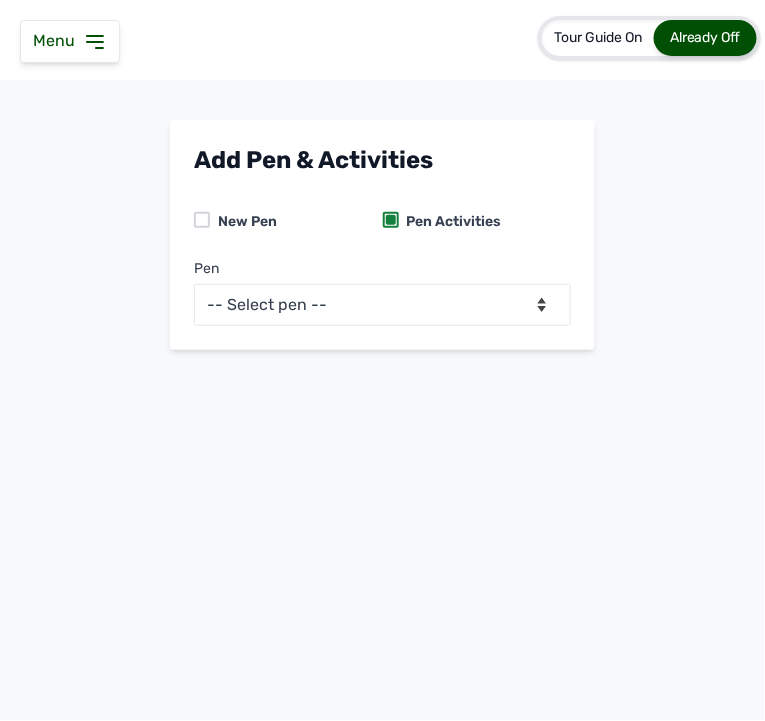 click 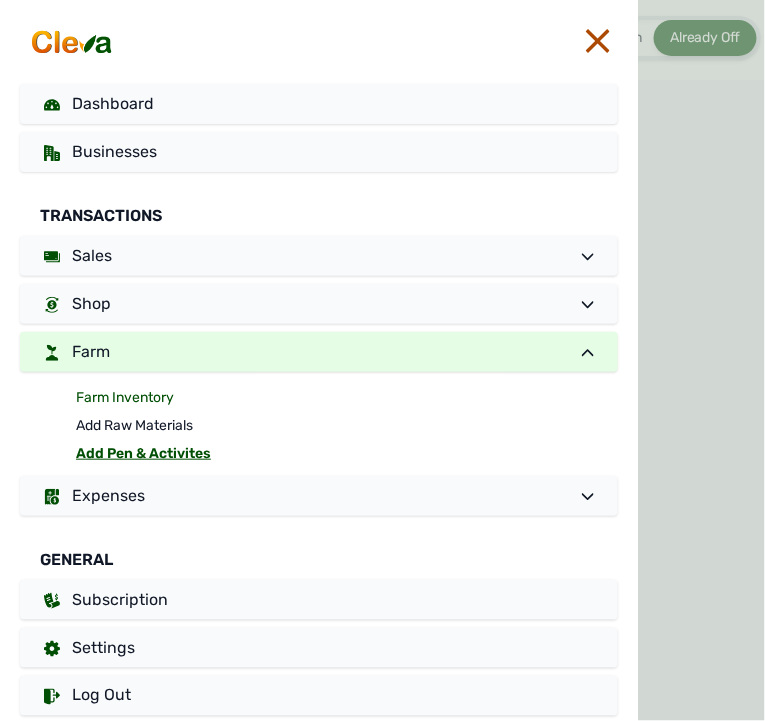 click on "Farm Inventory" at bounding box center (347, 398) 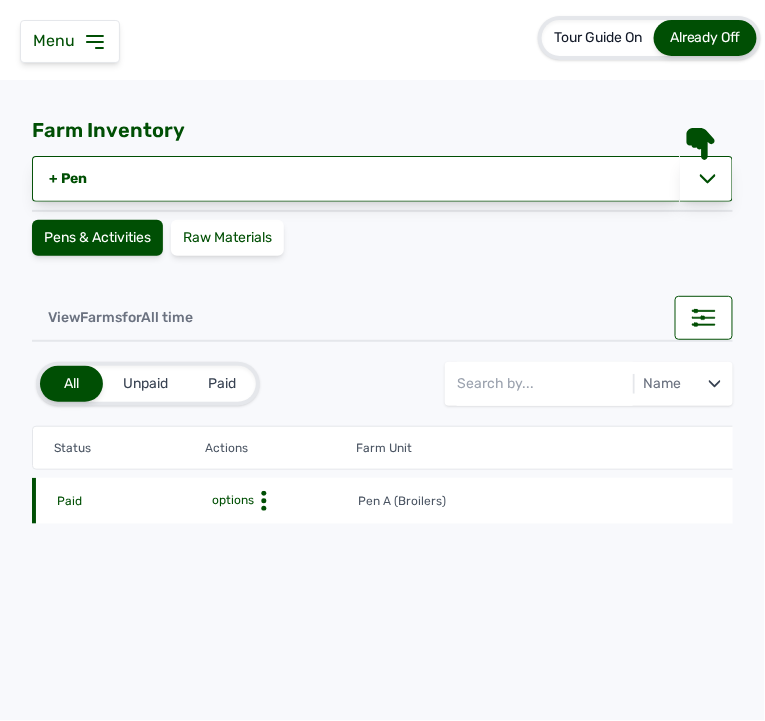 click 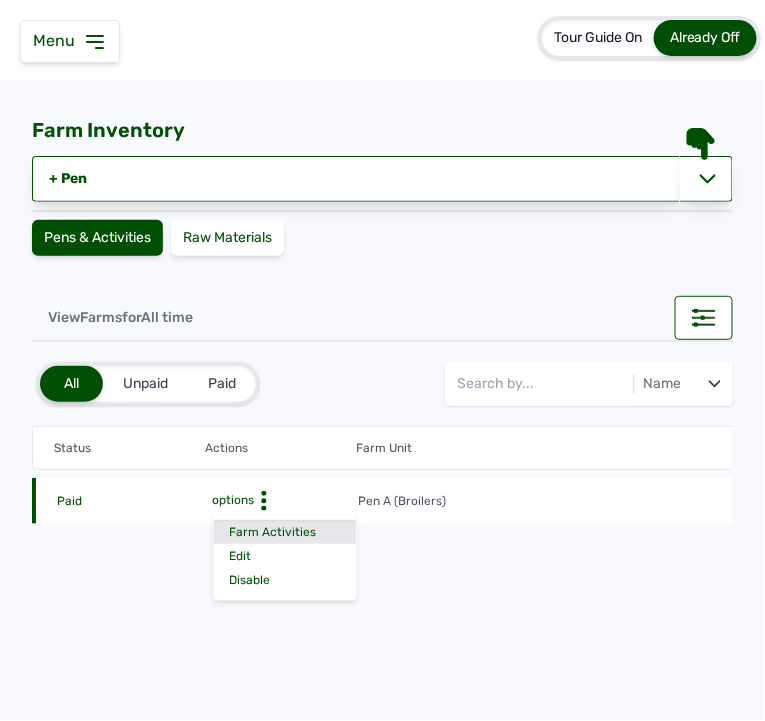 click on "Farm Activities" at bounding box center (285, 532) 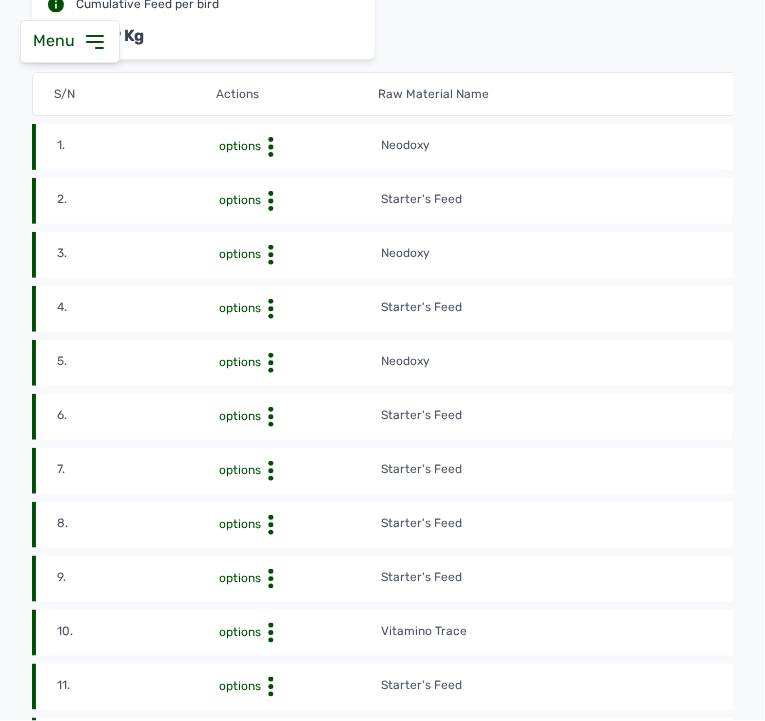 scroll, scrollTop: 0, scrollLeft: 0, axis: both 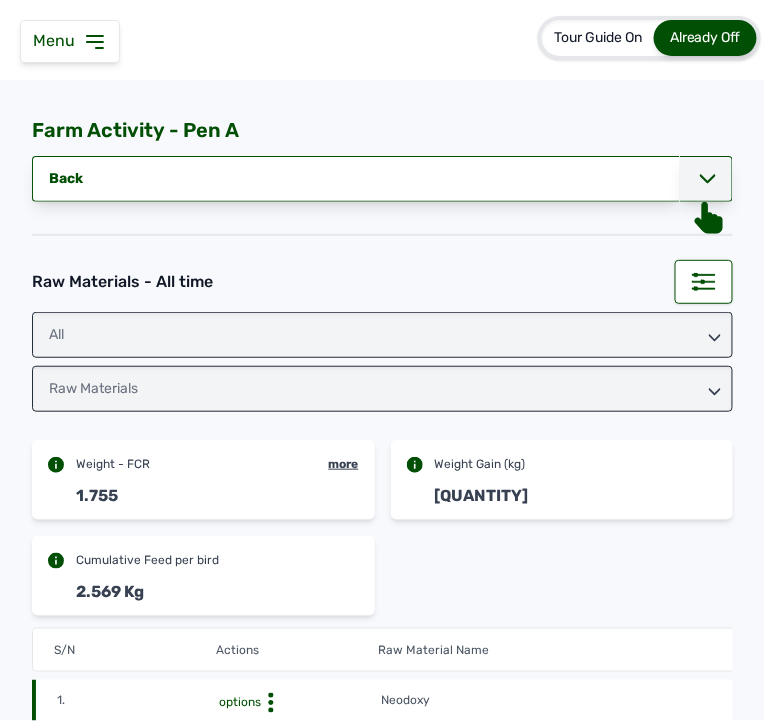 click 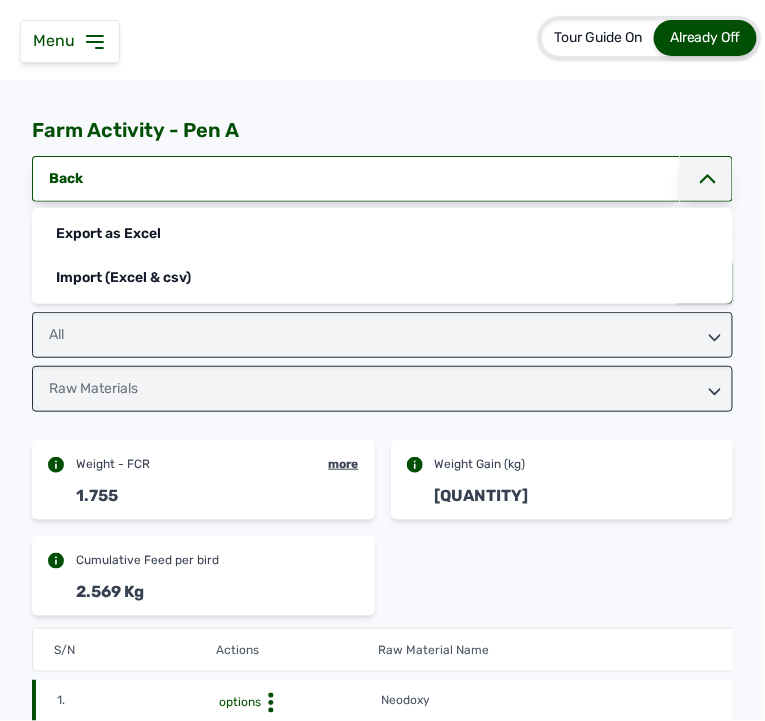 click on "All" at bounding box center [382, 335] 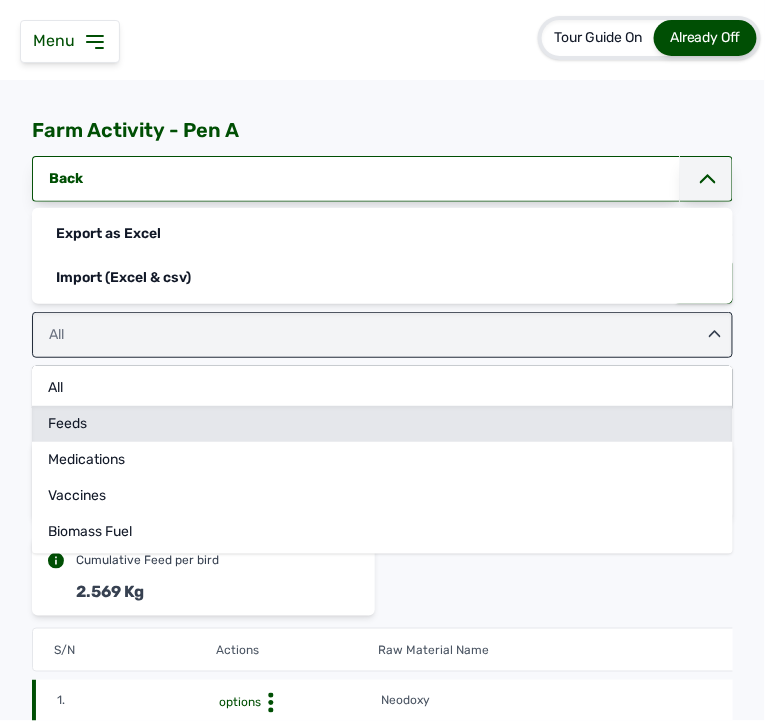 click on "feeds" 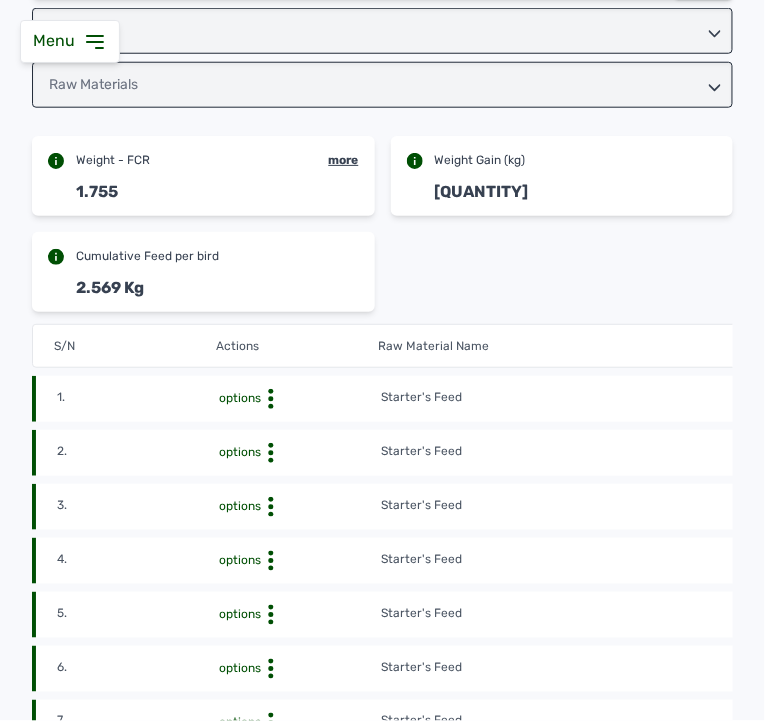 scroll, scrollTop: 321, scrollLeft: 0, axis: vertical 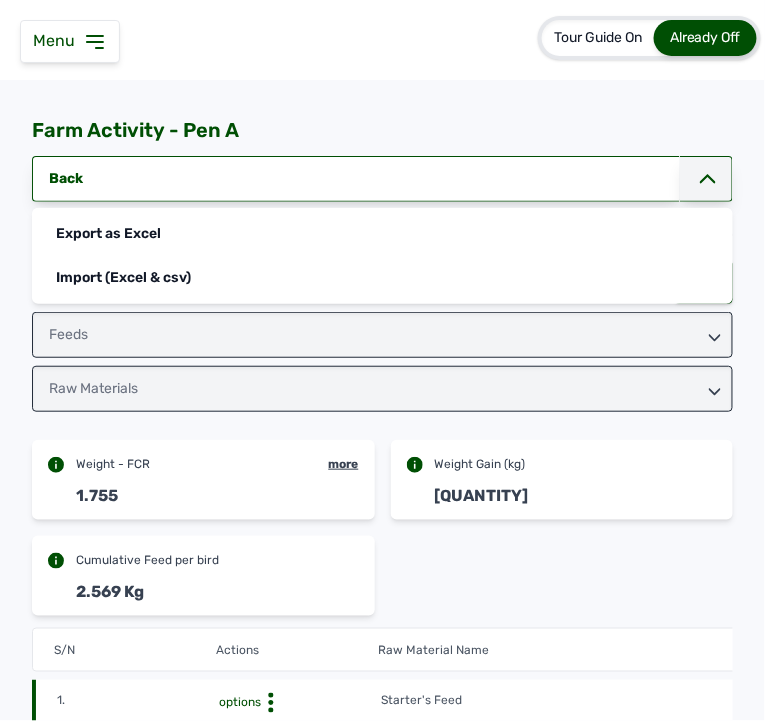 click 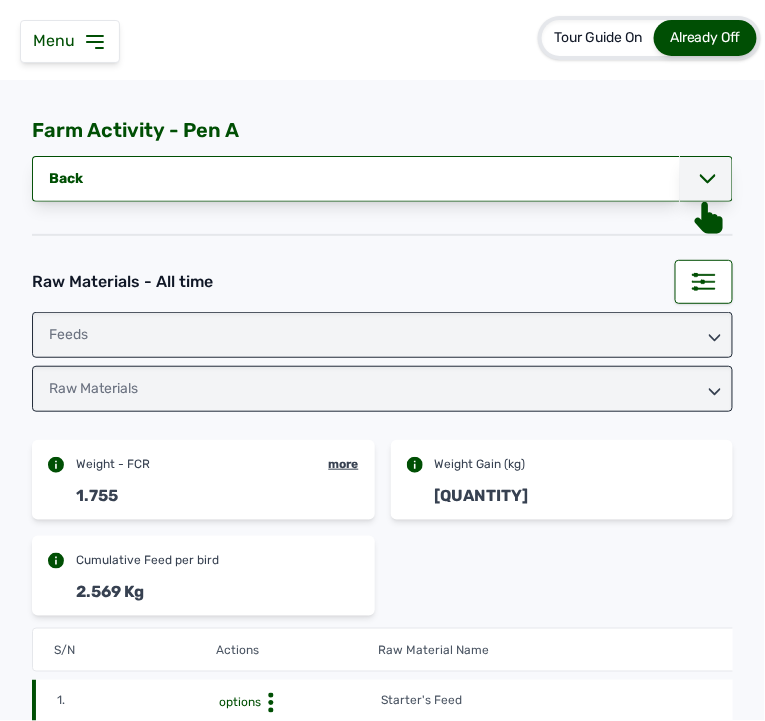 click on "feeds" at bounding box center (382, 335) 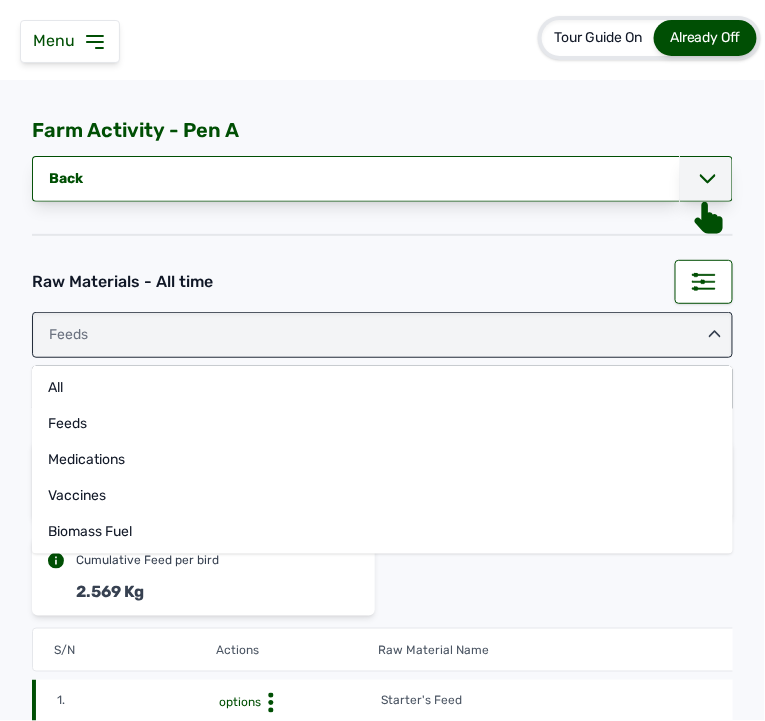click on "feeds" at bounding box center (382, 335) 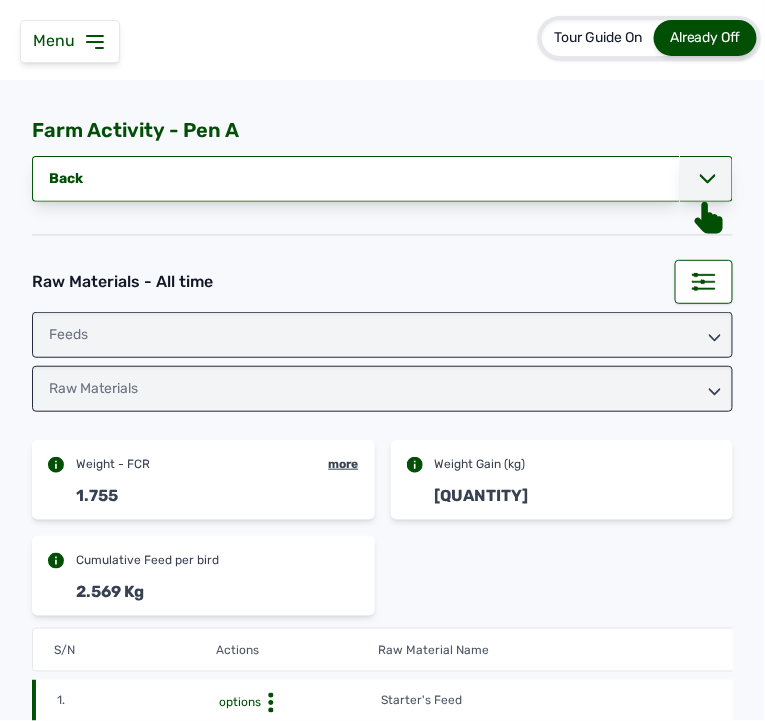 click on "Raw Materials" at bounding box center (382, 389) 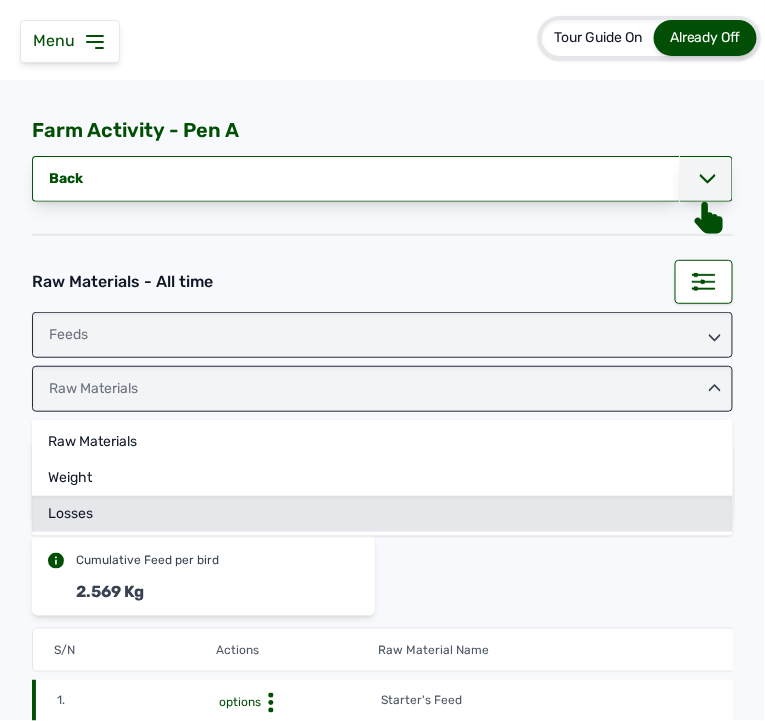 click on "Losses" 